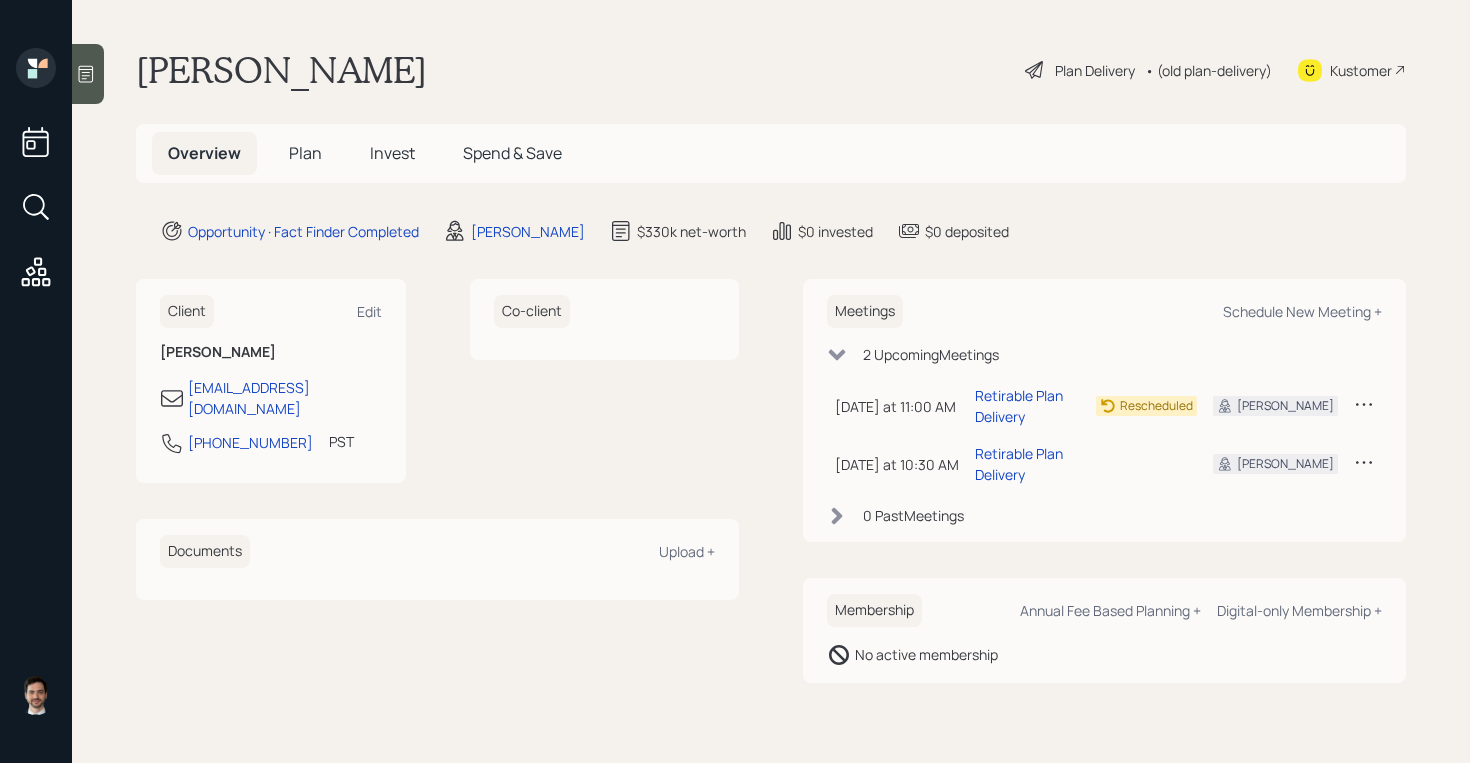 scroll, scrollTop: 0, scrollLeft: 0, axis: both 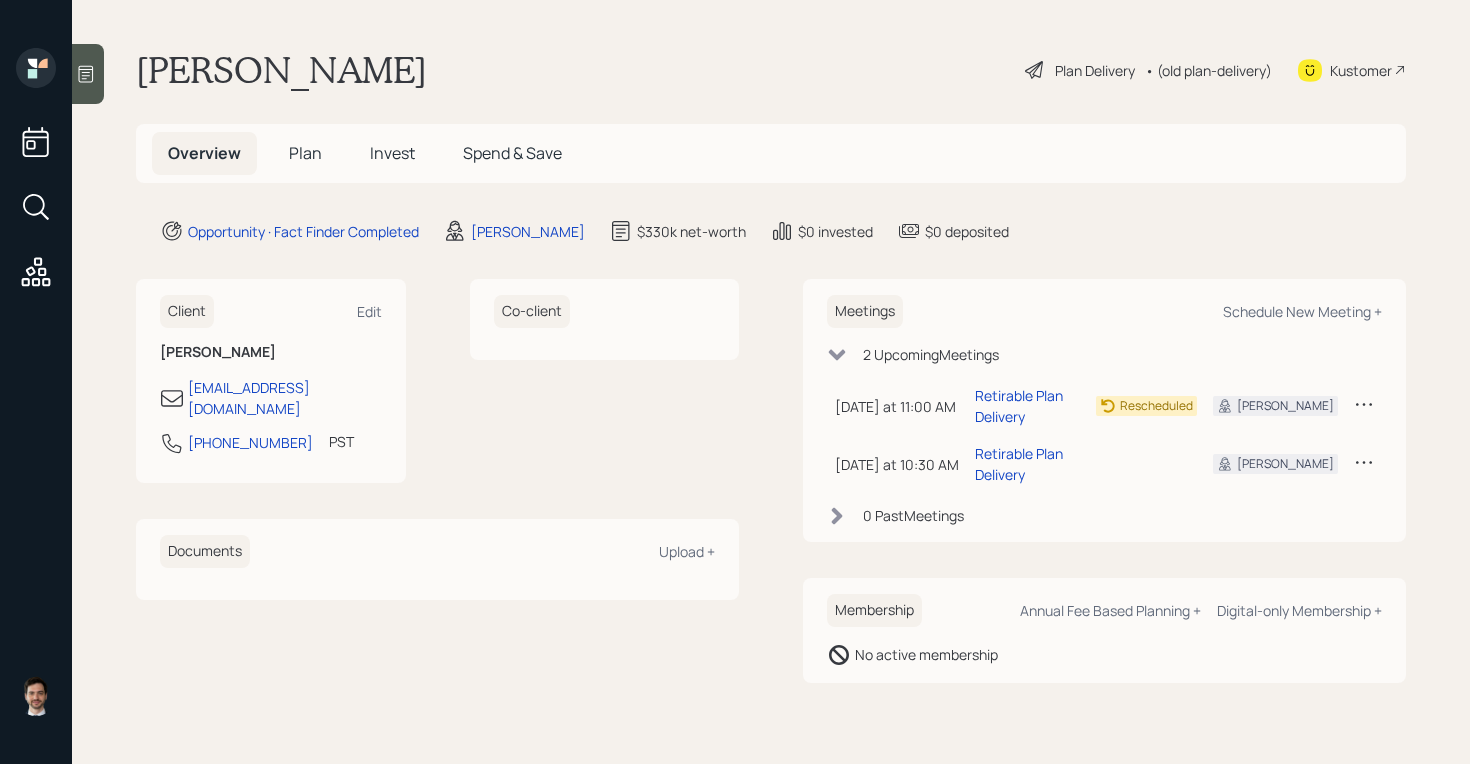click on "Plan" at bounding box center [305, 153] 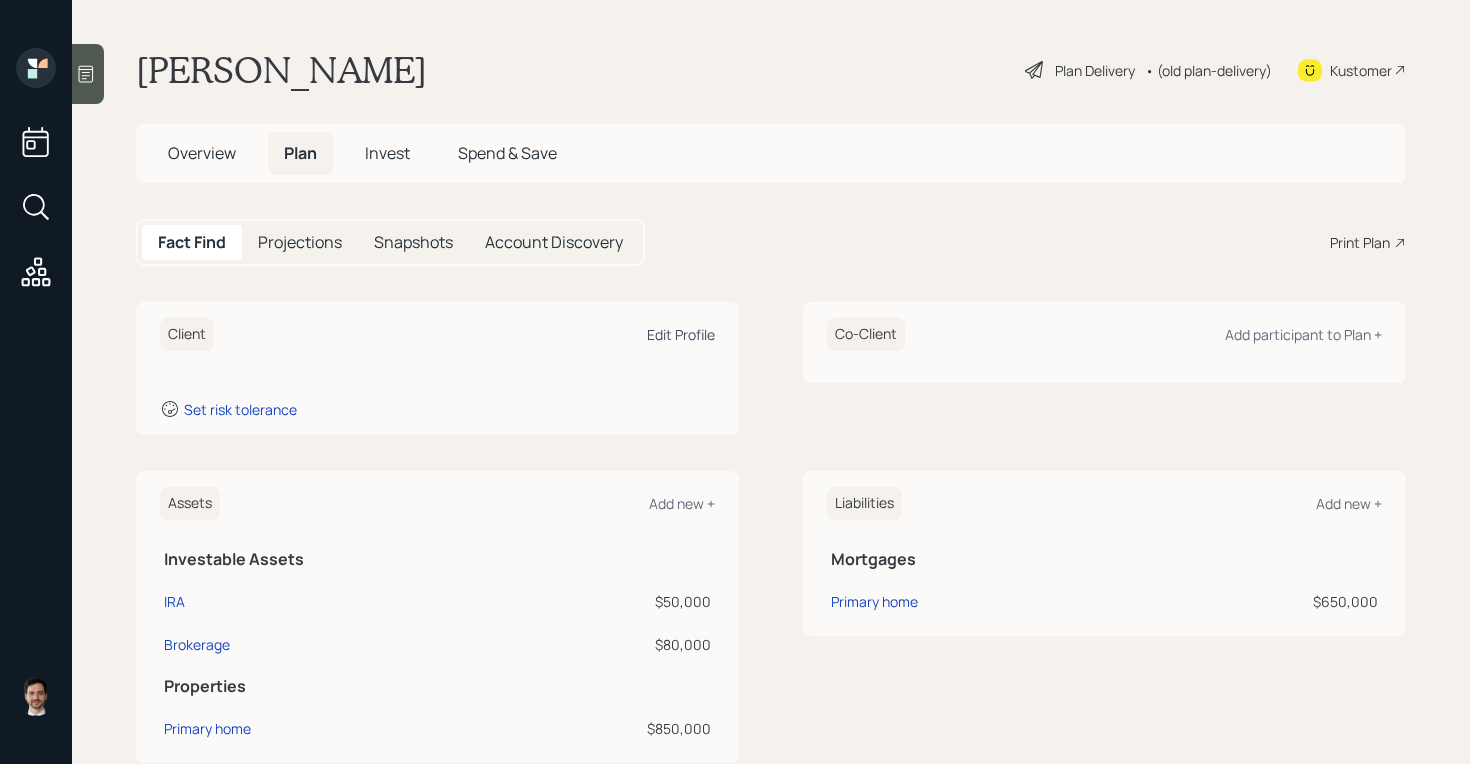 click on "Edit Profile" at bounding box center (681, 334) 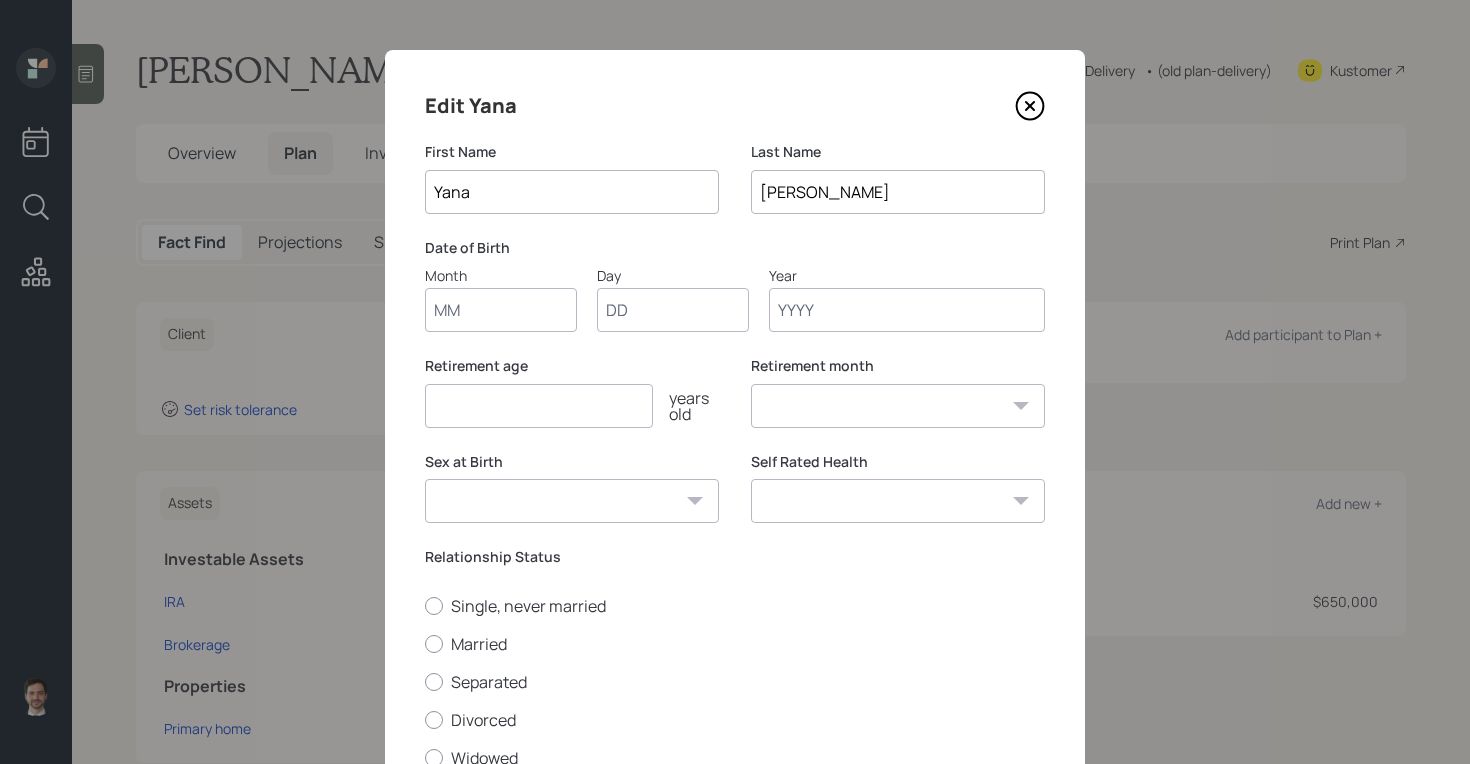 click on "Month" at bounding box center [501, 310] 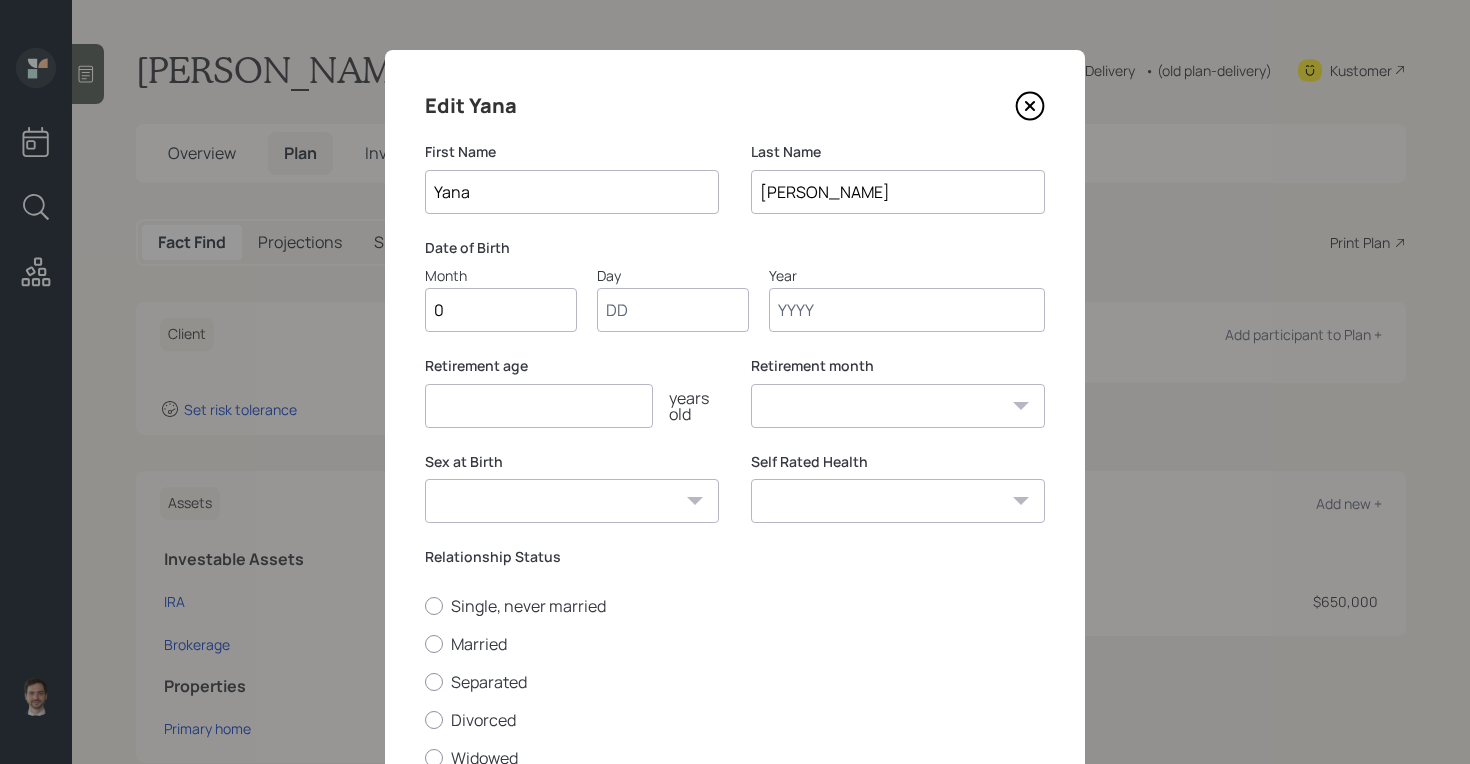 type on "06" 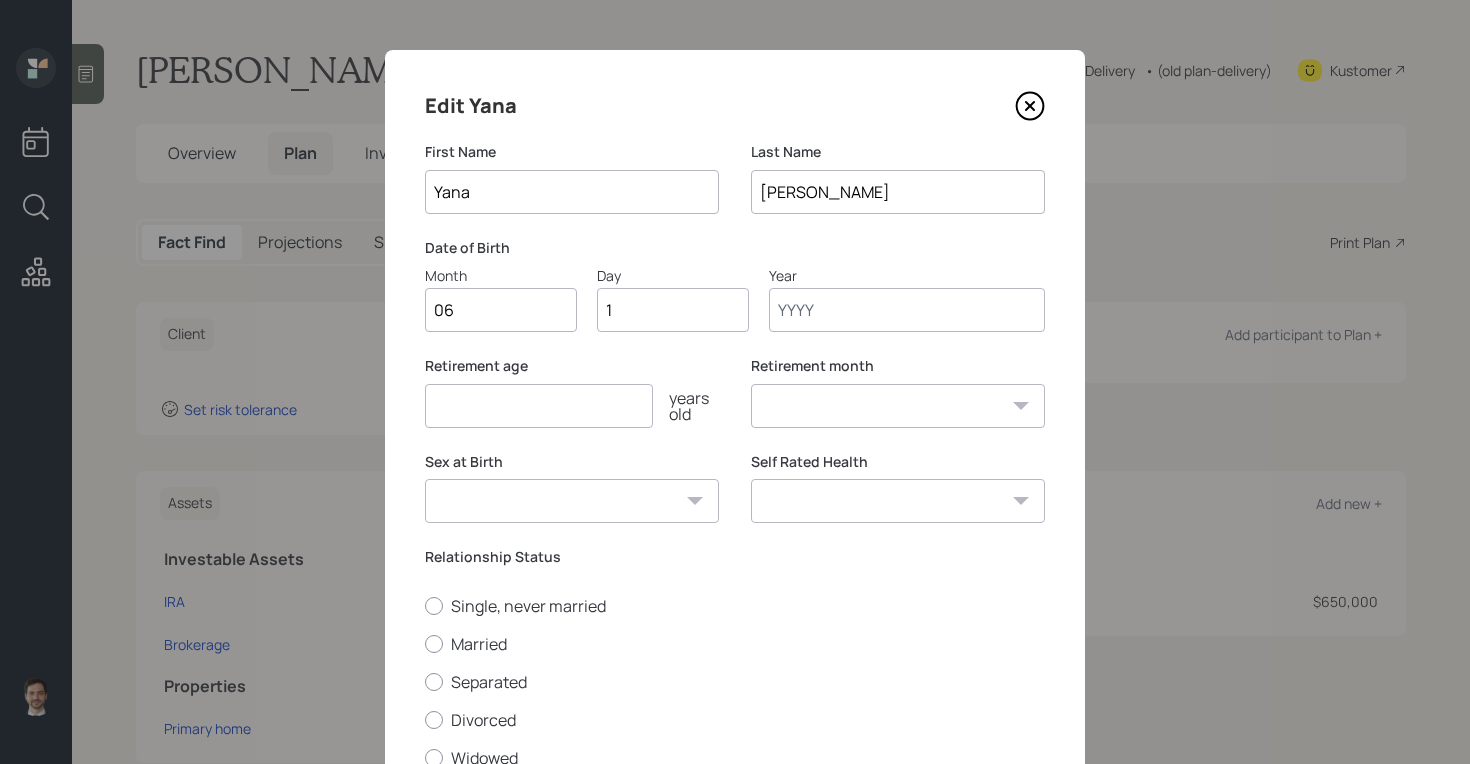 type on "18" 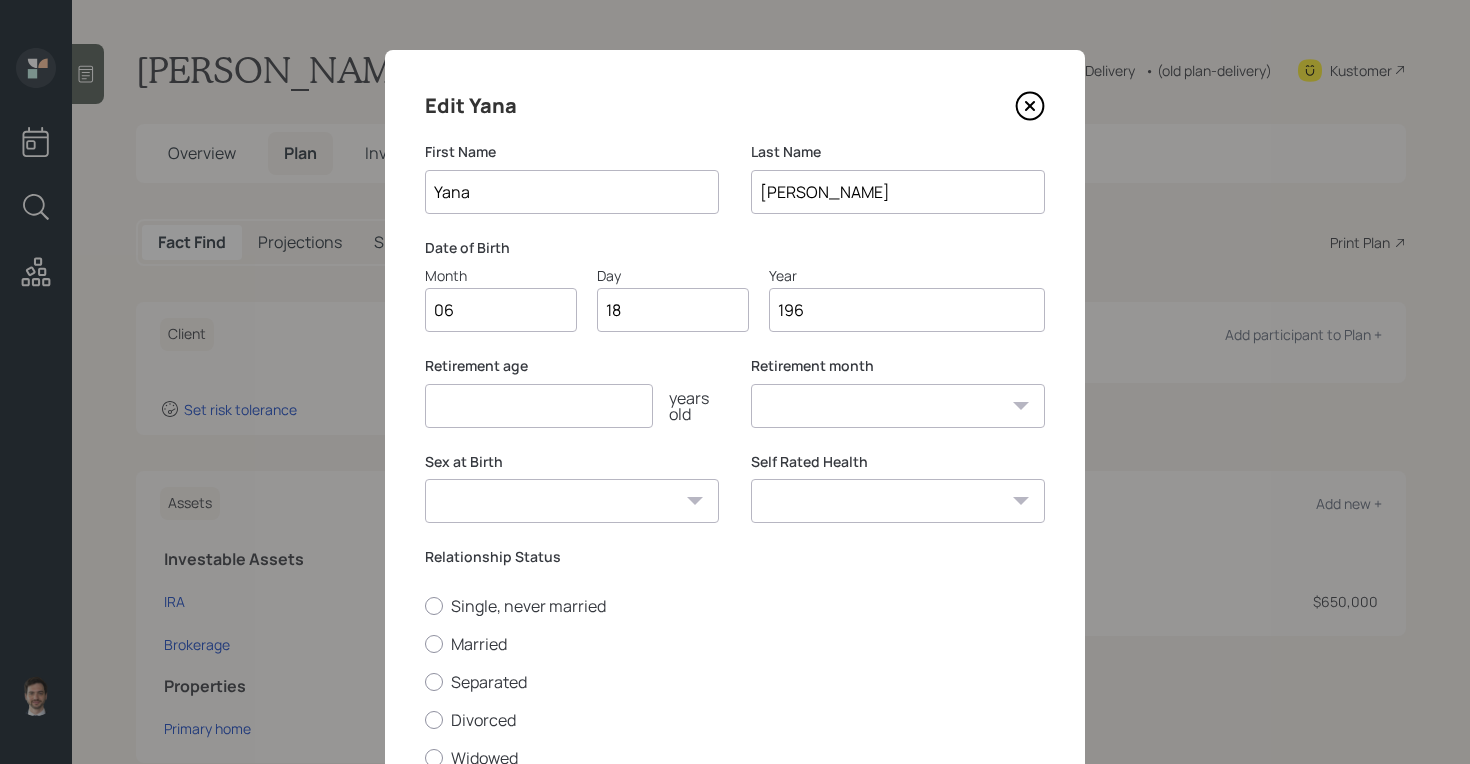 type on "1969" 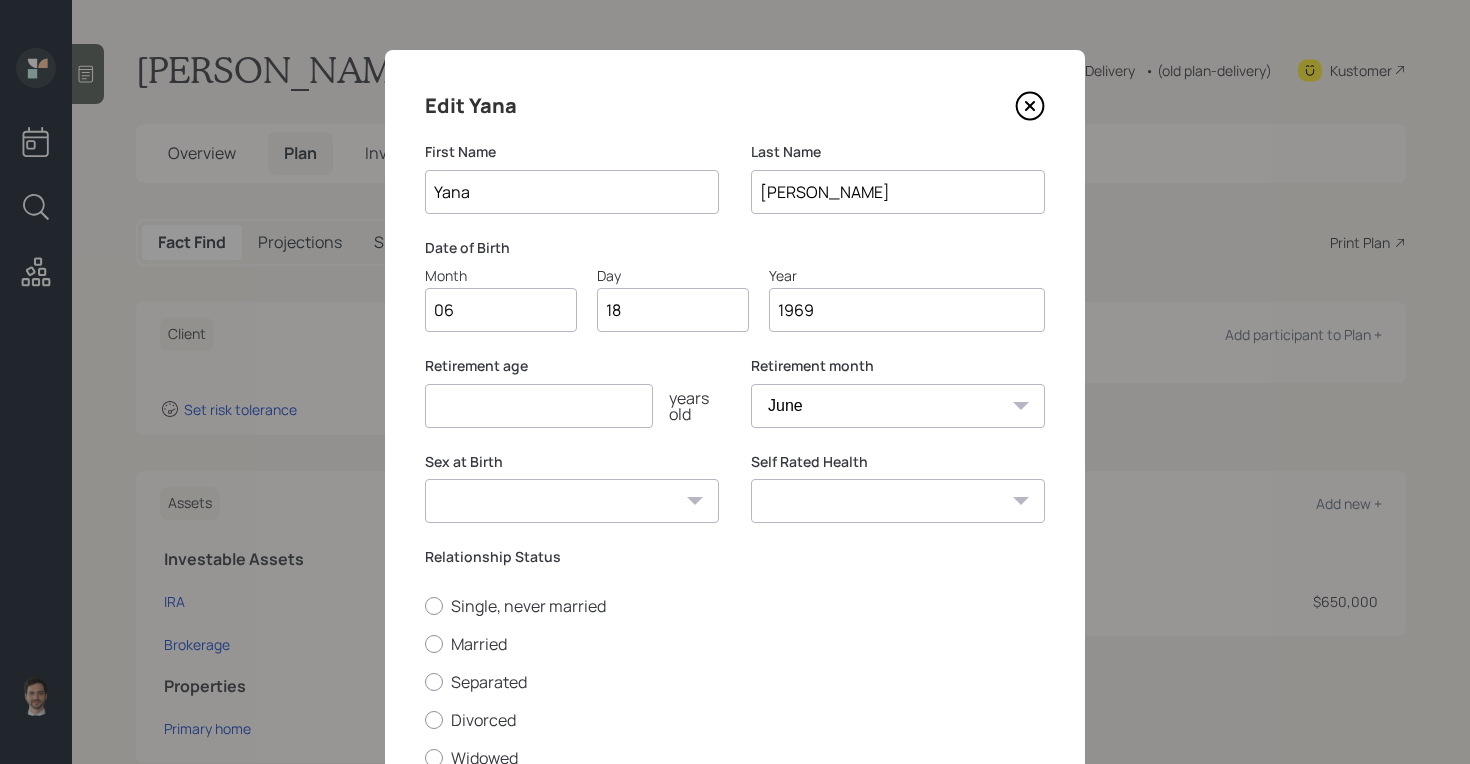 type on "1969" 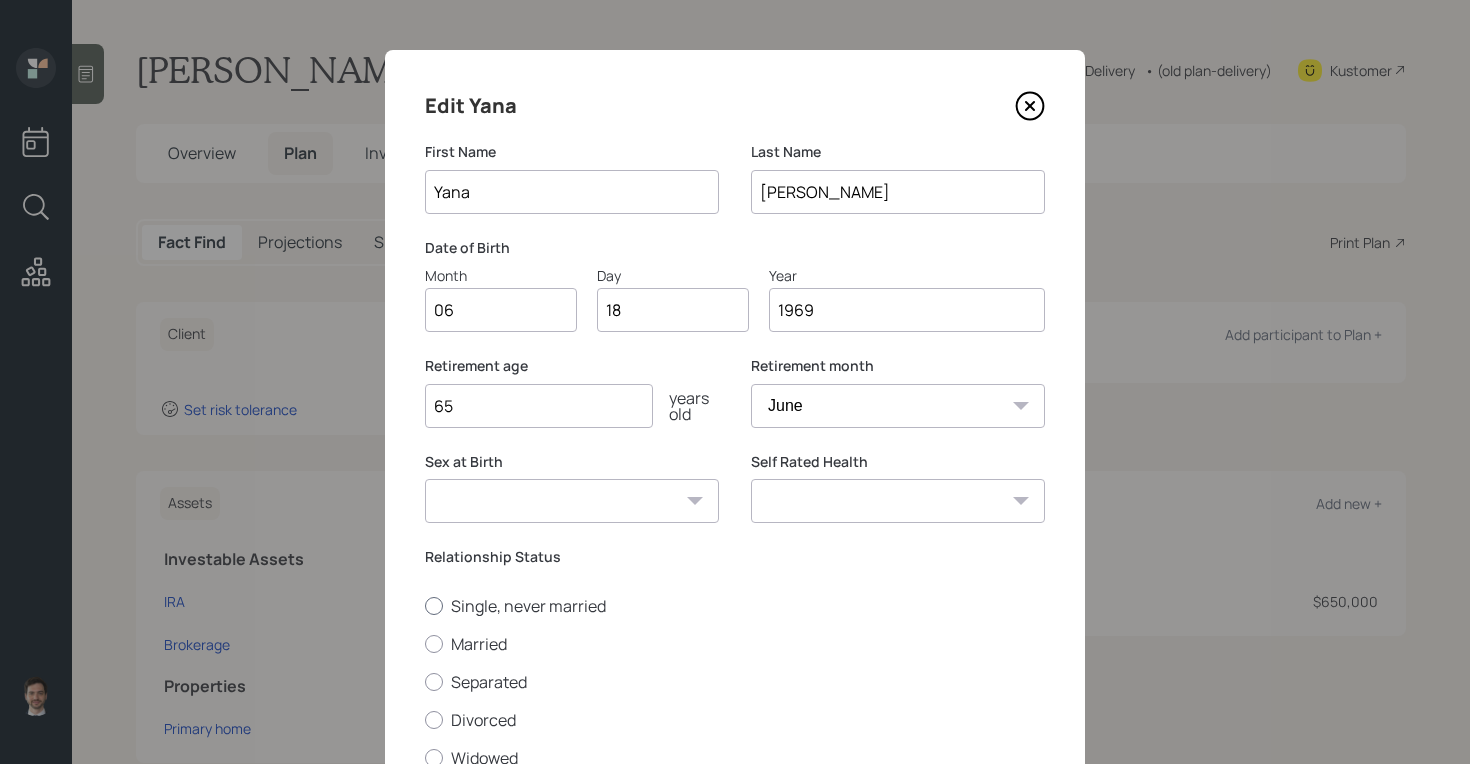 type on "65" 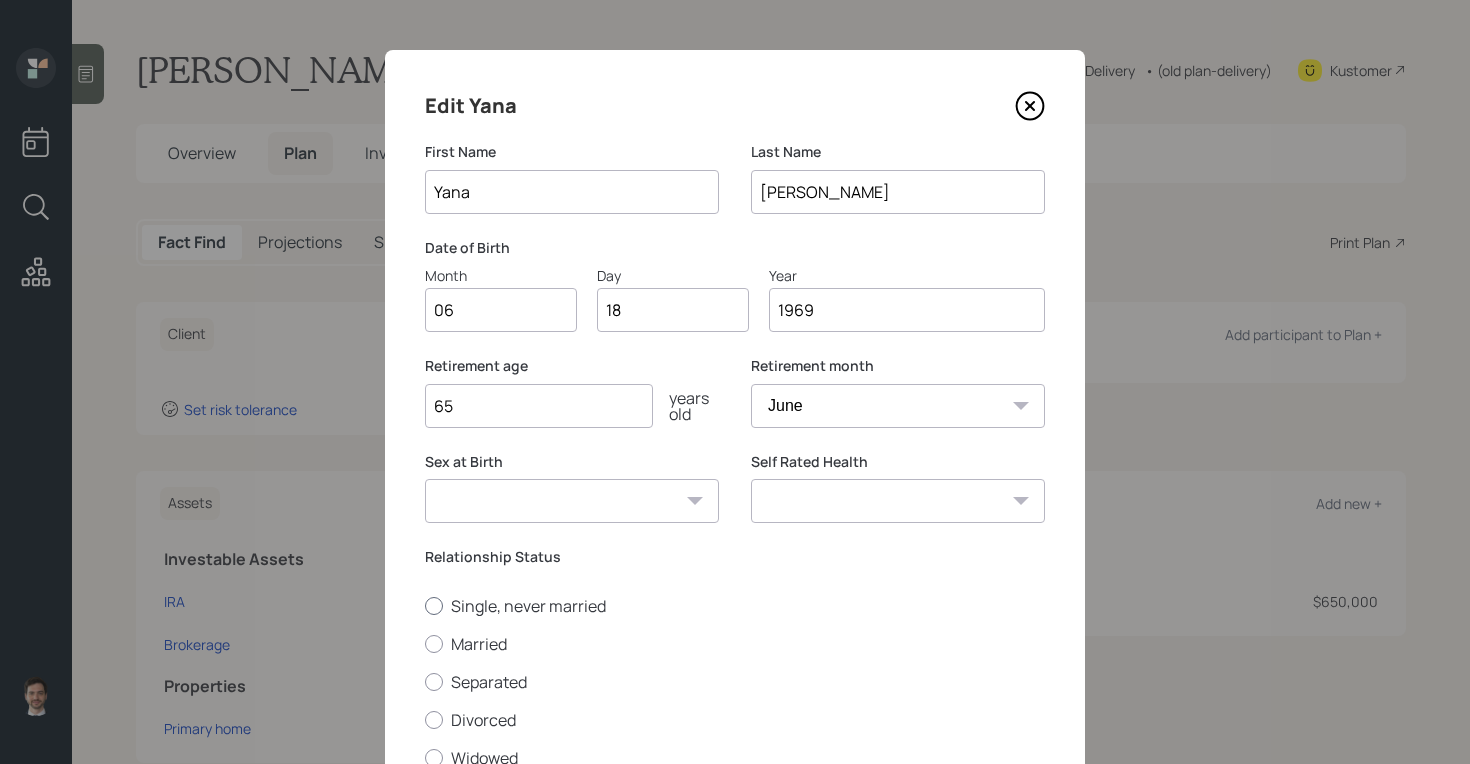 radio on "true" 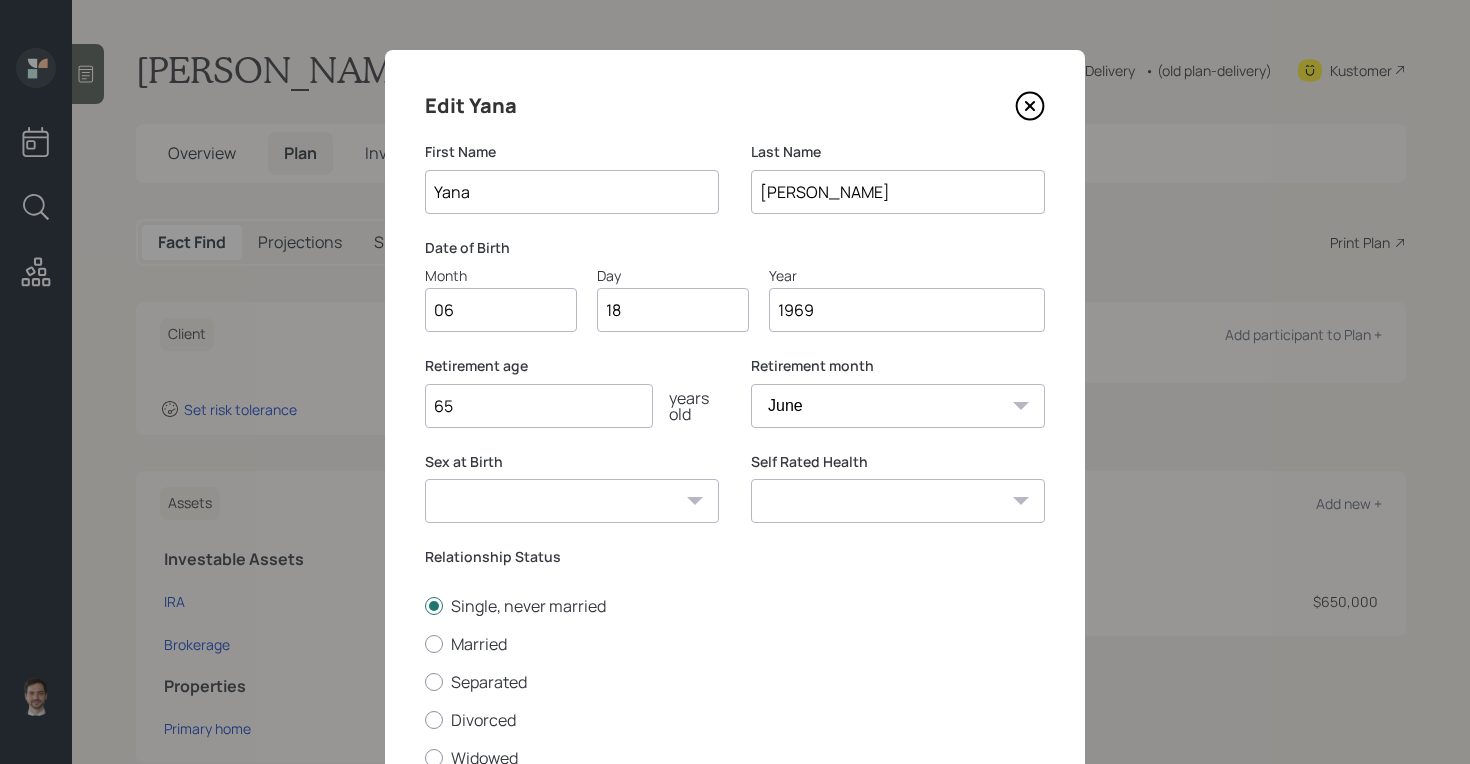 click on "Excellent Very Good Good Fair Poor" at bounding box center (898, 501) 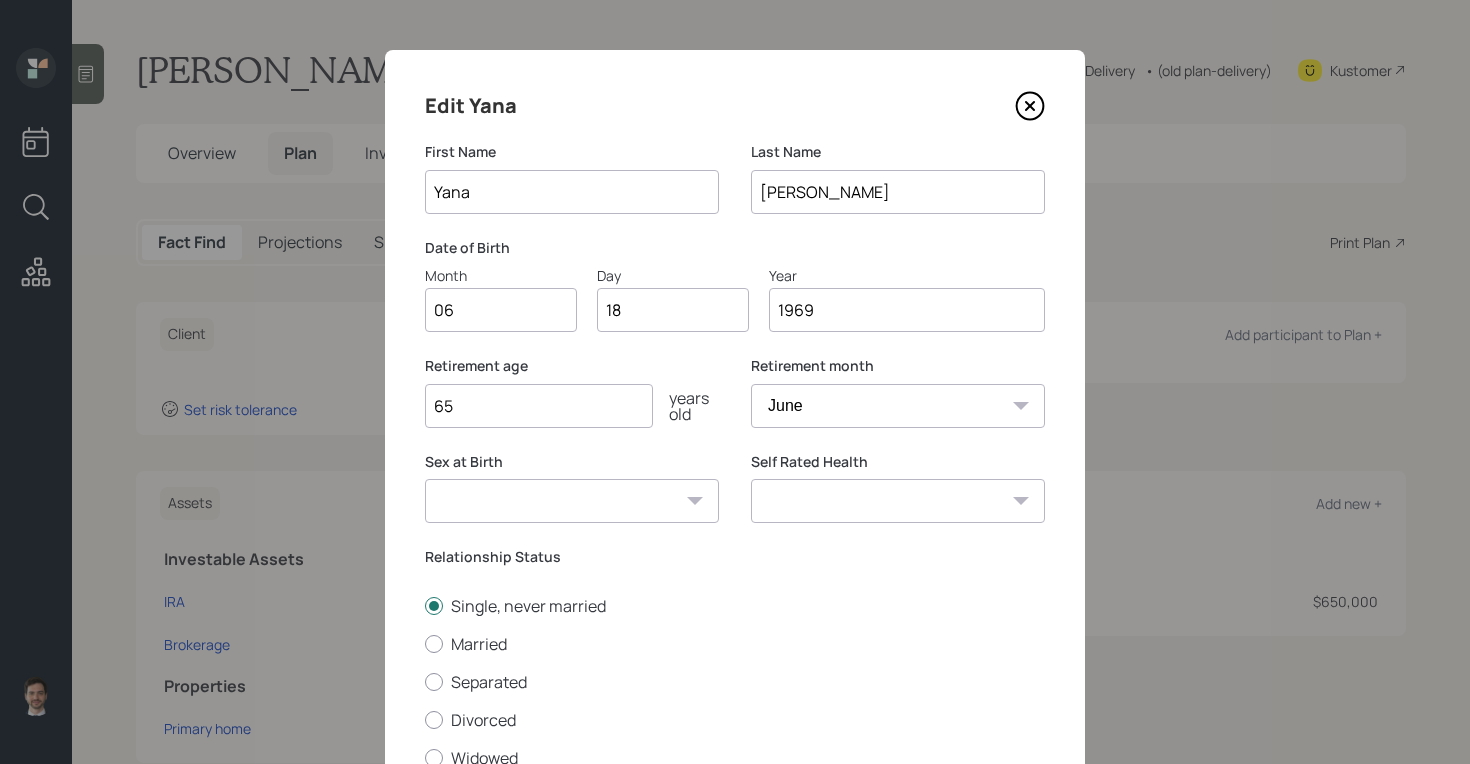 select on "excellent" 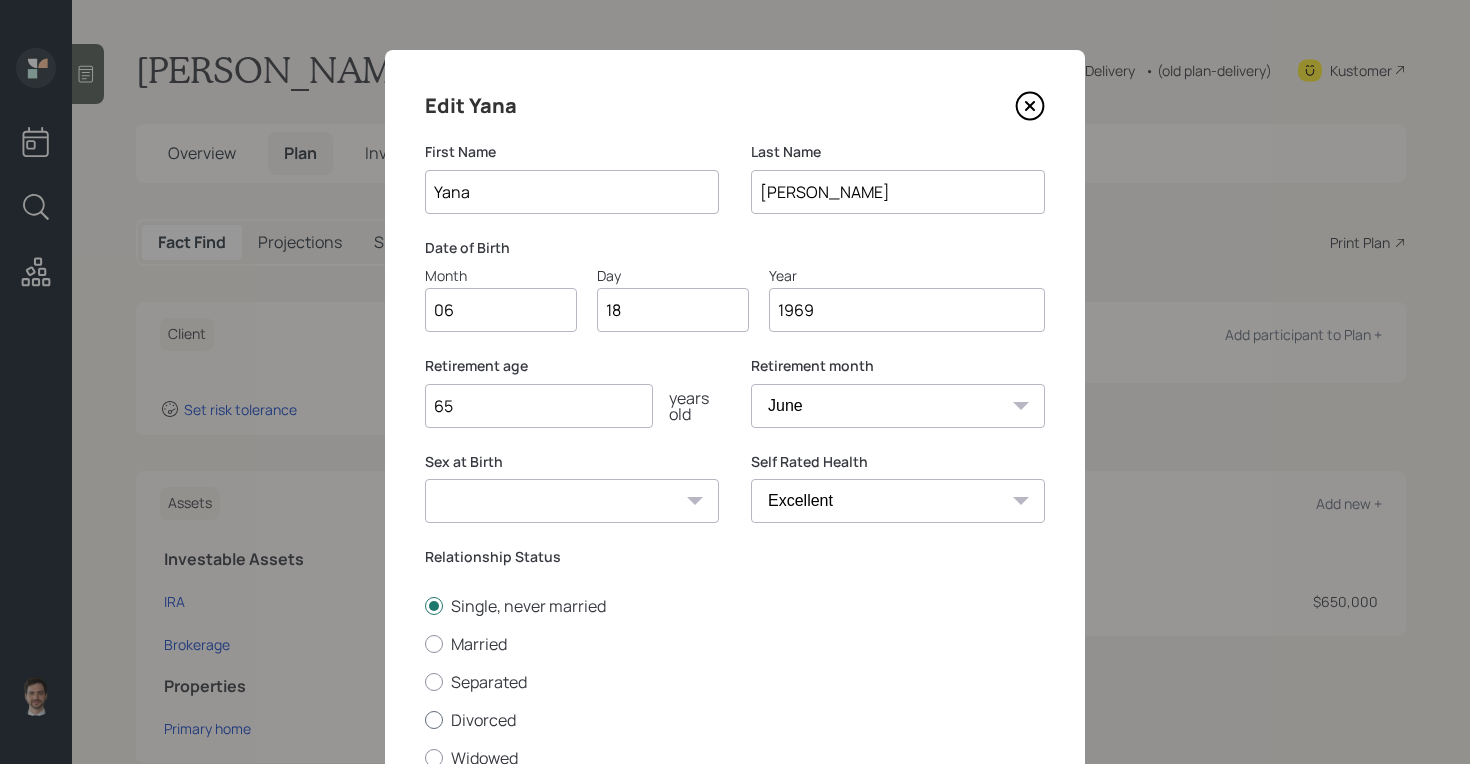 scroll, scrollTop: 163, scrollLeft: 0, axis: vertical 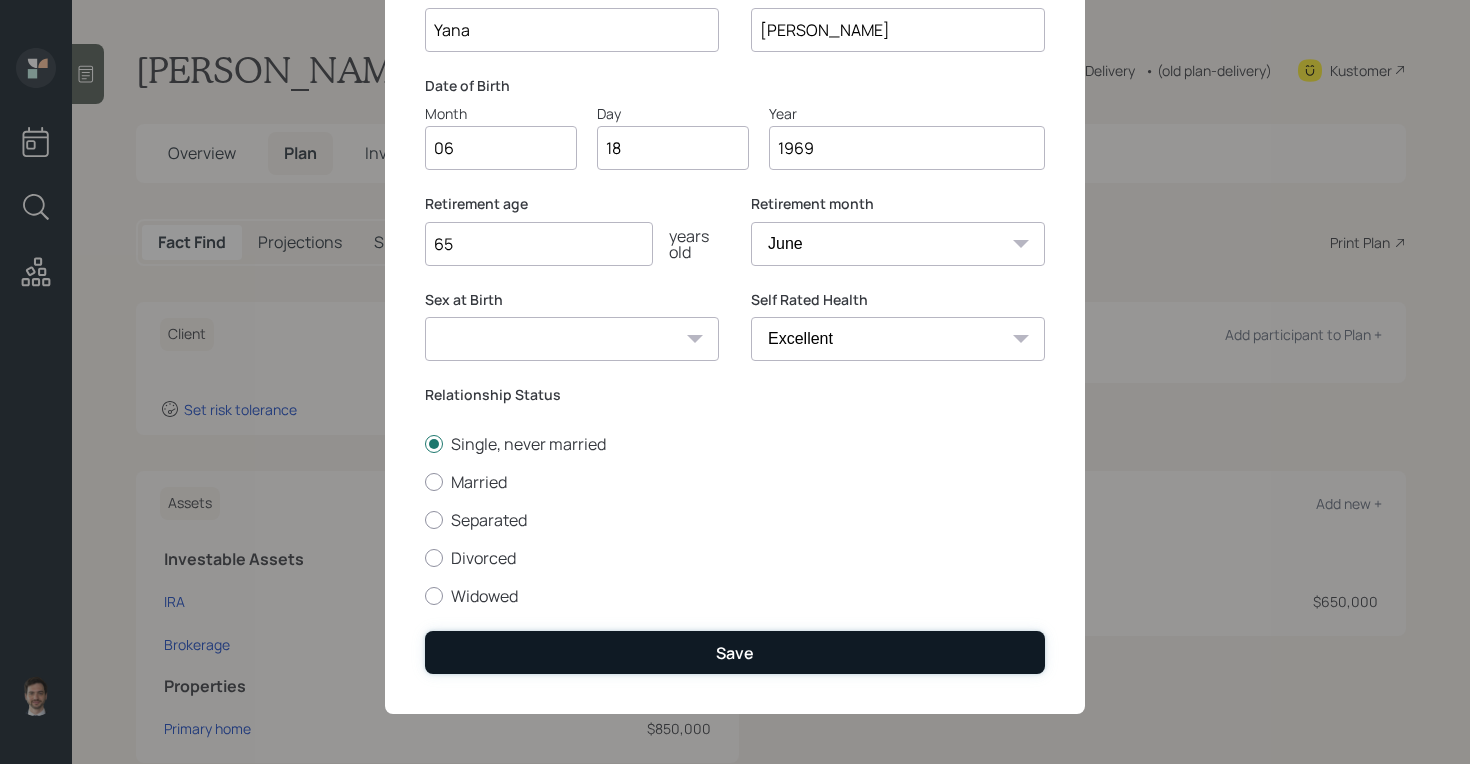 click on "Save" at bounding box center (735, 652) 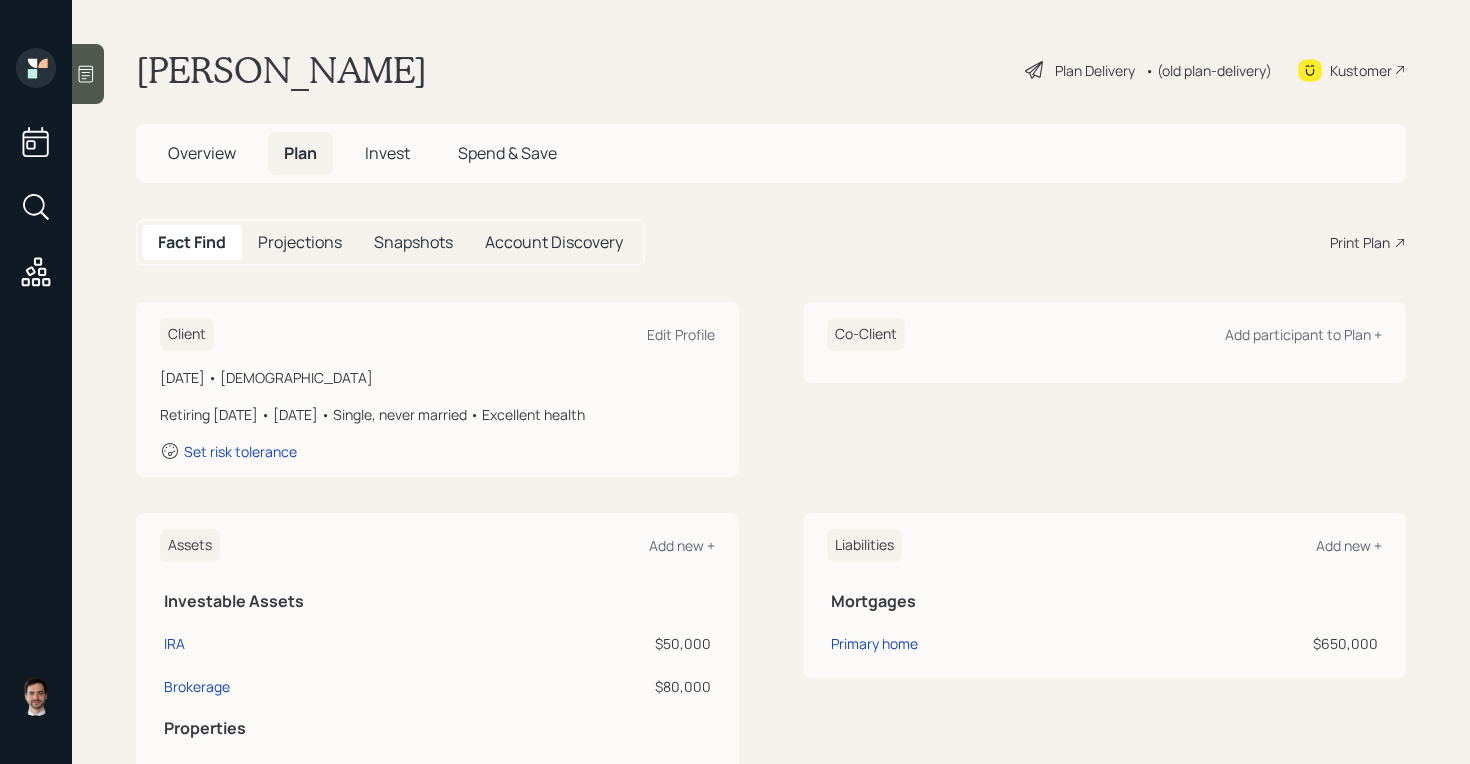 click on "Plan Delivery" at bounding box center (1095, 70) 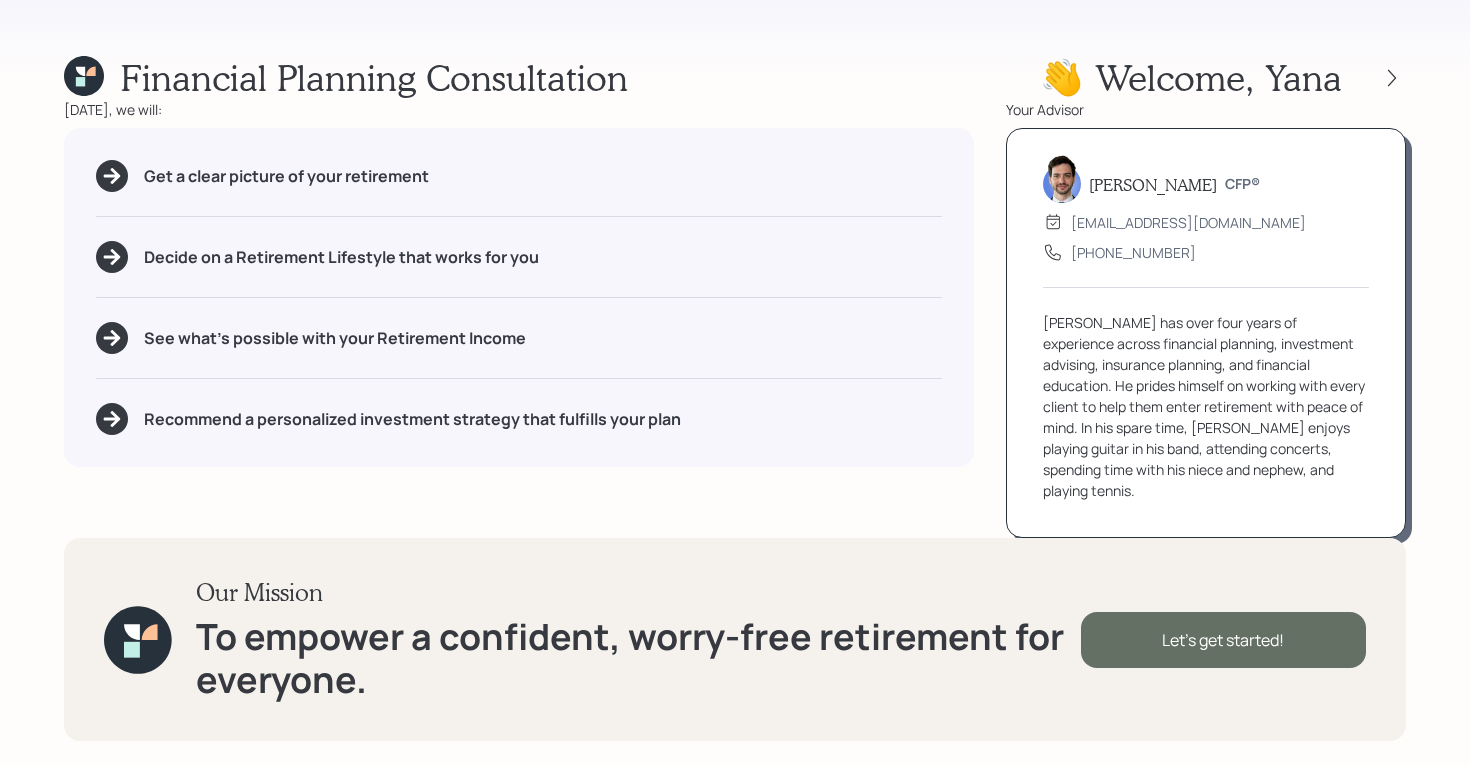 click on "Let's get started!" at bounding box center (1223, 640) 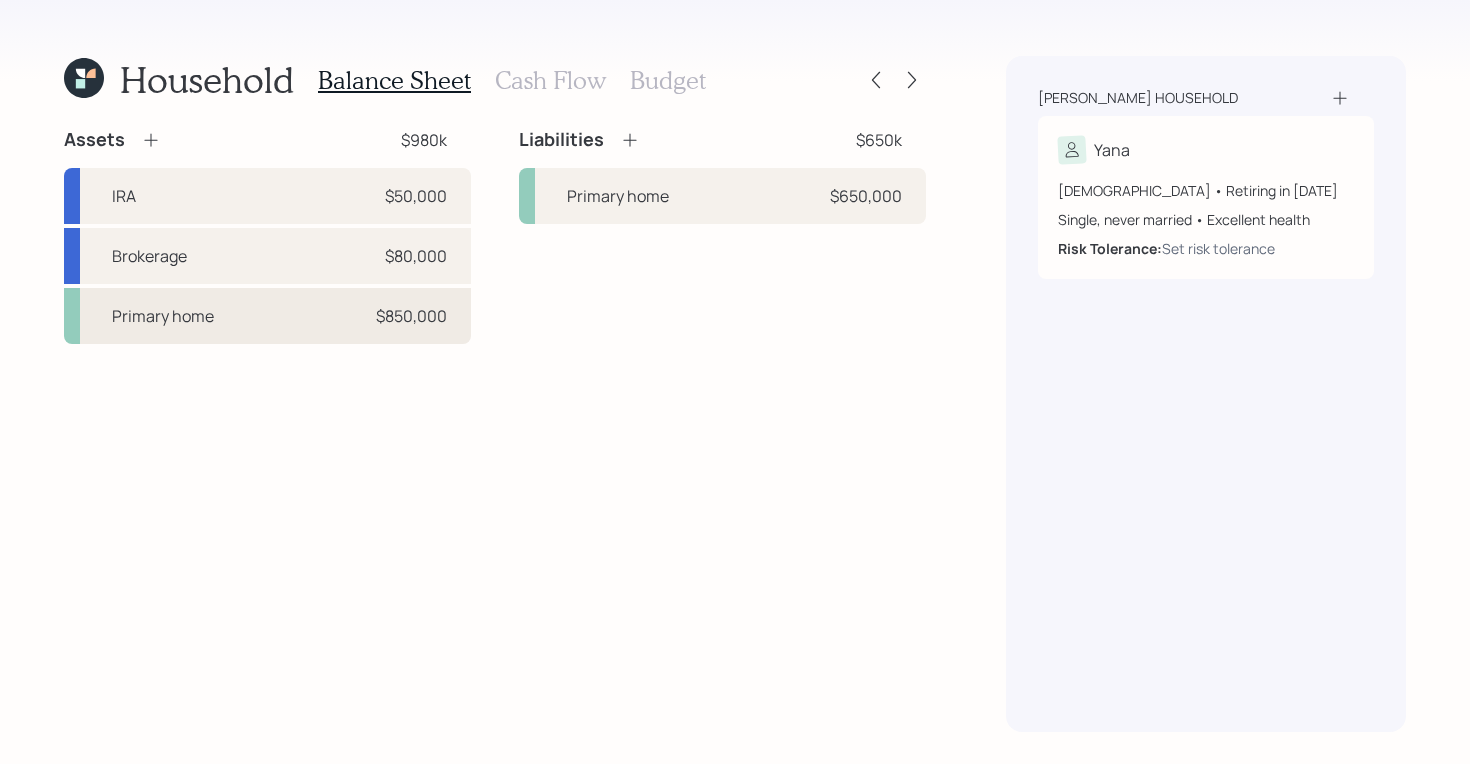 click on "Primary home $850,000" at bounding box center (267, 316) 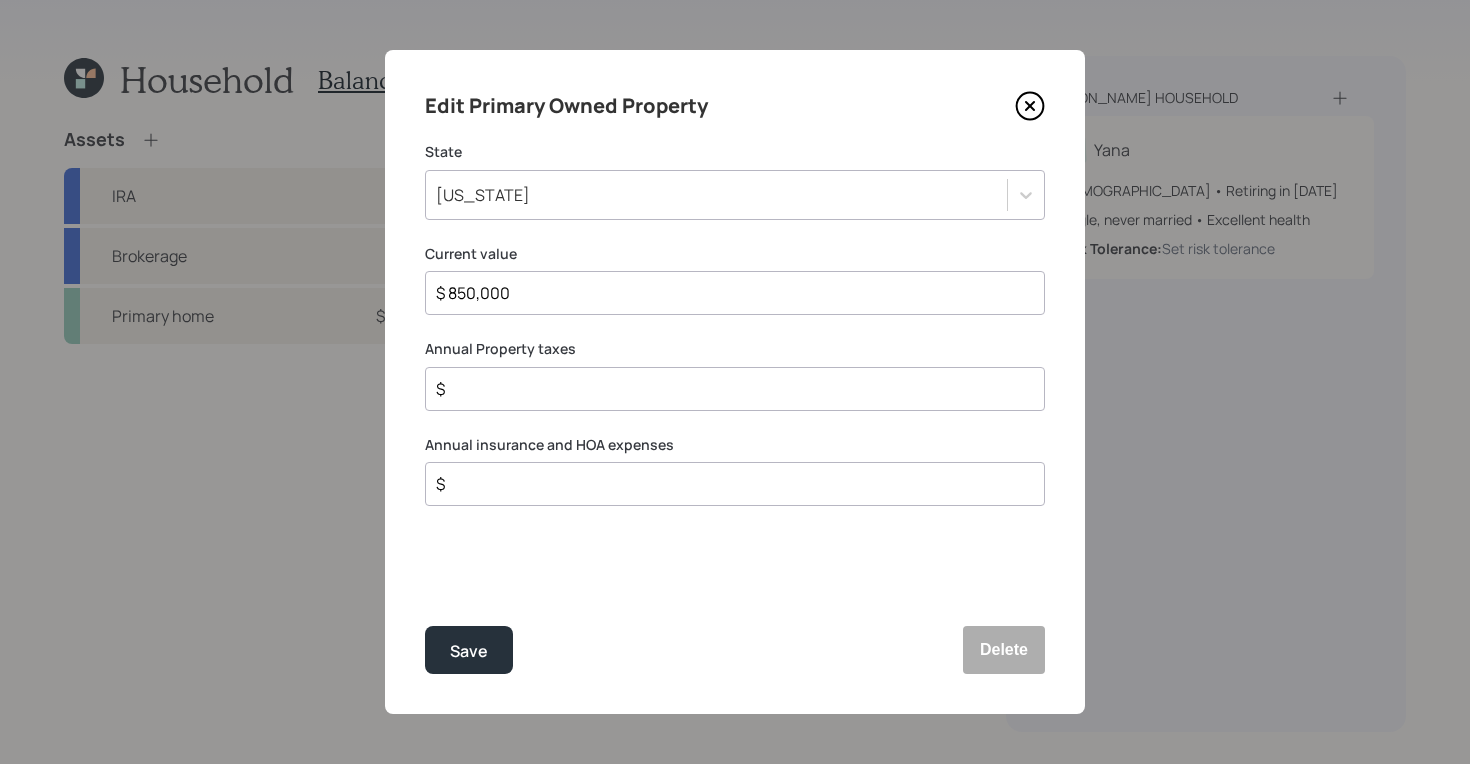 click on "$" at bounding box center (727, 389) 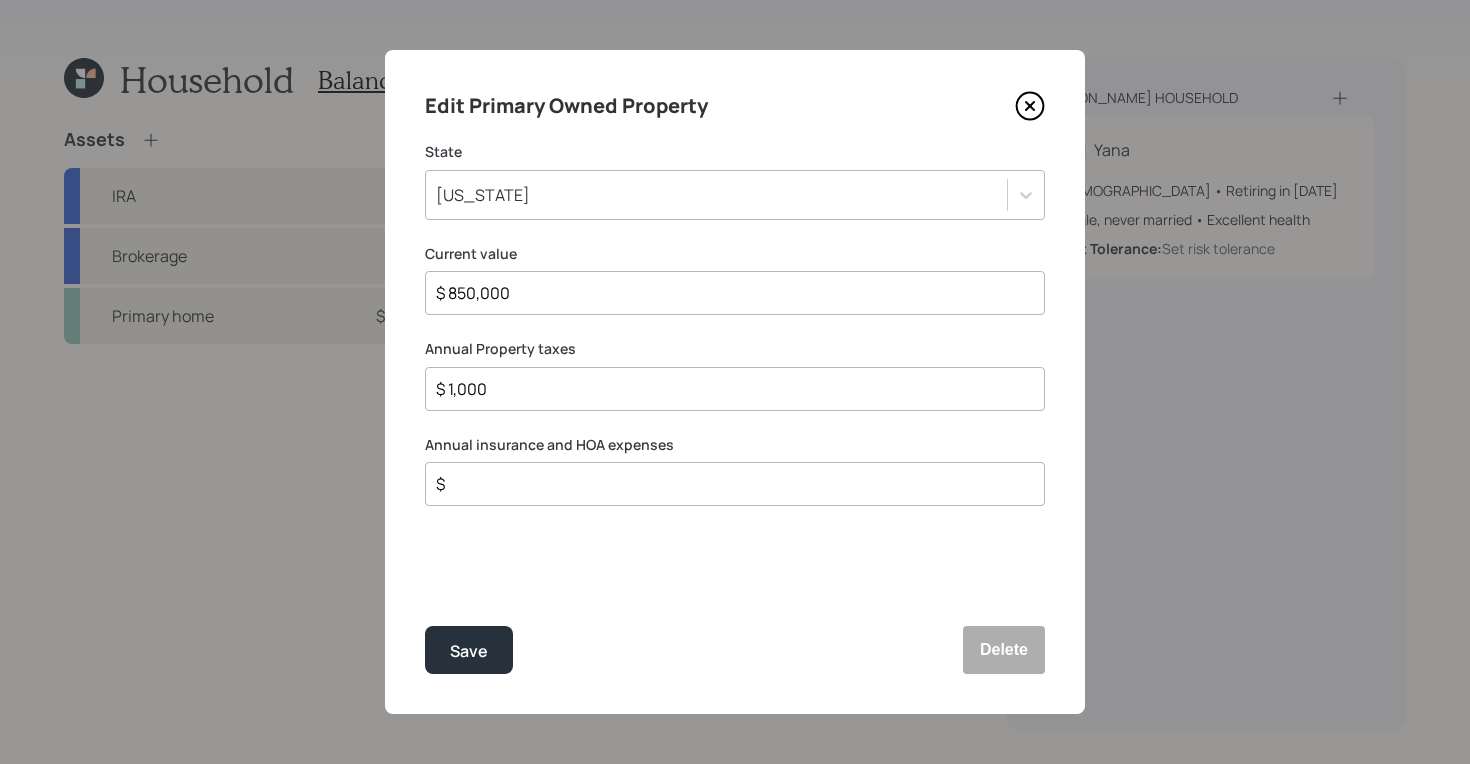 type on "$ 10,000" 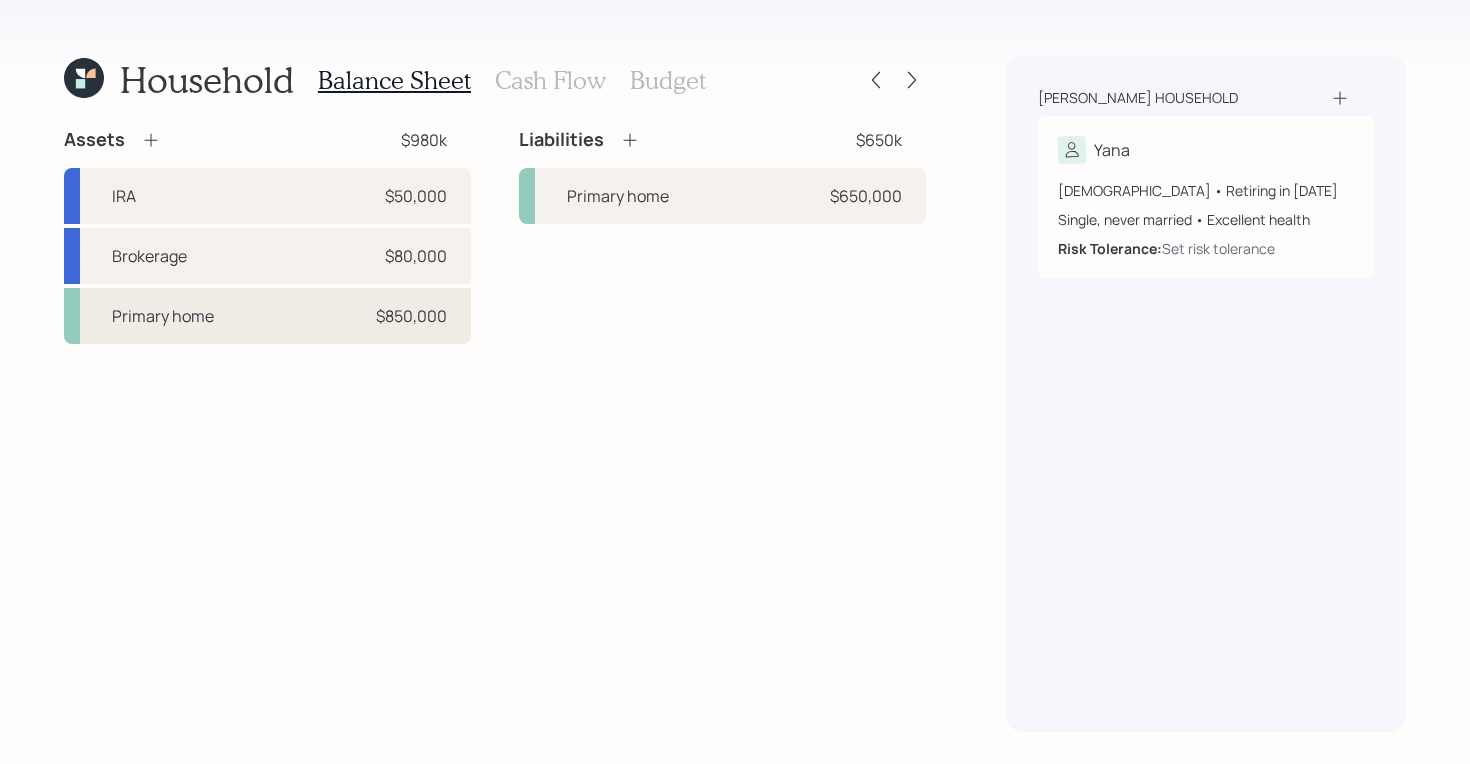 click on "Primary home $850,000" at bounding box center (267, 316) 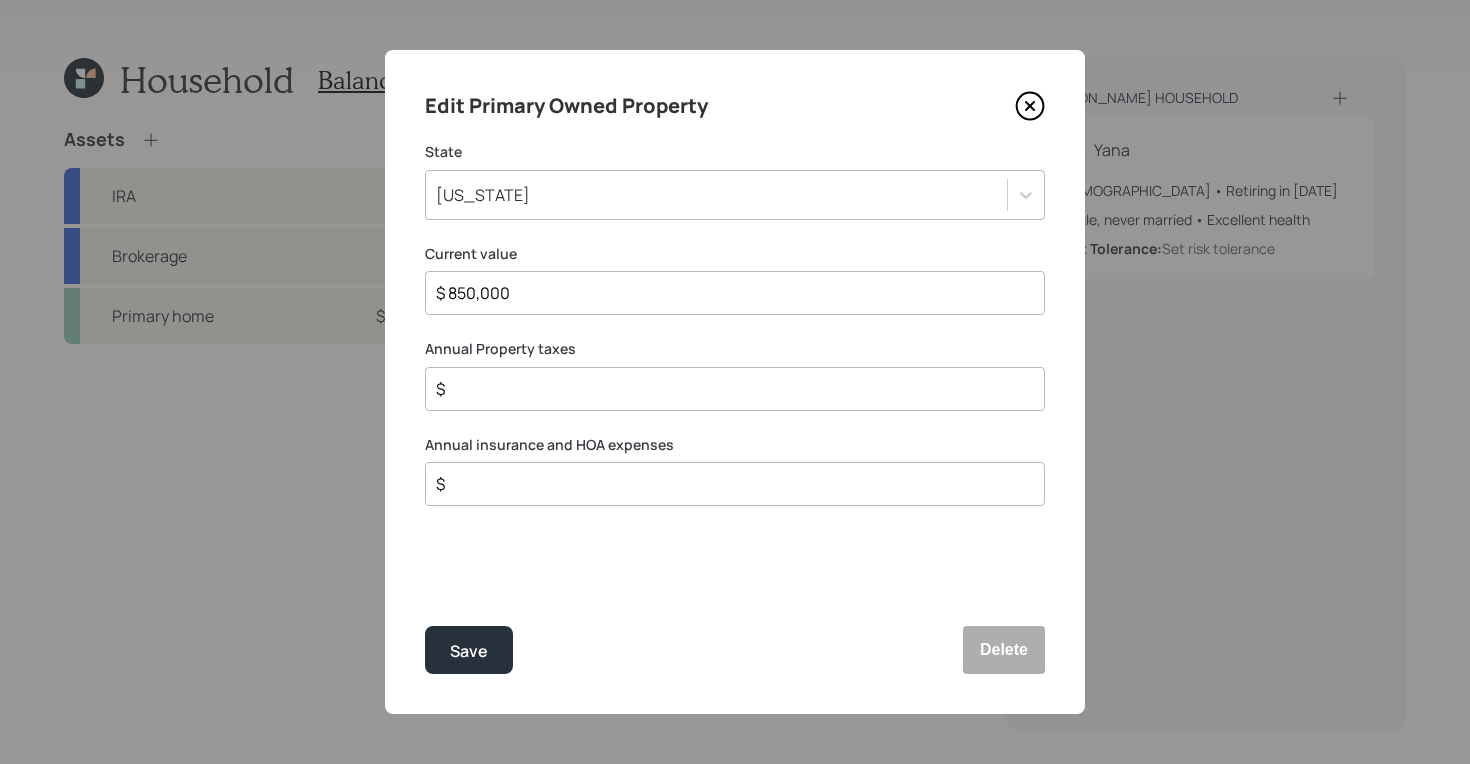 click on "$" at bounding box center (727, 389) 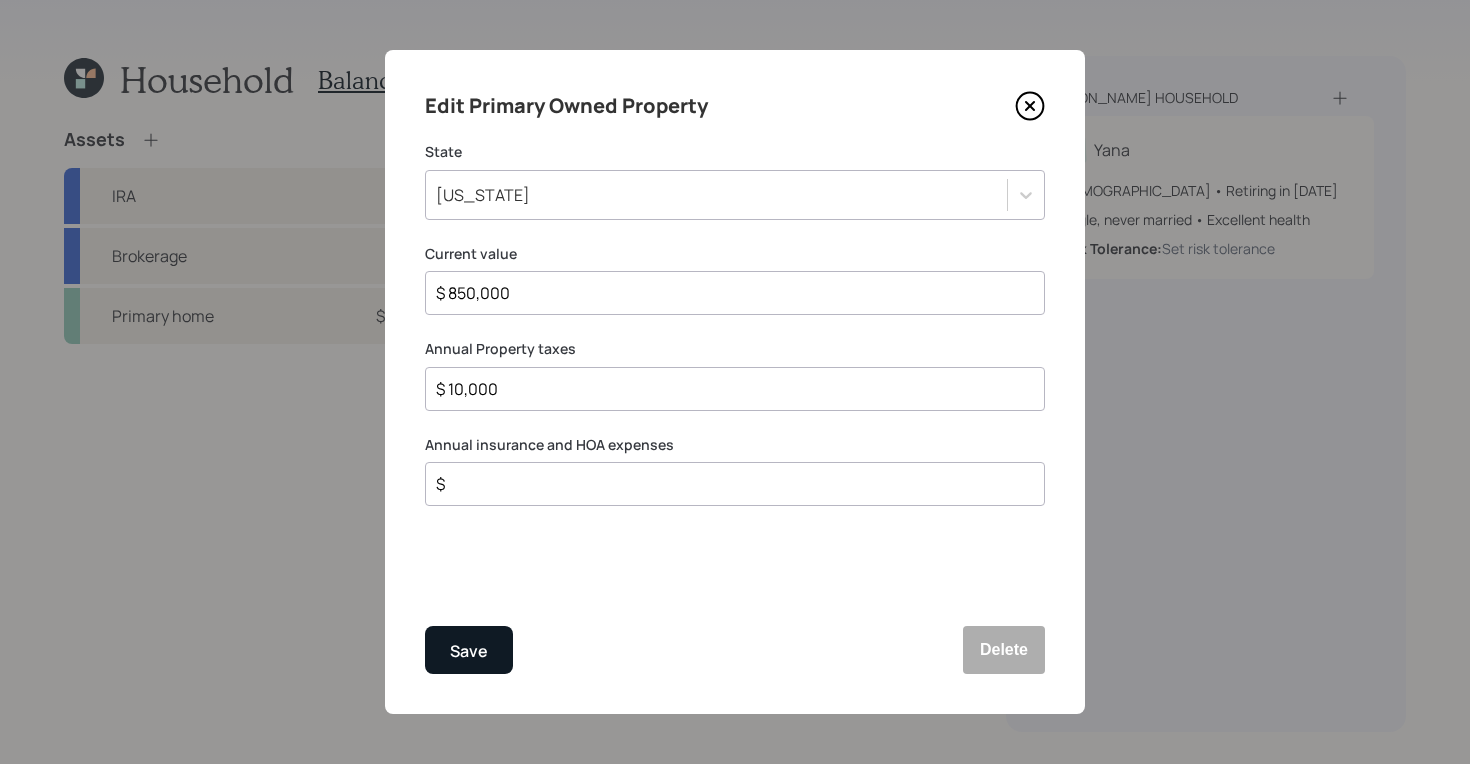 type on "$ 10,000" 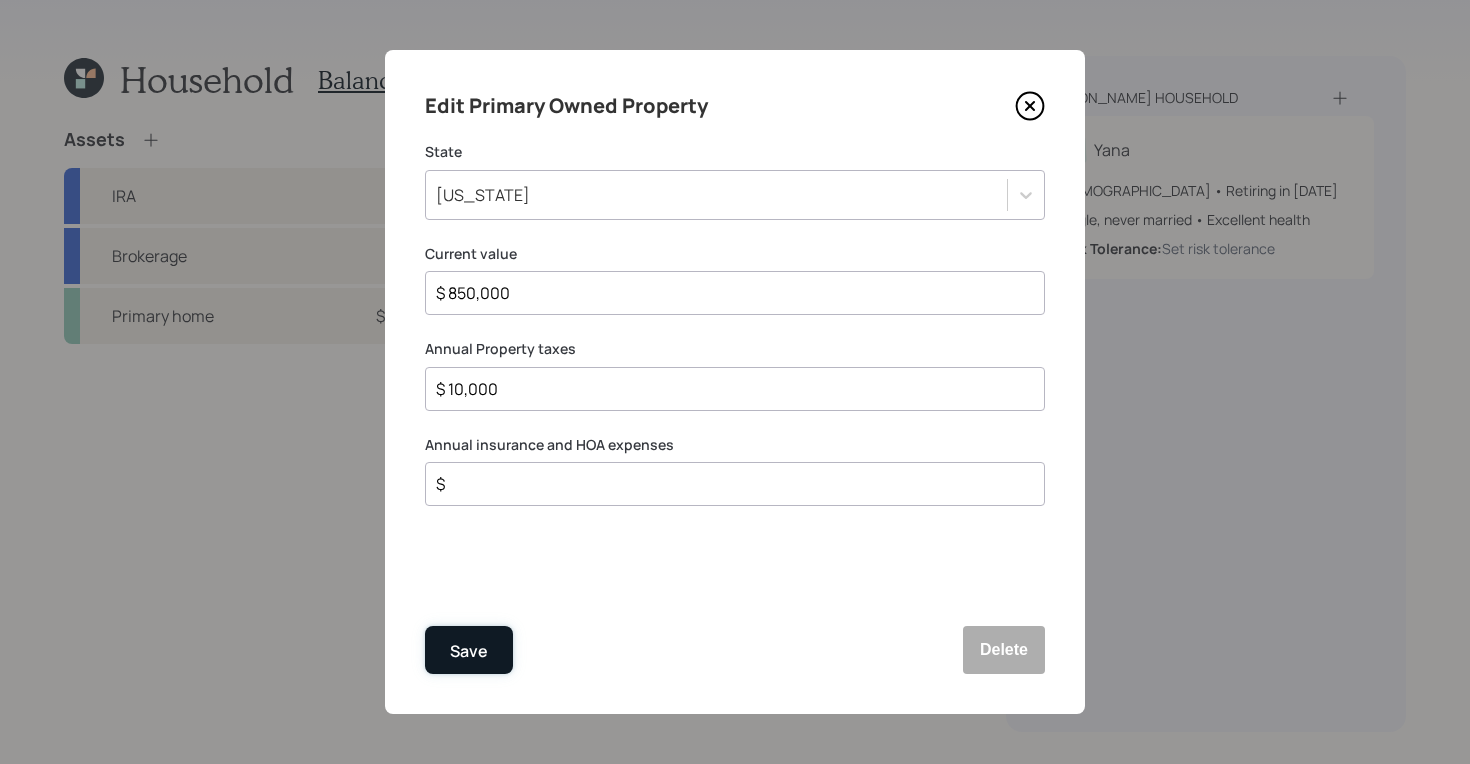click on "Save" at bounding box center (469, 650) 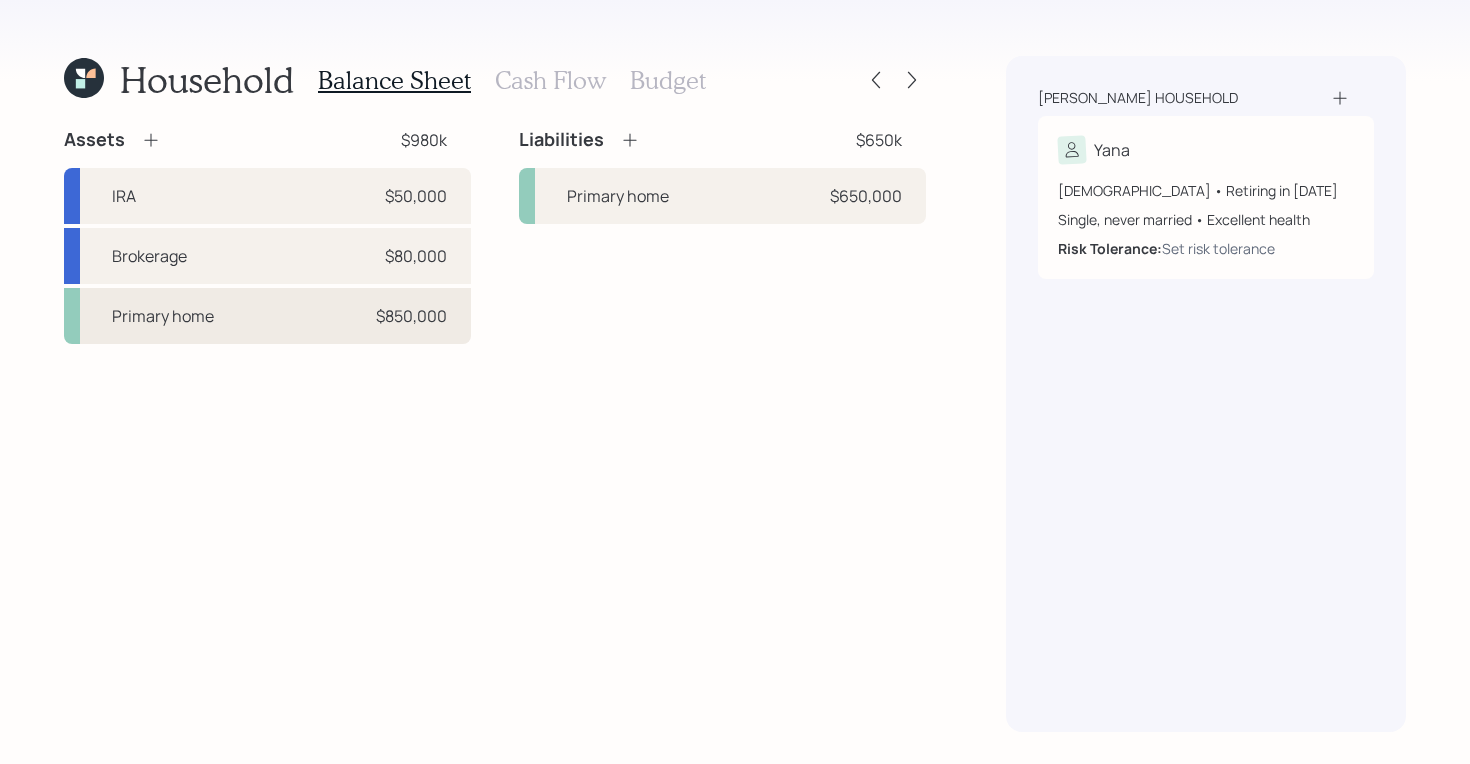 click on "Primary home $850,000" at bounding box center (267, 316) 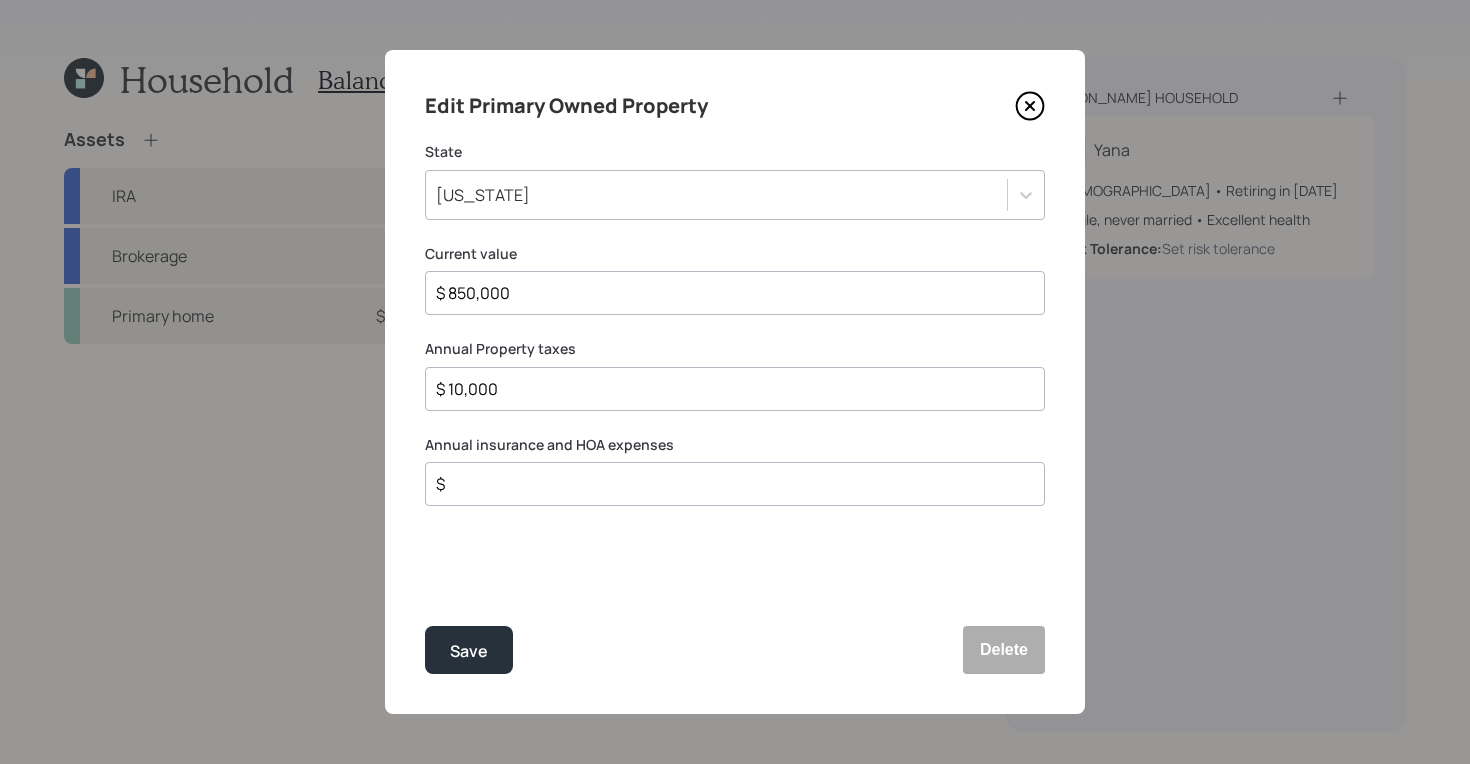 click on "$" at bounding box center (727, 484) 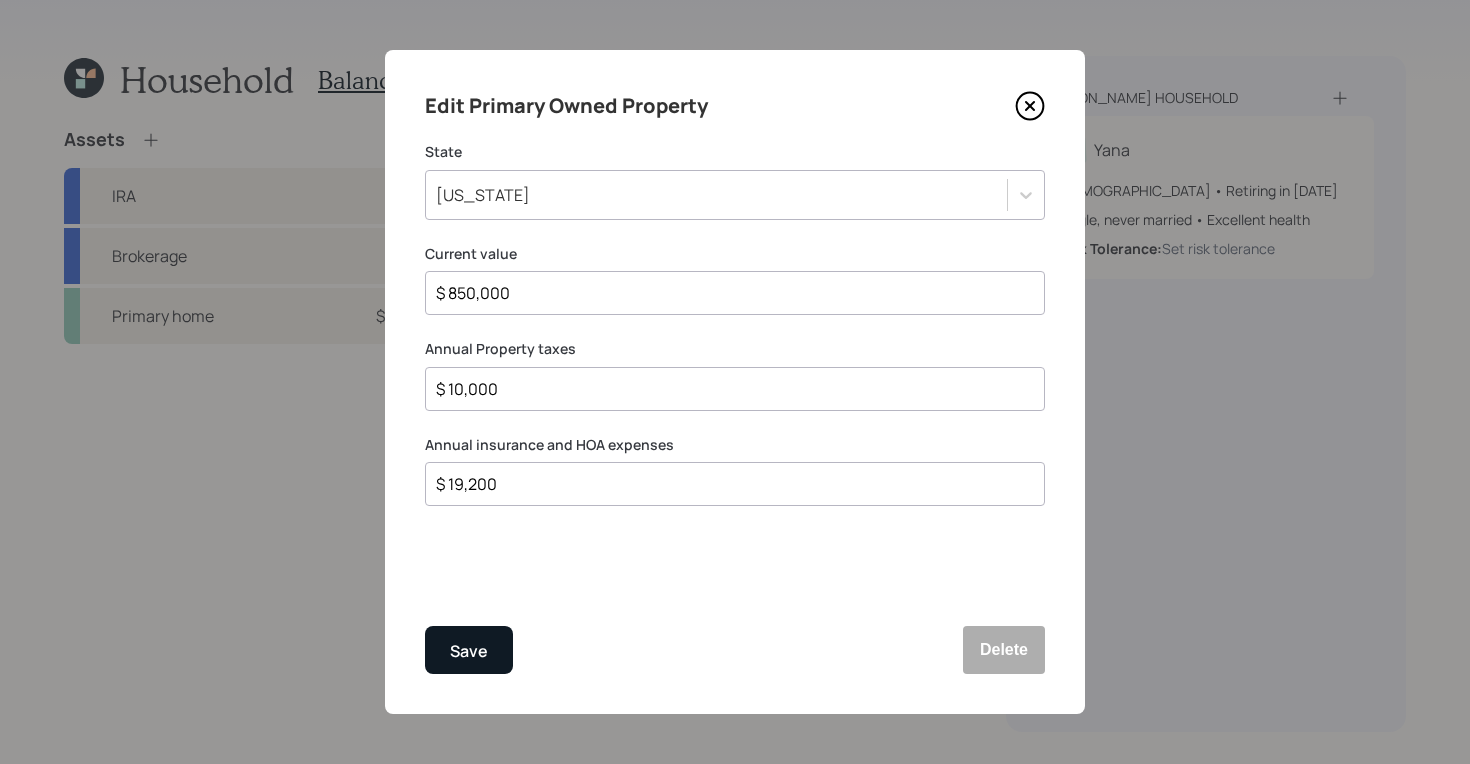 type on "$ 19,200" 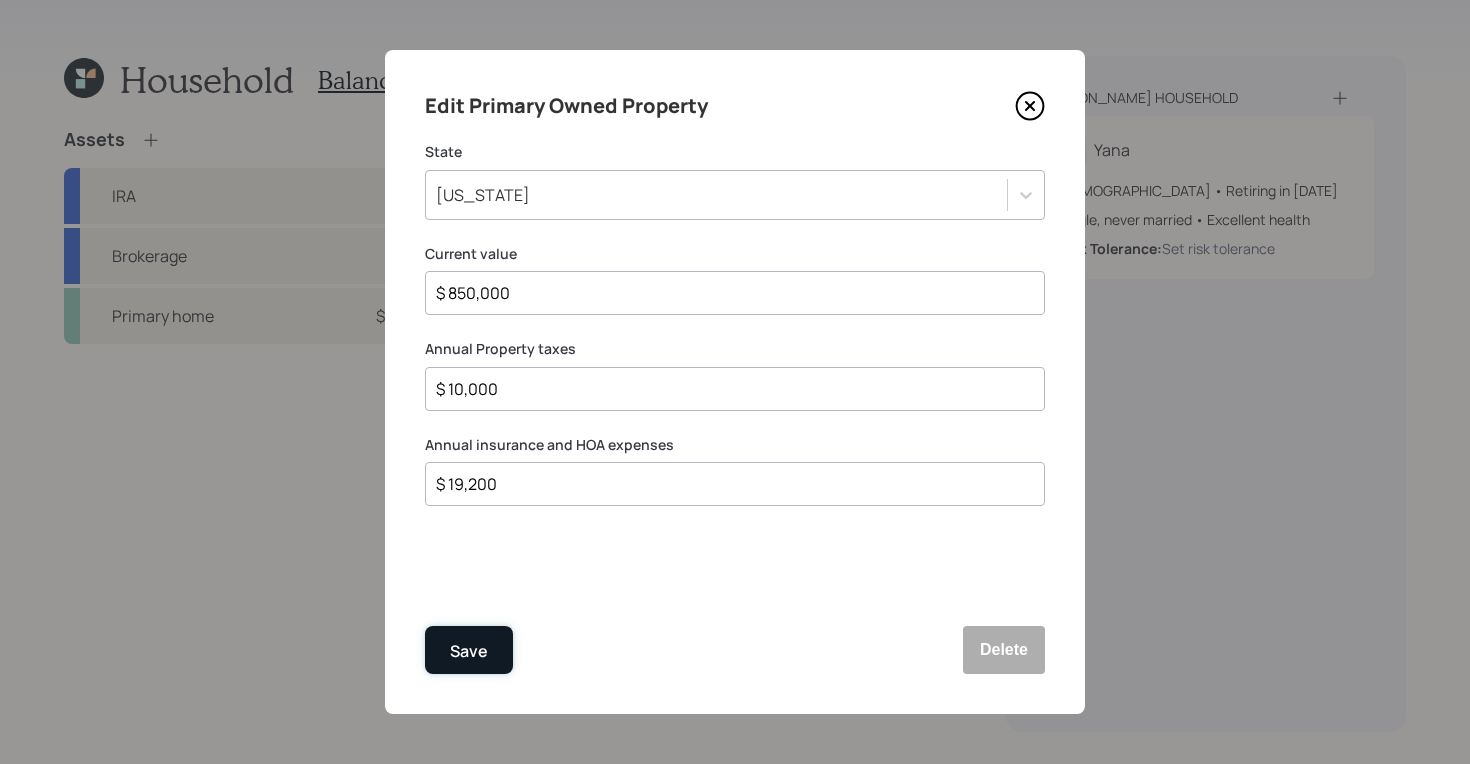 click on "Save" at bounding box center (469, 651) 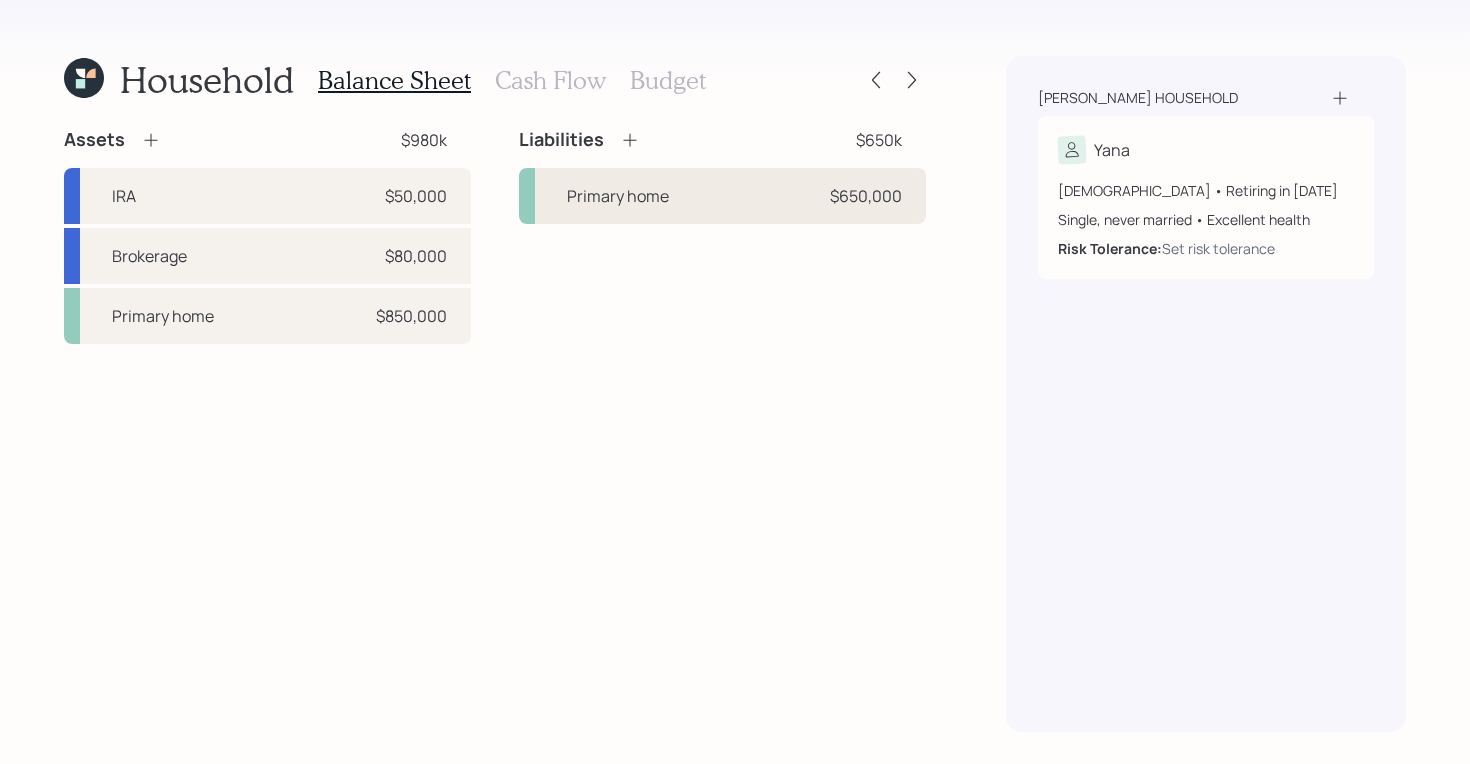 click on "Primary home $650,000" at bounding box center [722, 196] 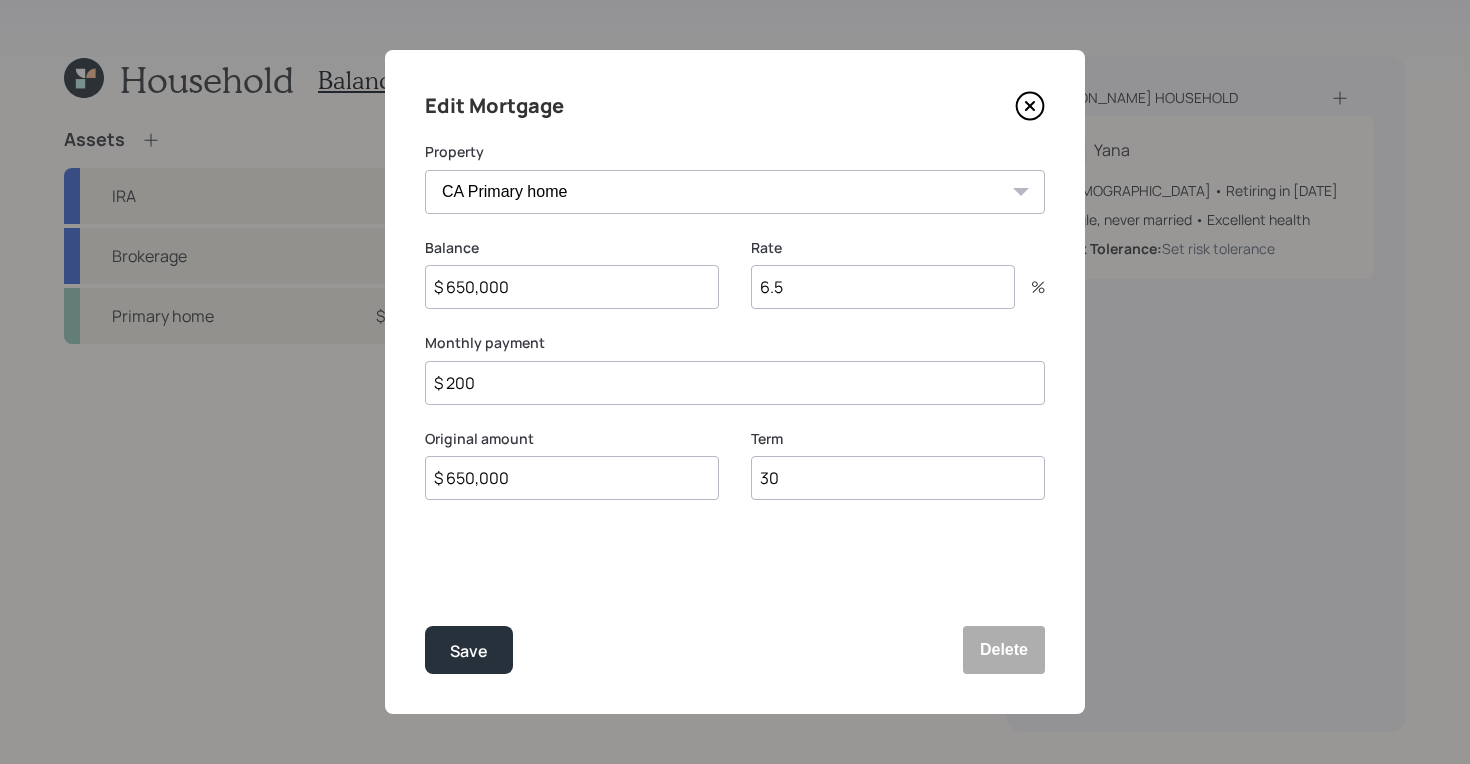 click 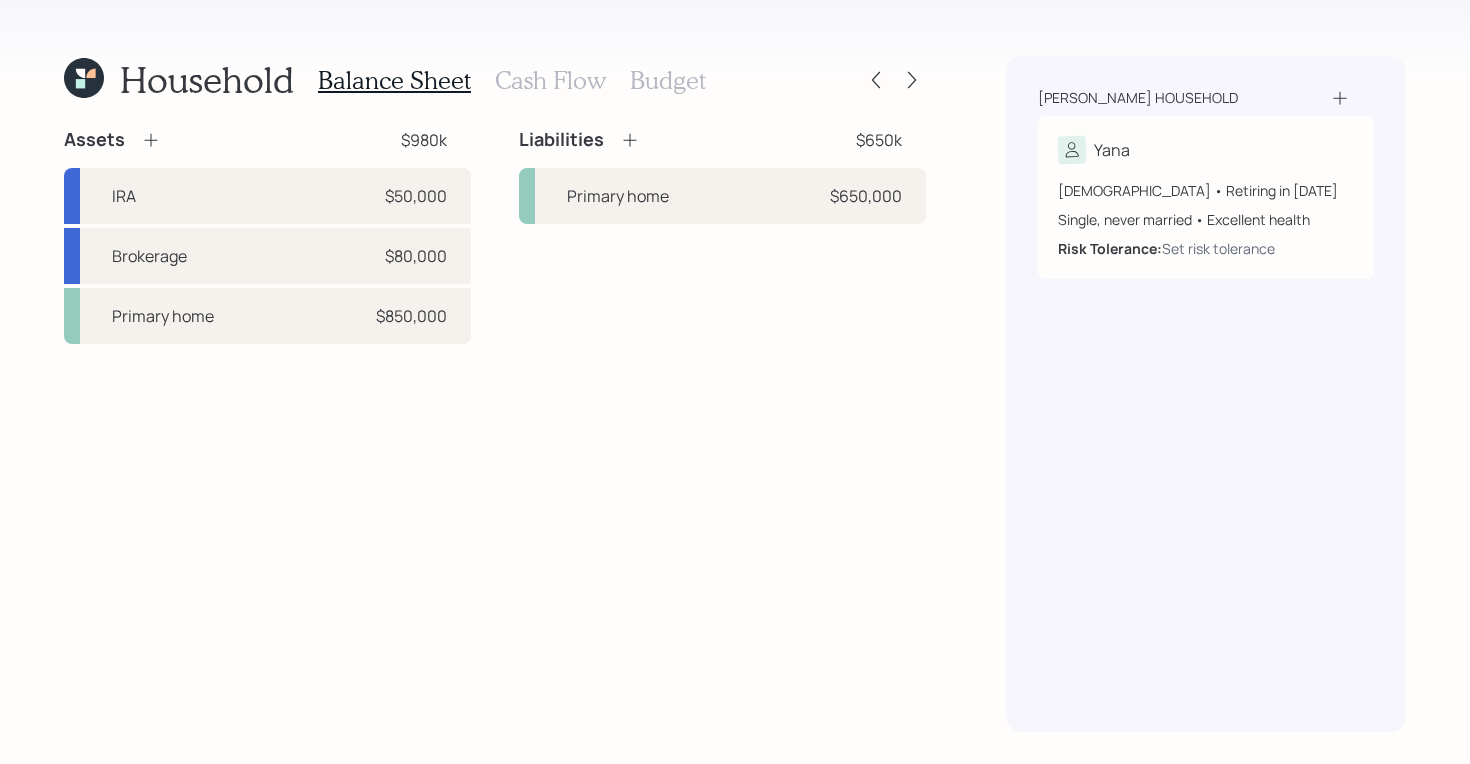 click on "Assets $980k IRA $50,000 Brokerage $80,000 Primary home $850,000 Liabilities $650k Primary home $650,000" at bounding box center (495, 430) 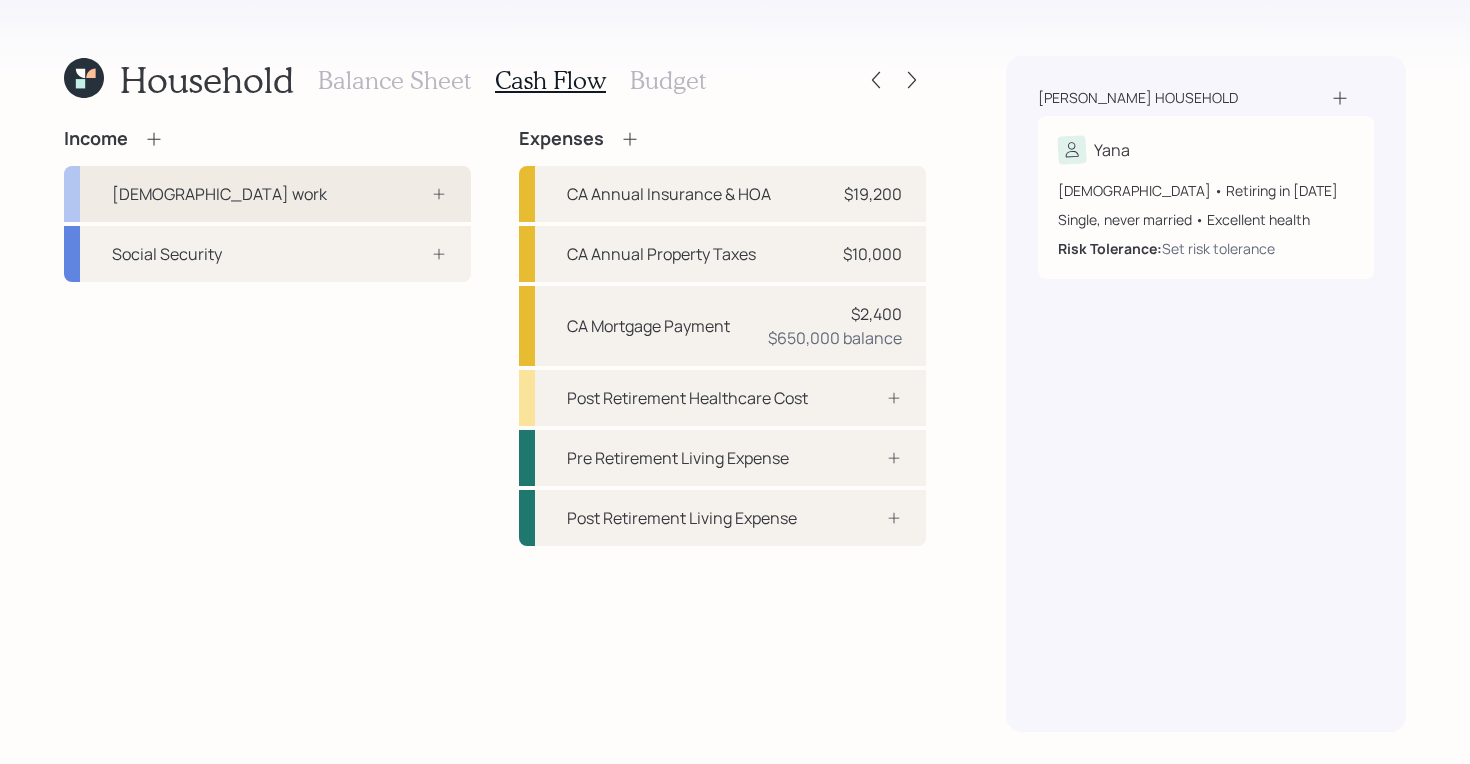 click on "[DEMOGRAPHIC_DATA] work" at bounding box center (267, 194) 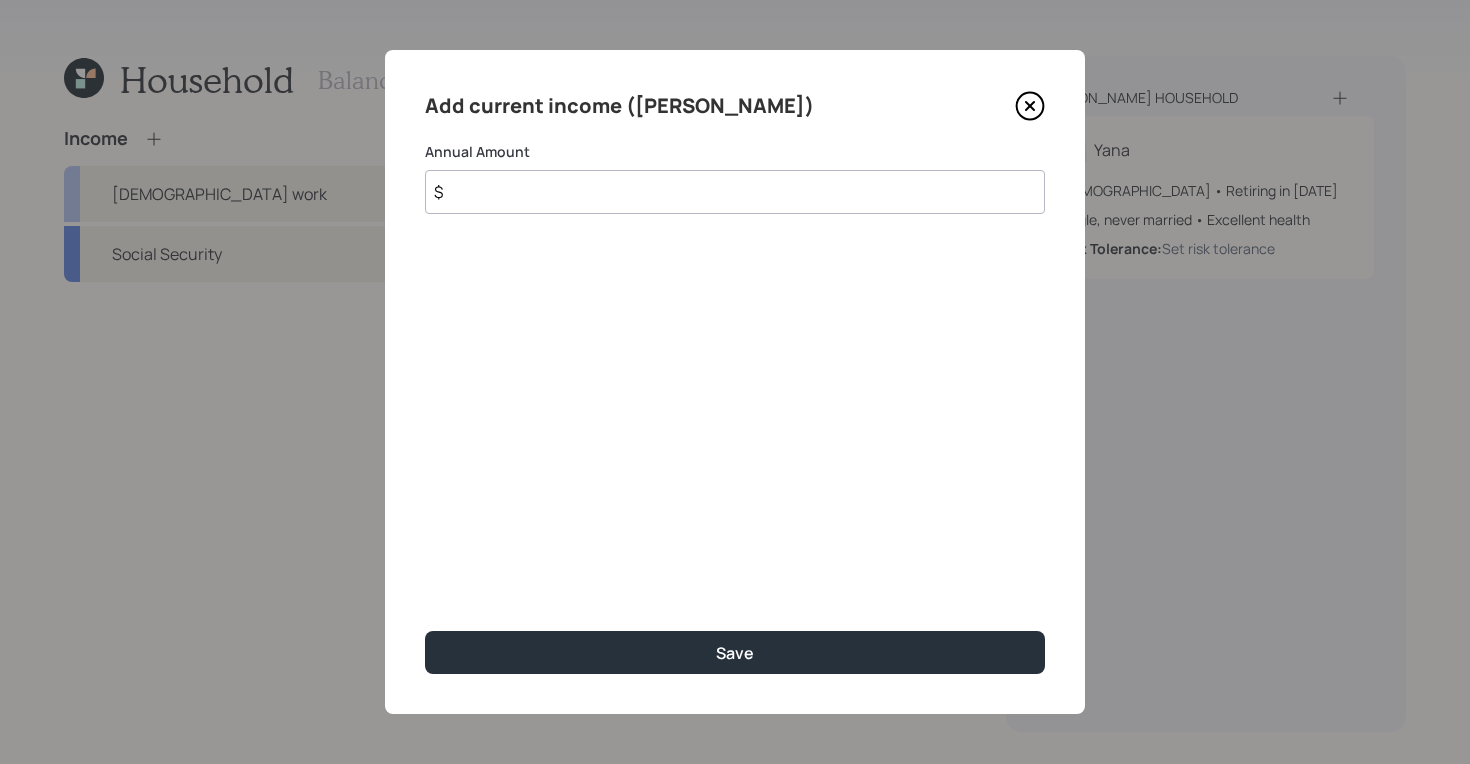 click on "$" at bounding box center (735, 192) 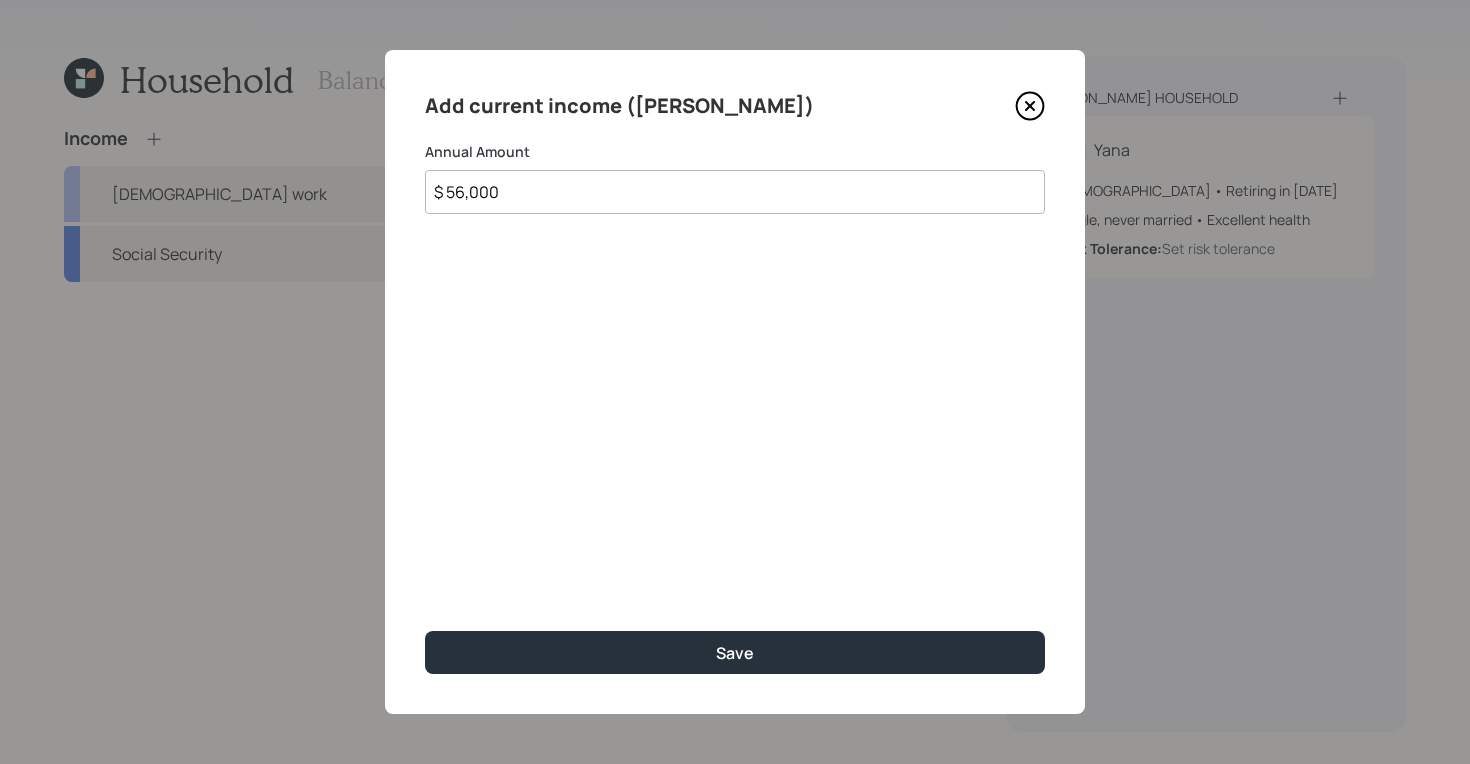 type on "$ 56,000" 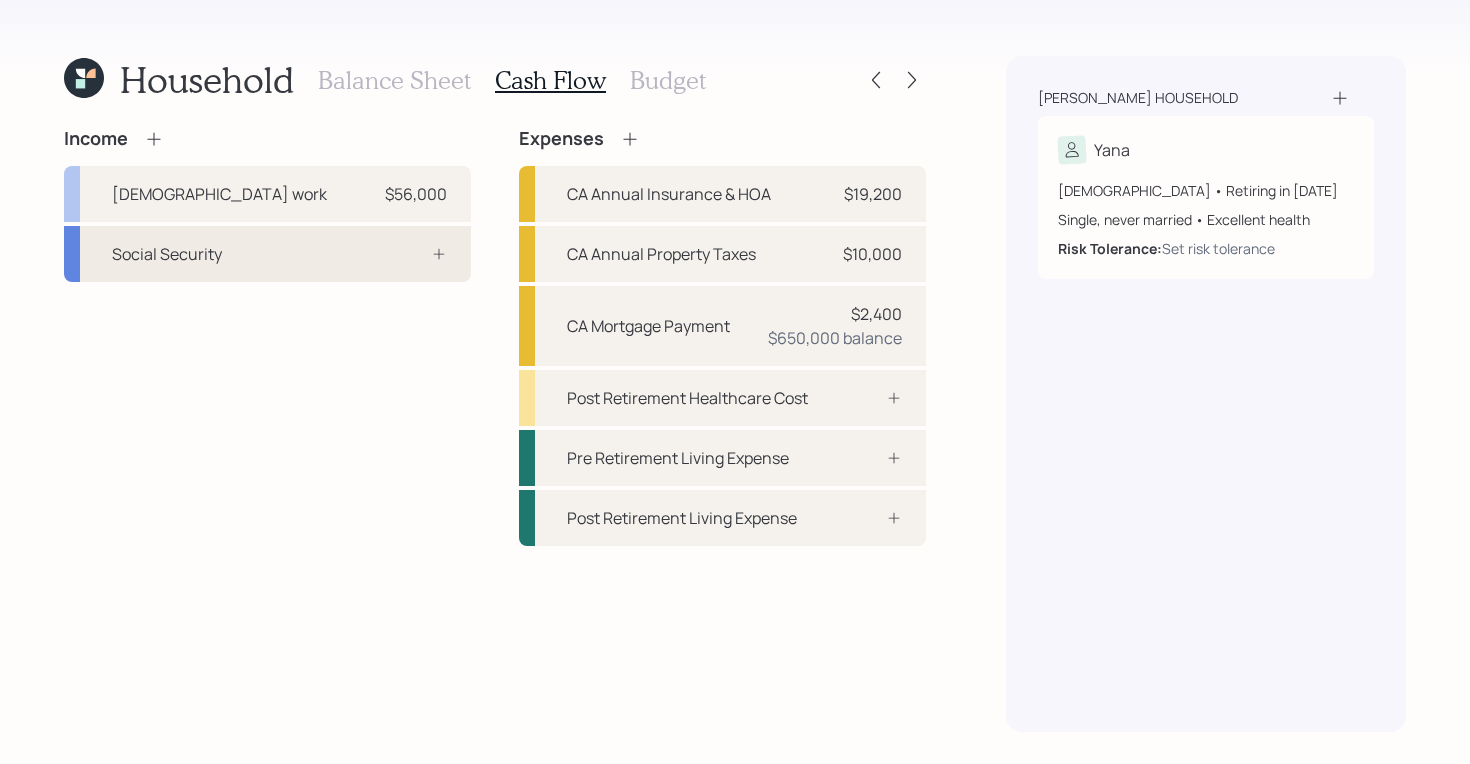 click at bounding box center (417, 254) 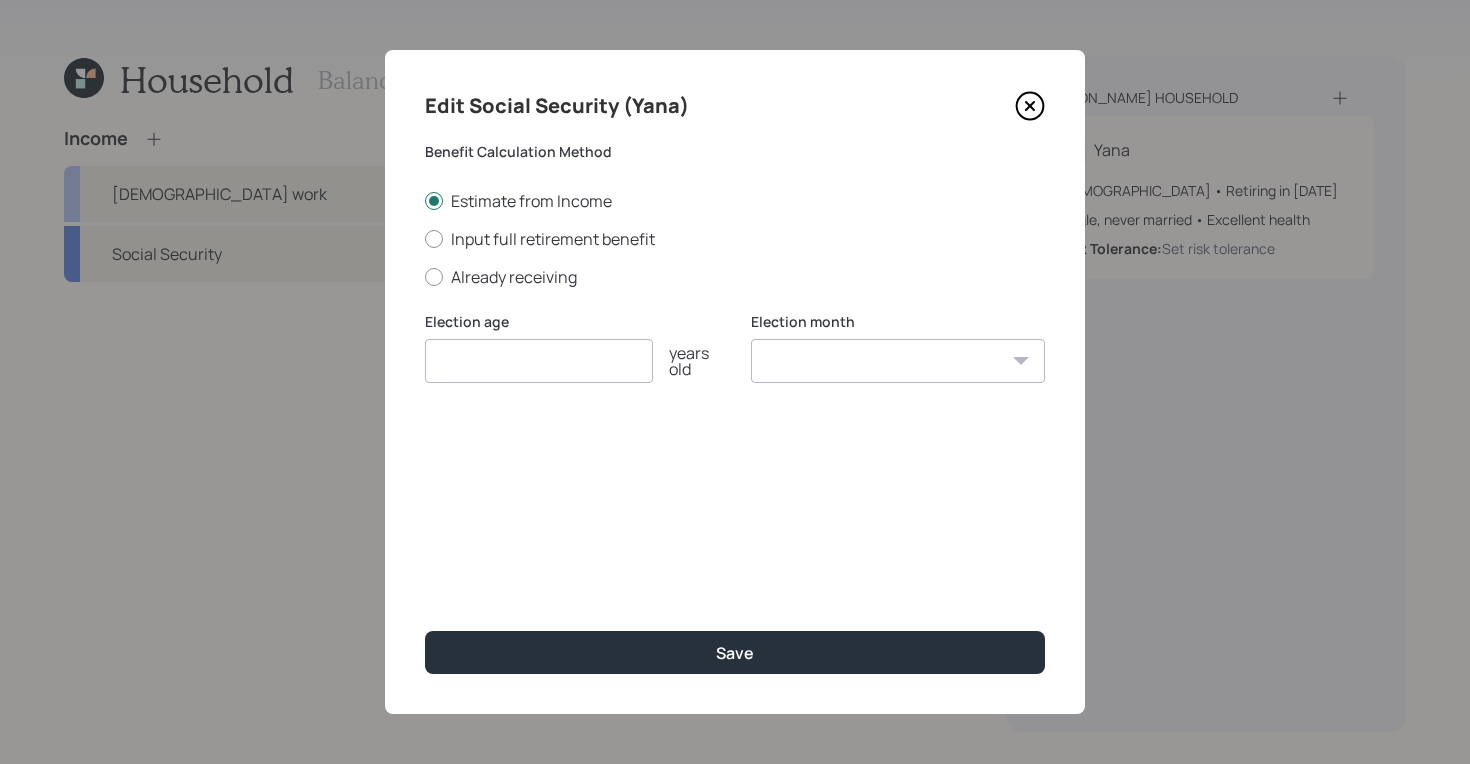click at bounding box center [539, 361] 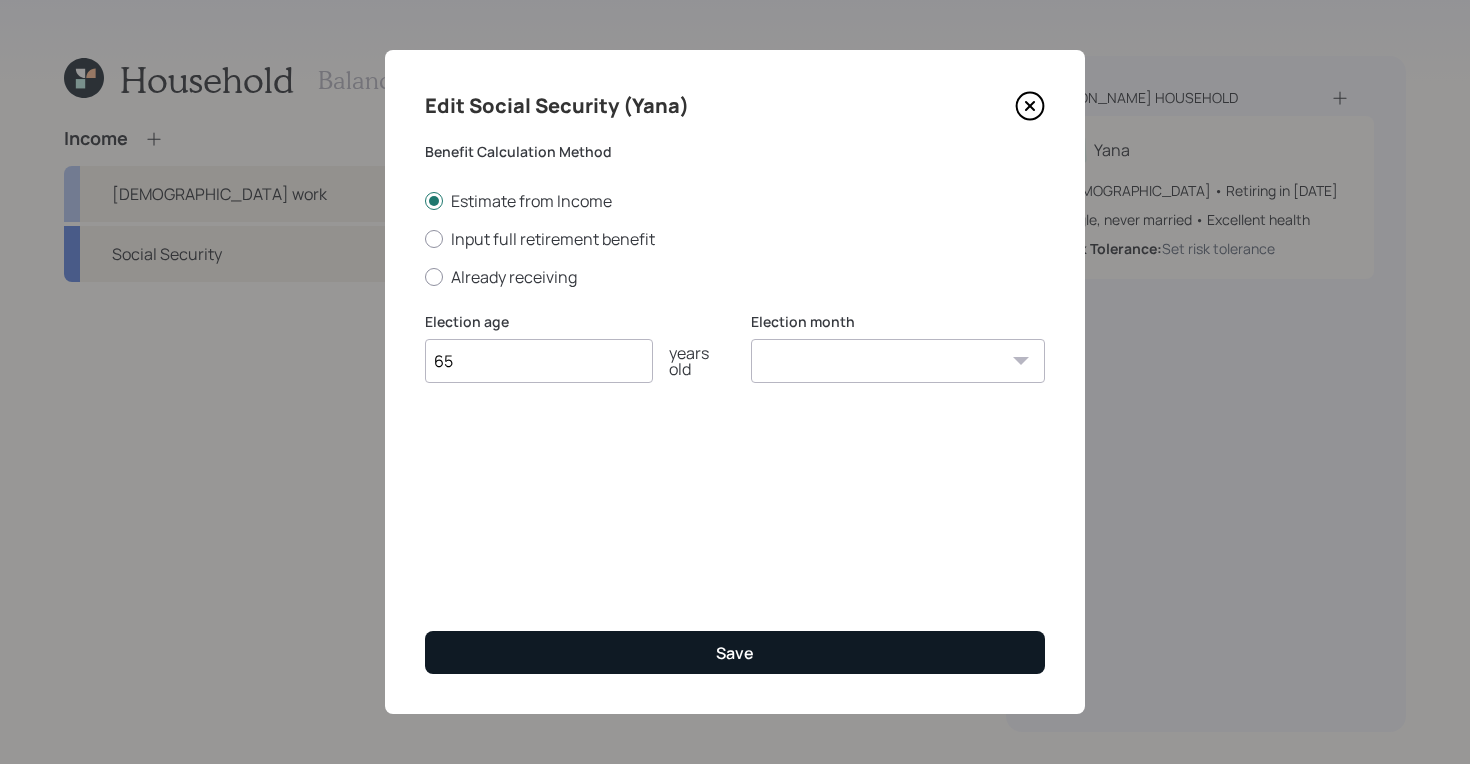type on "65" 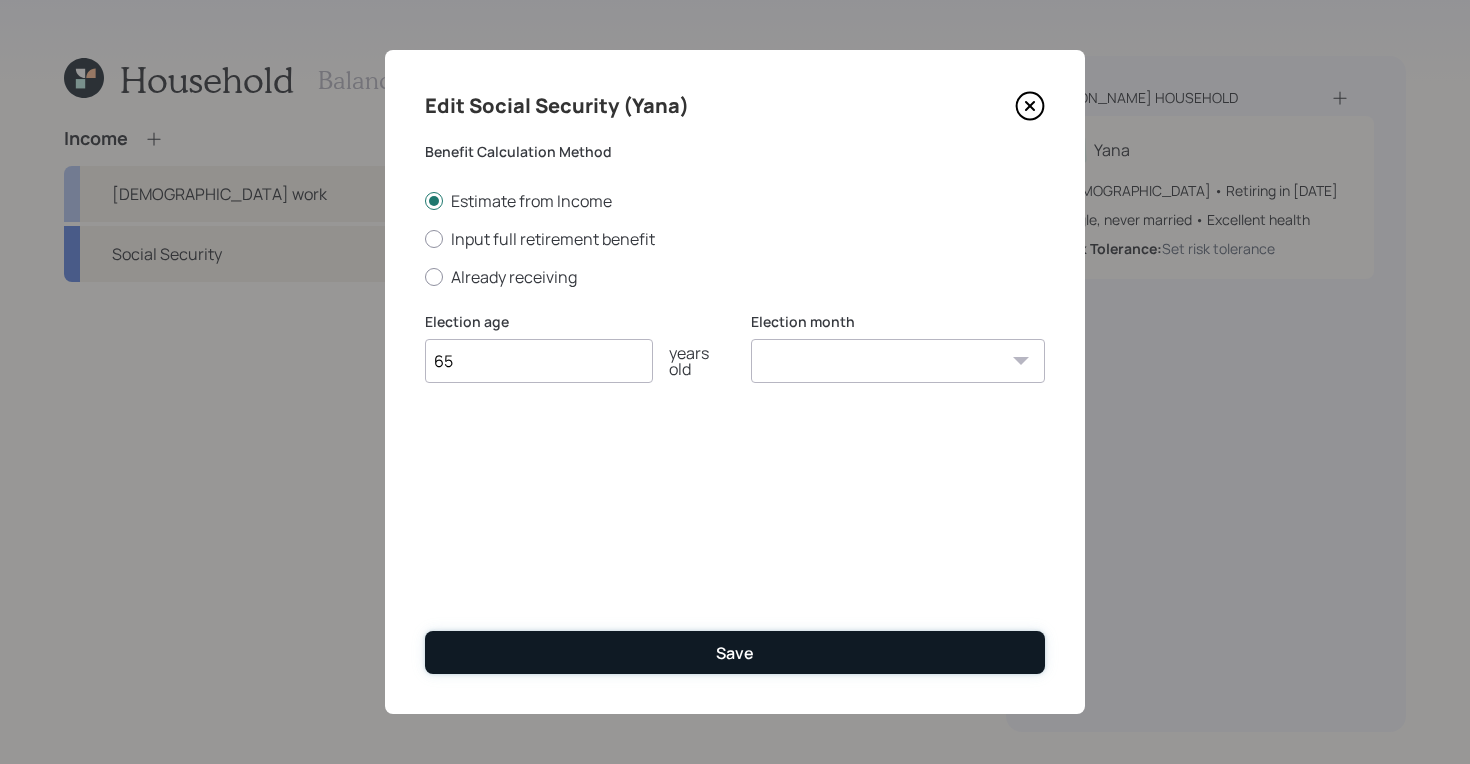 click on "Save" at bounding box center [735, 652] 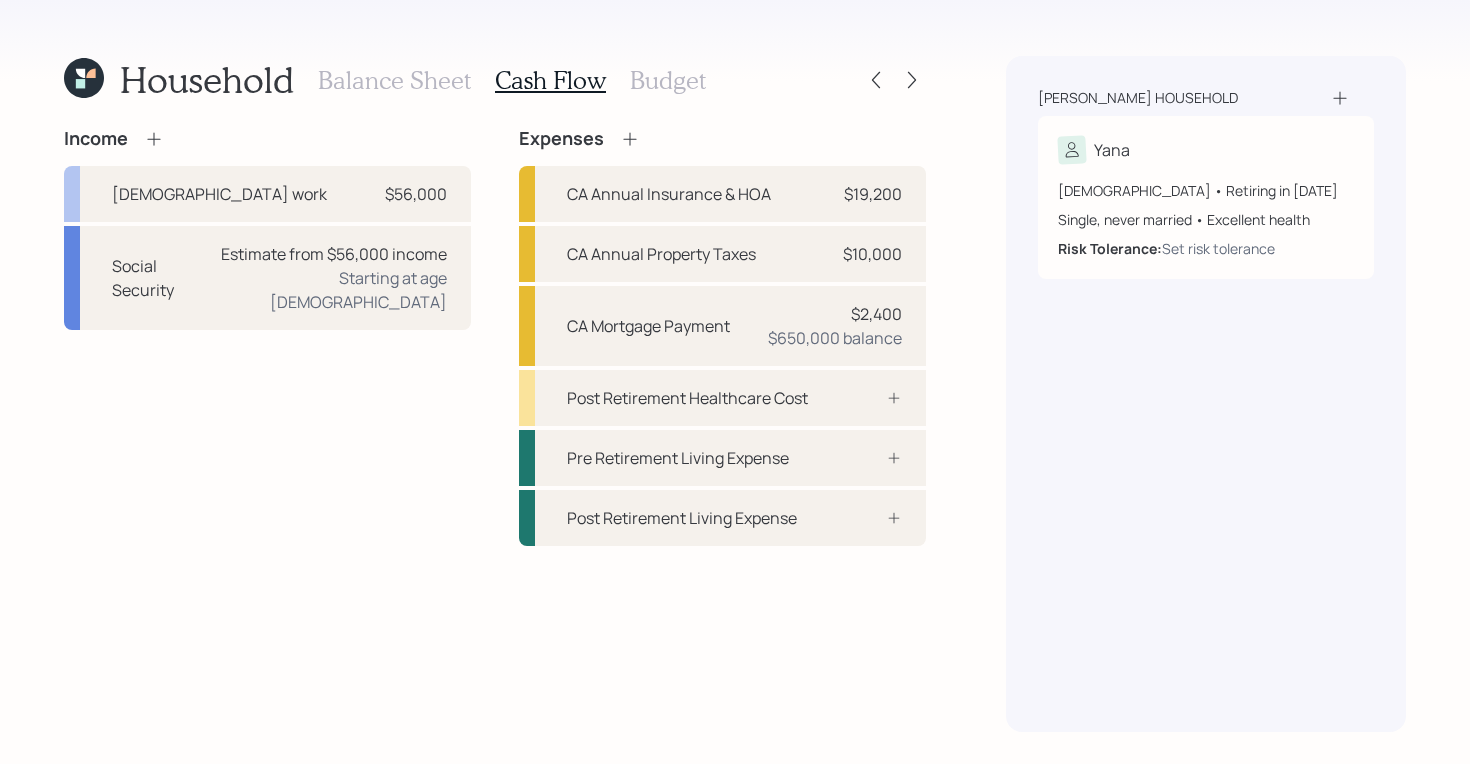 click 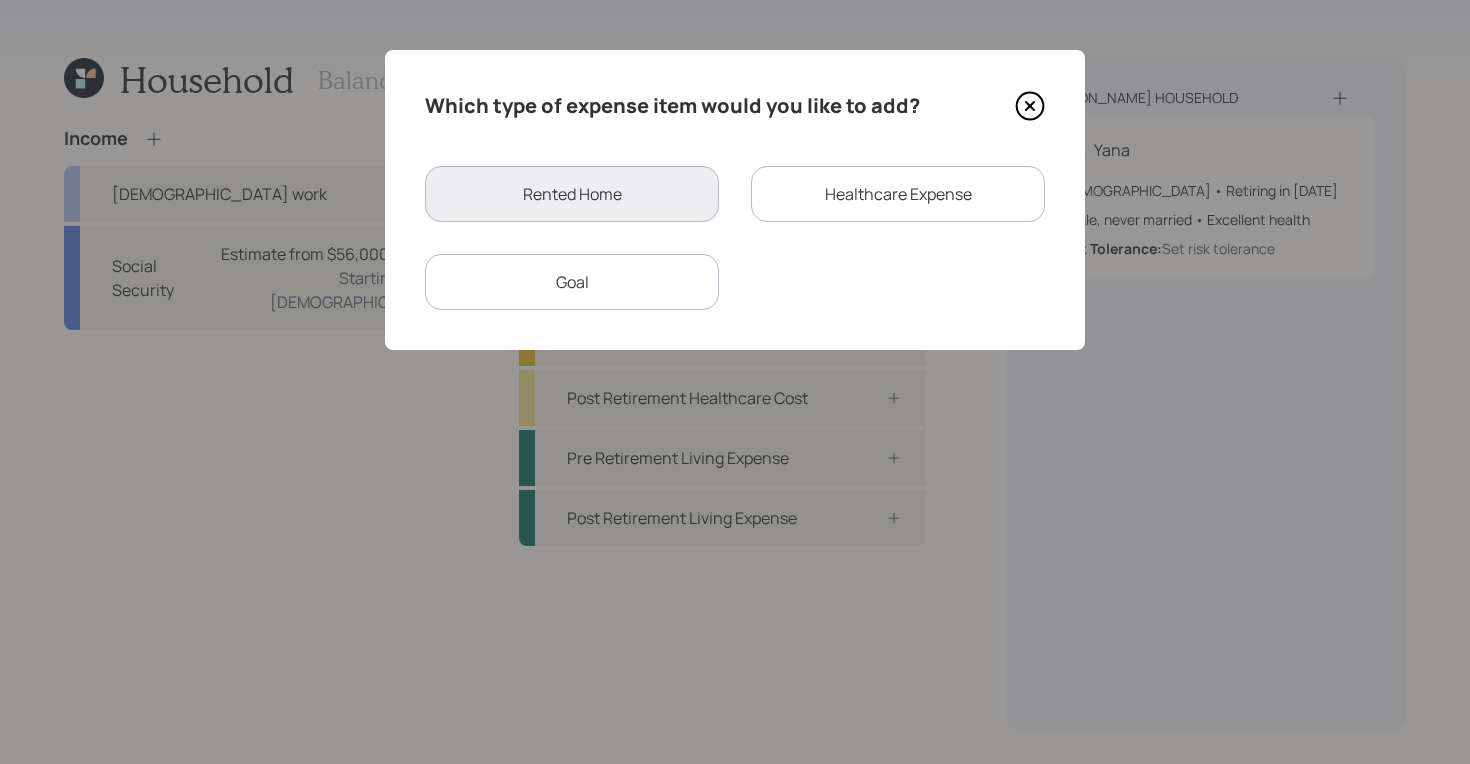 click on "Which type of expense item would you like to add? Rented Home Healthcare Expense Goal" at bounding box center (735, 200) 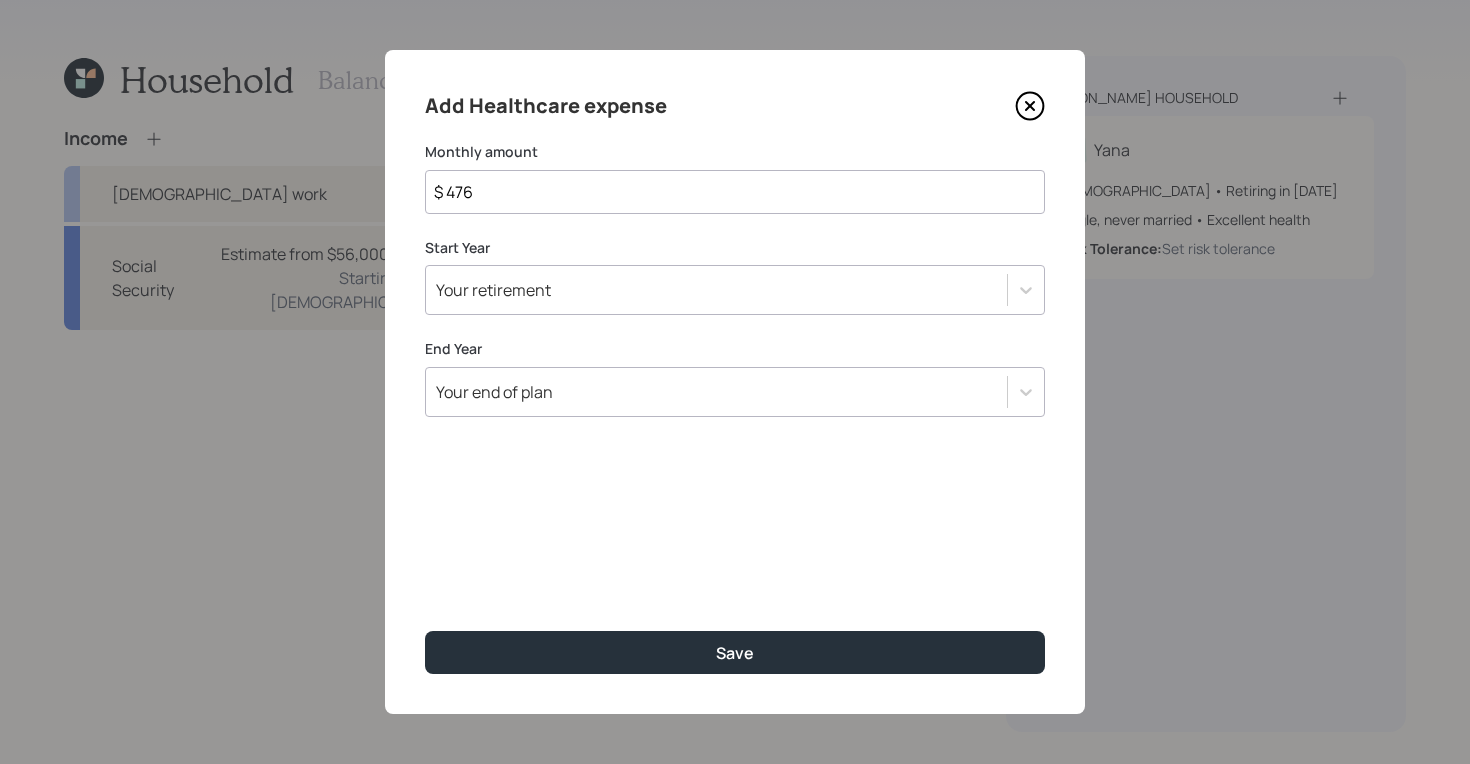 click 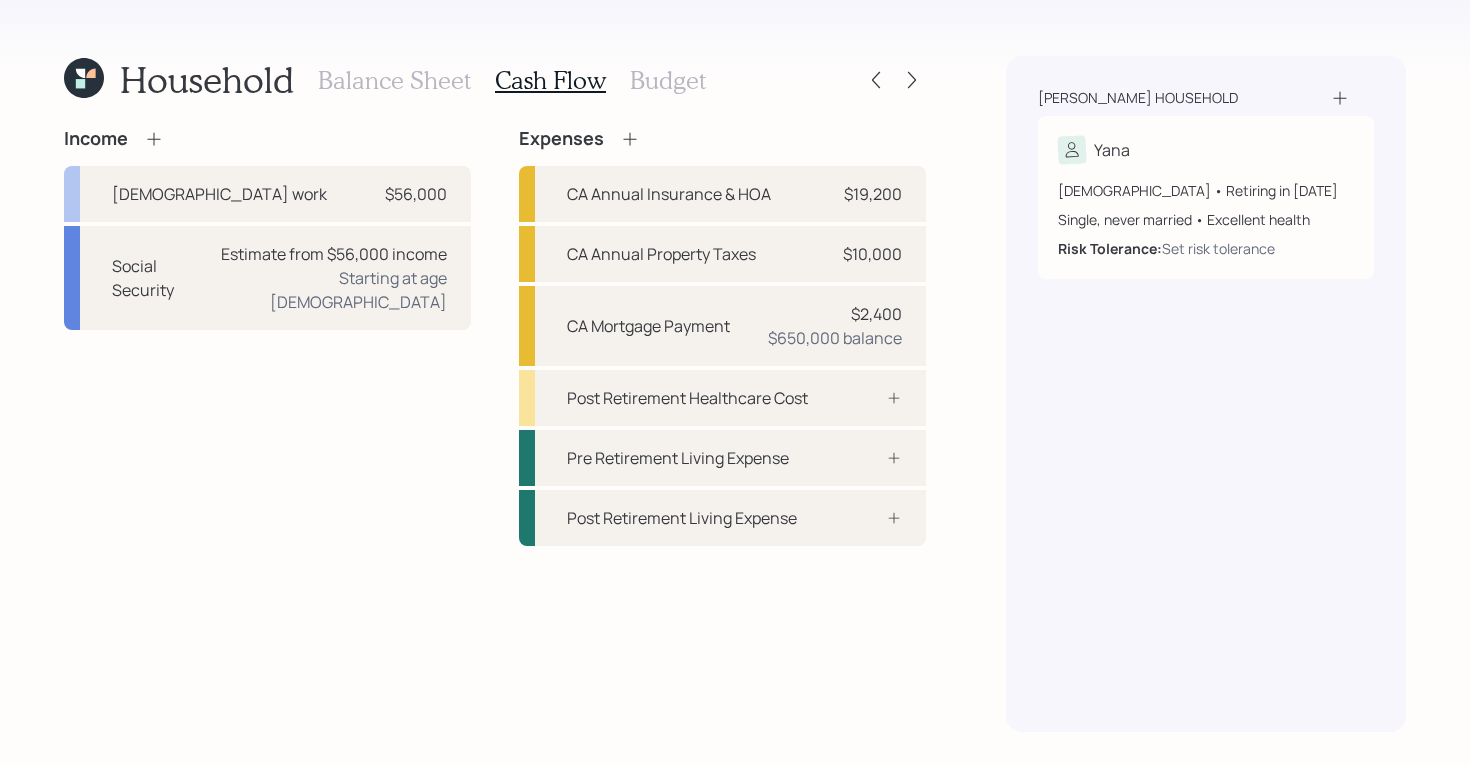 click on "Income [DEMOGRAPHIC_DATA] work $56,000 Social Security Estimate from $56,000 income Starting at age [DEMOGRAPHIC_DATA]" at bounding box center (267, 337) 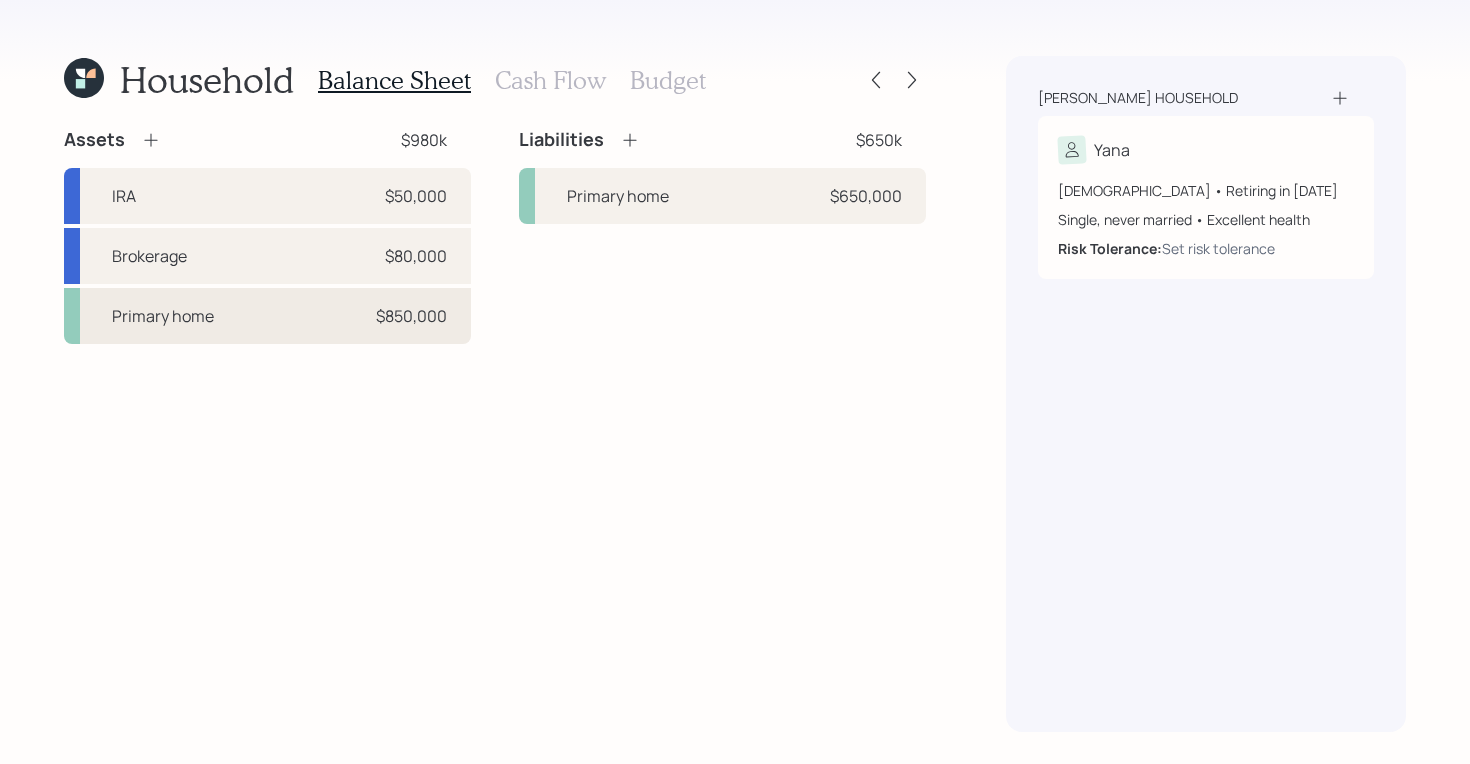 click on "Primary home" at bounding box center (163, 316) 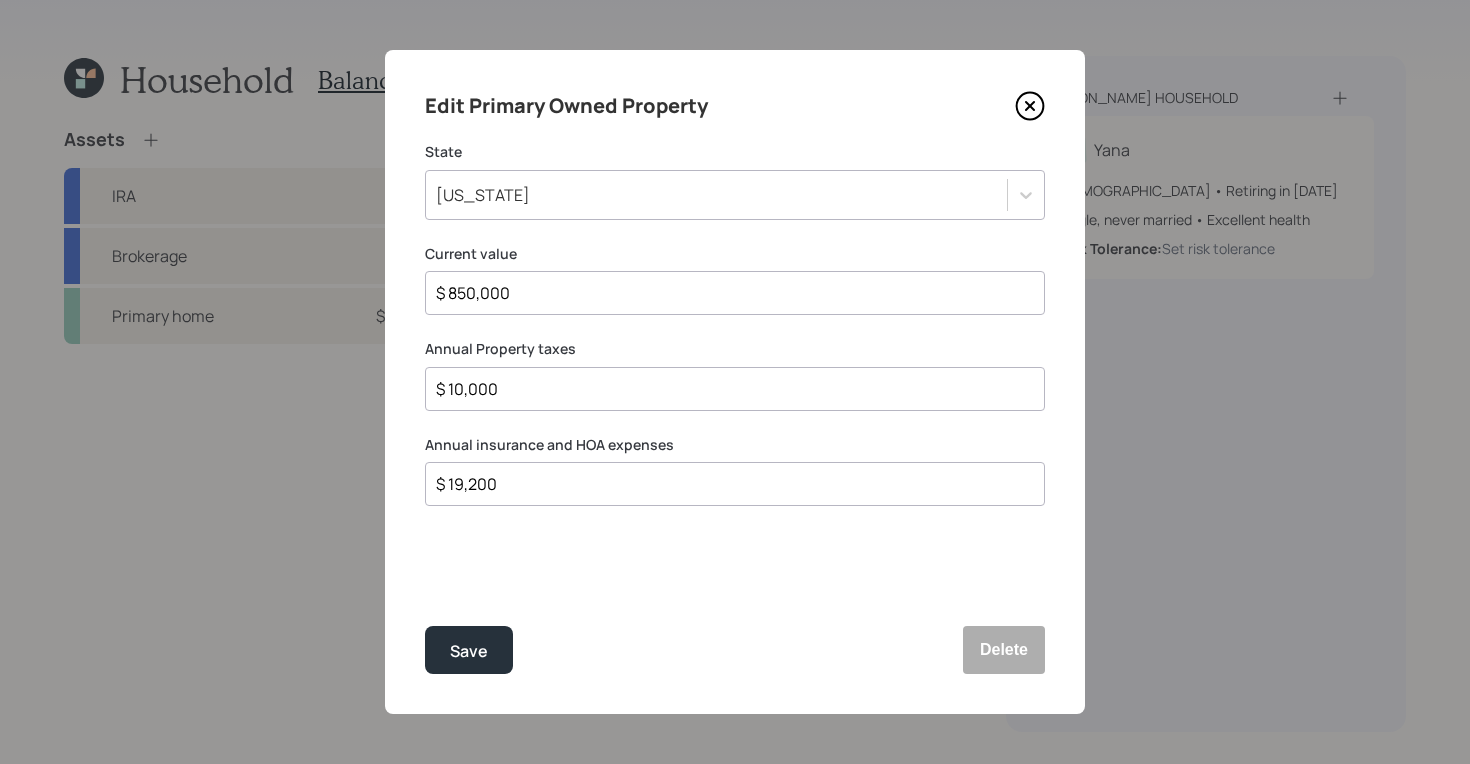 click 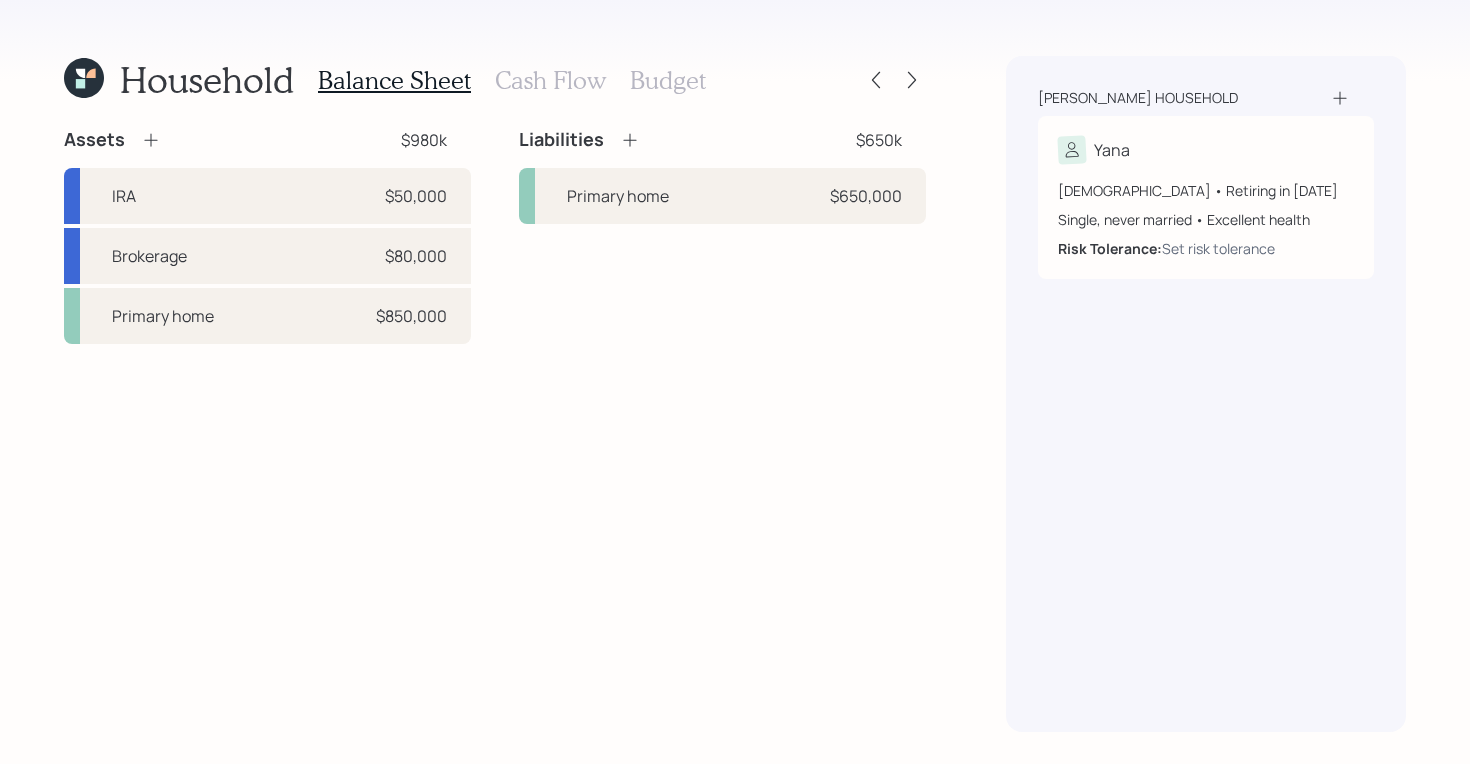 click on "Assets $980k IRA $50,000 Brokerage $80,000 Primary home $850,000 Liabilities $650k Primary home $650,000" at bounding box center [495, 430] 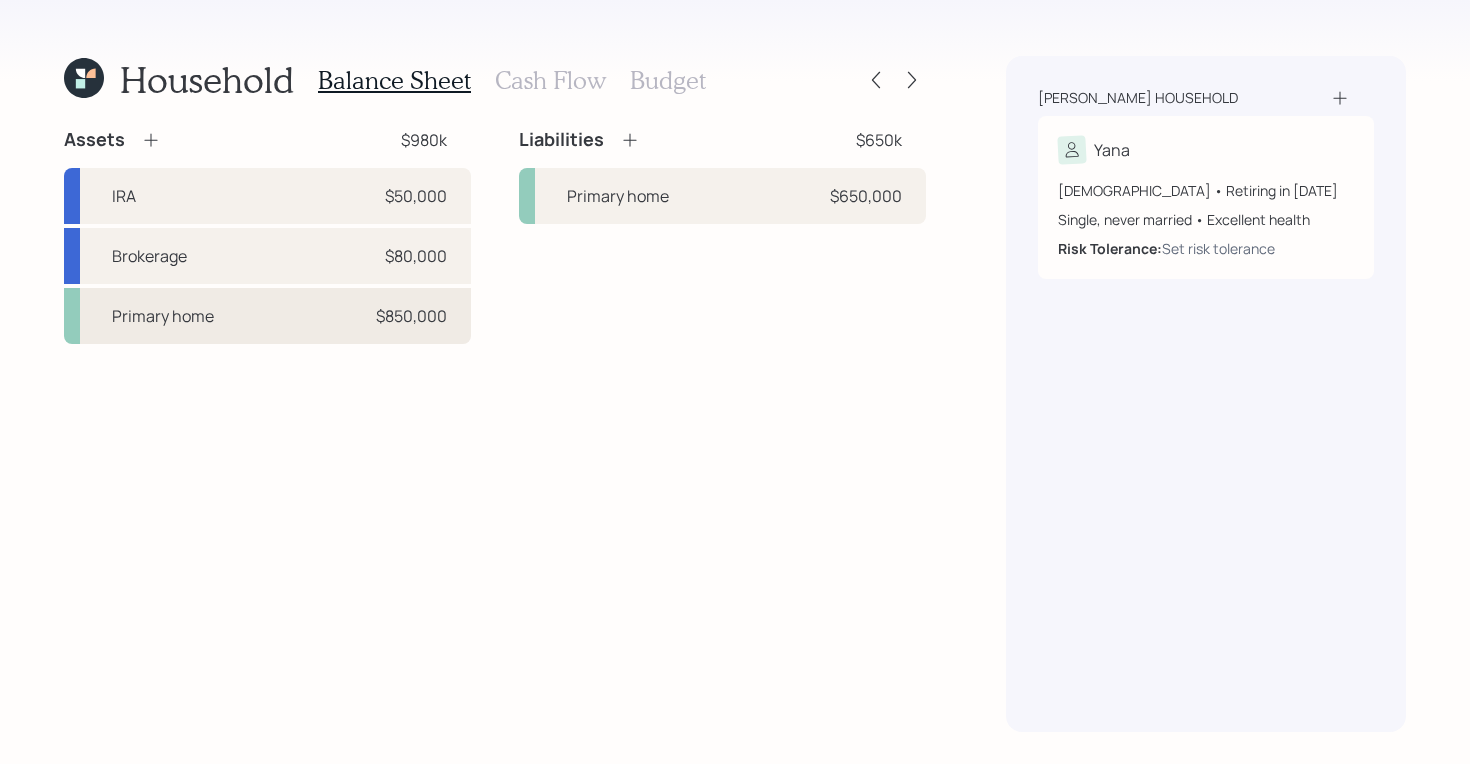 click on "Primary home $850,000" at bounding box center (267, 316) 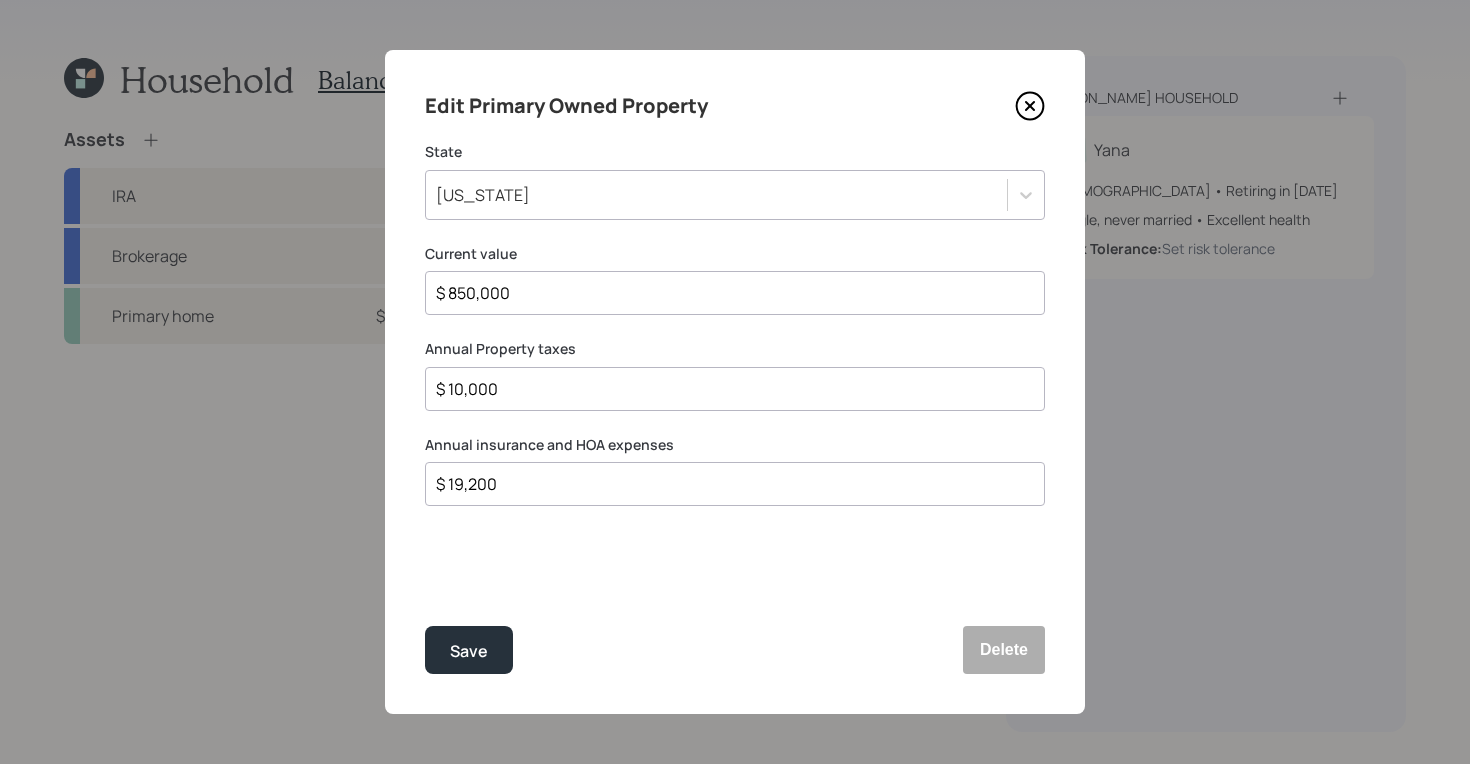 click 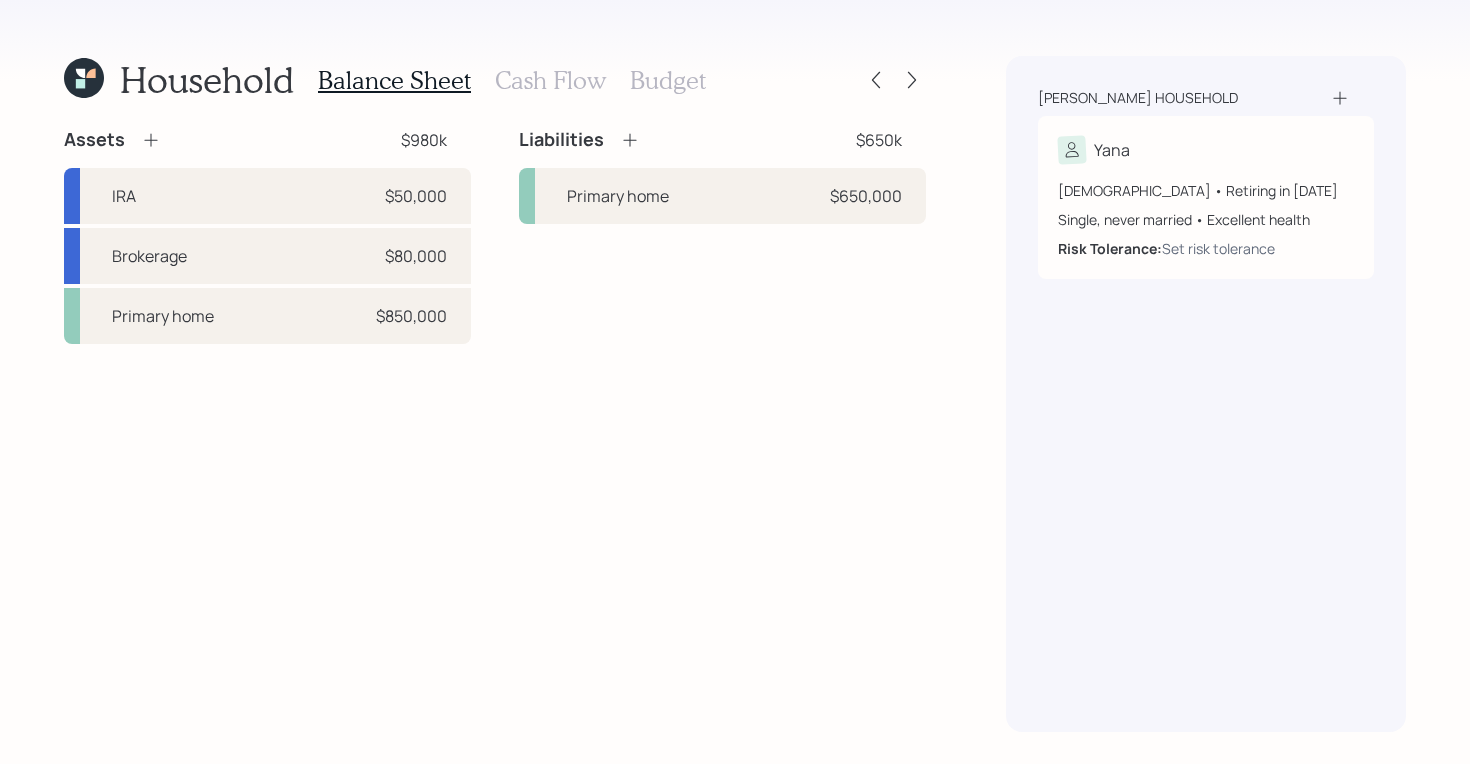 click on "Balance Sheet Cash Flow Budget" at bounding box center (512, 80) 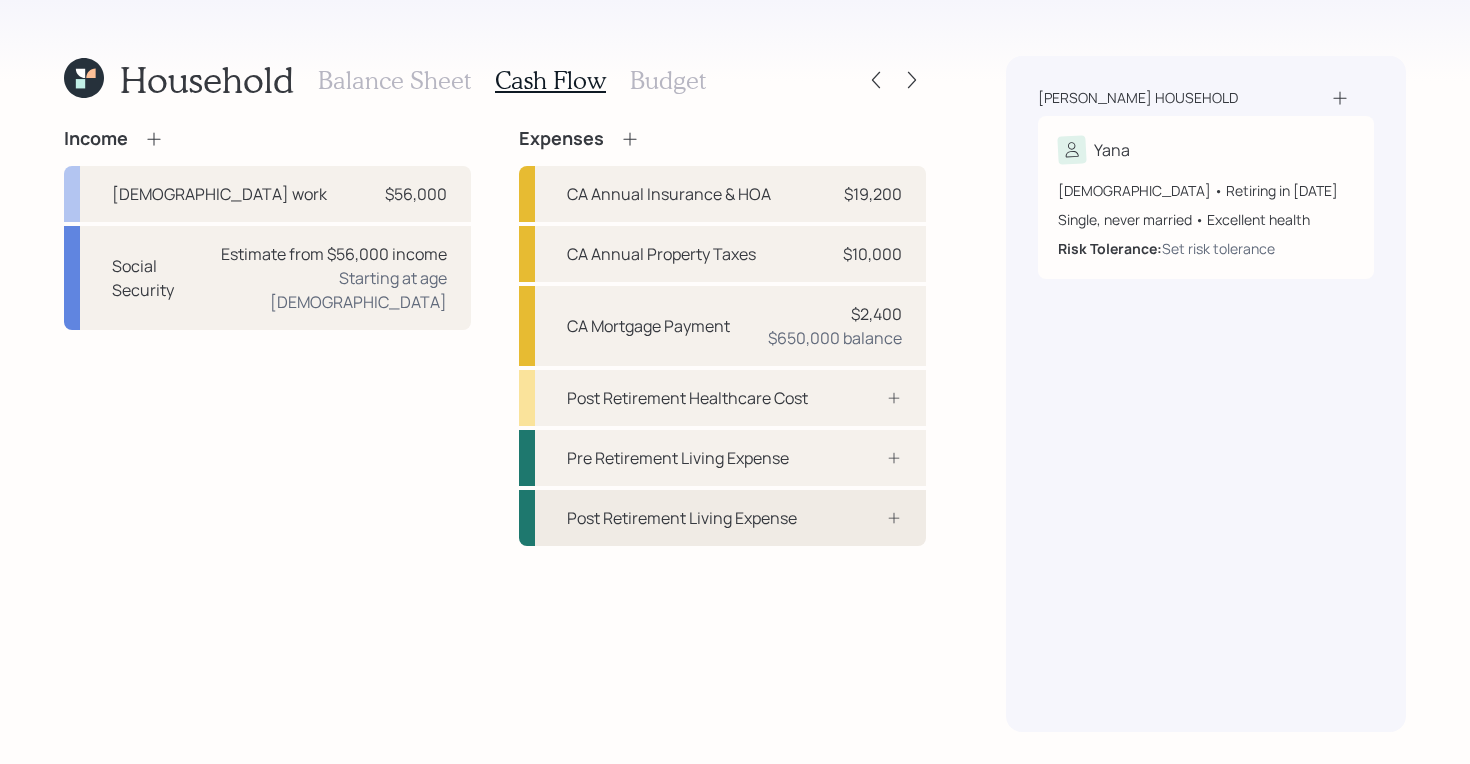 click on "Post Retirement Living Expense" at bounding box center (682, 518) 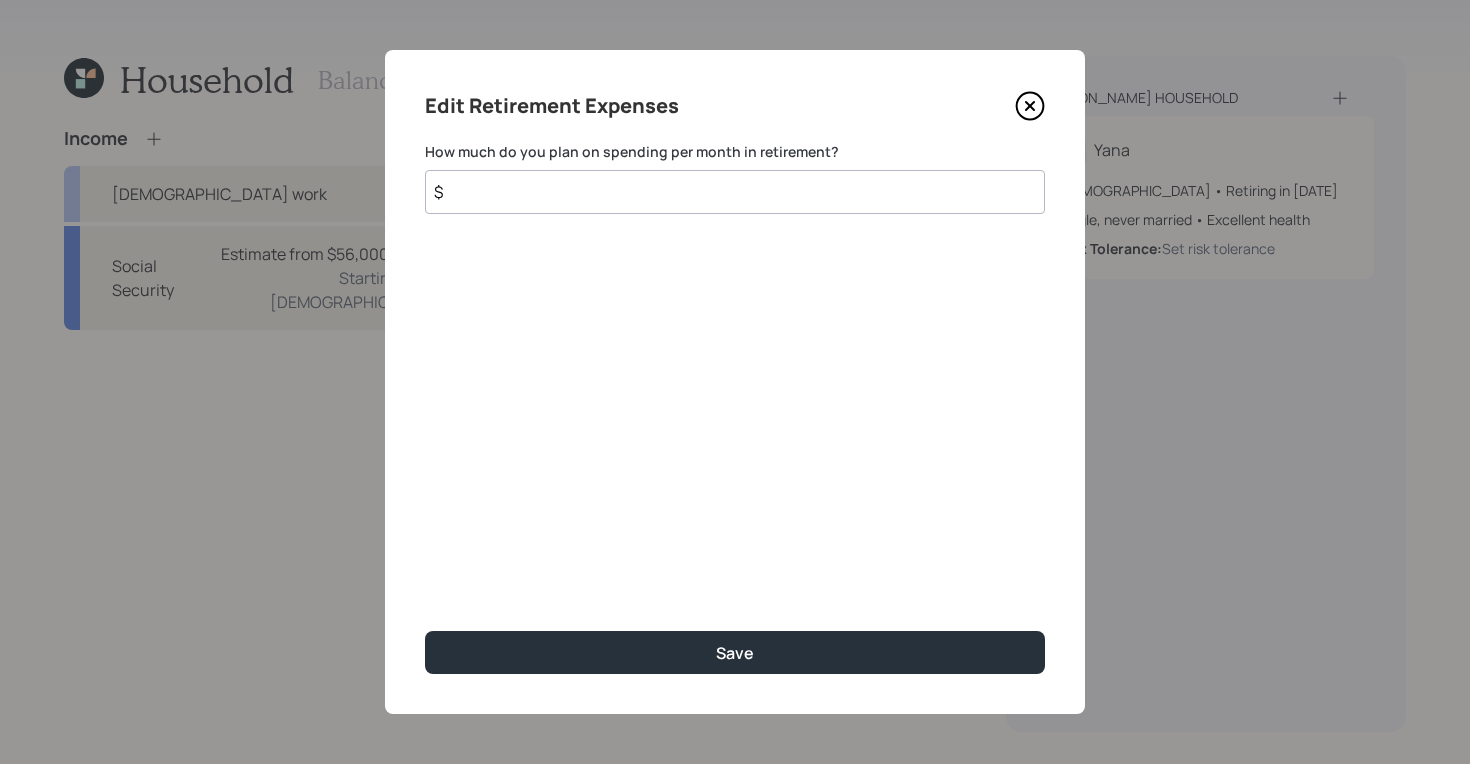 click on "$" at bounding box center (735, 192) 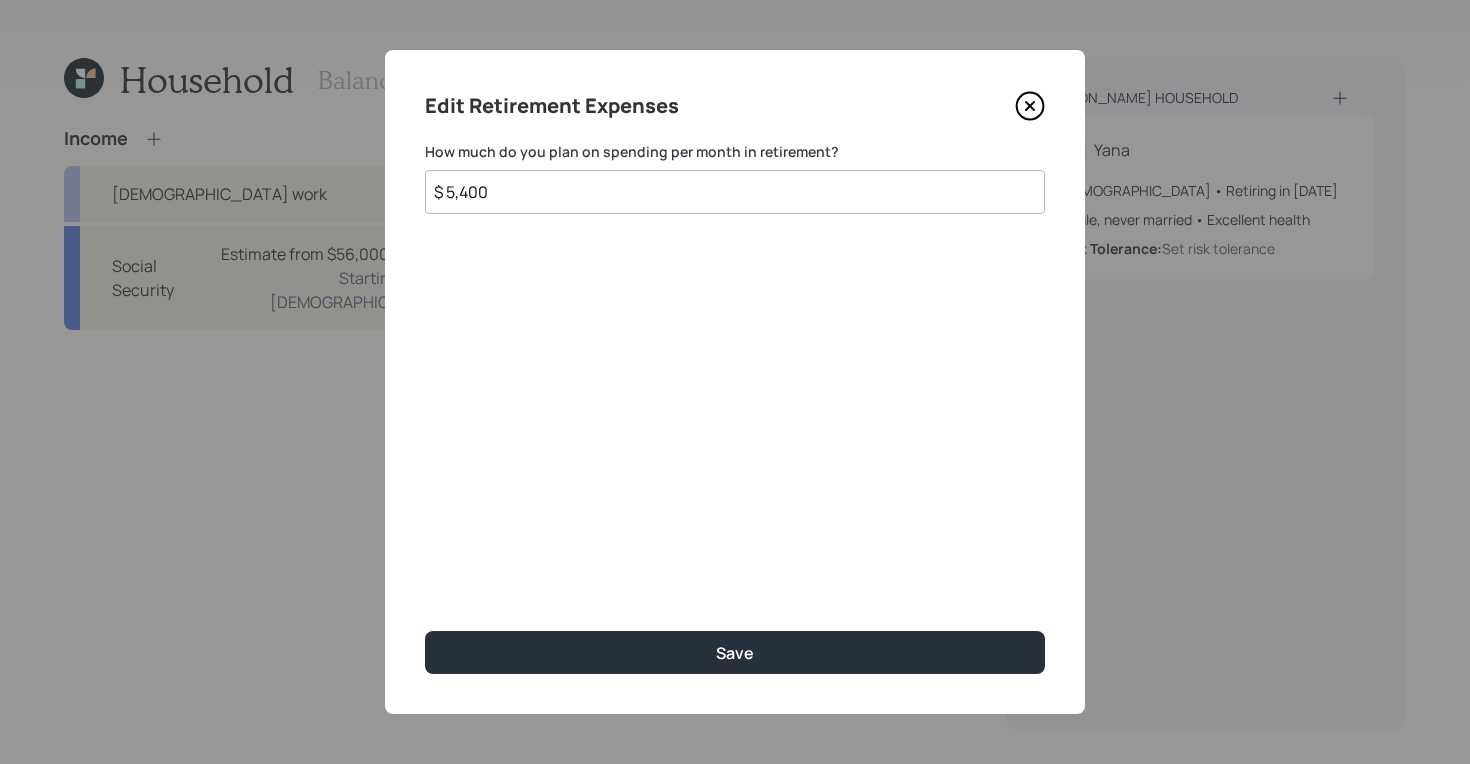 type on "$ 5,400" 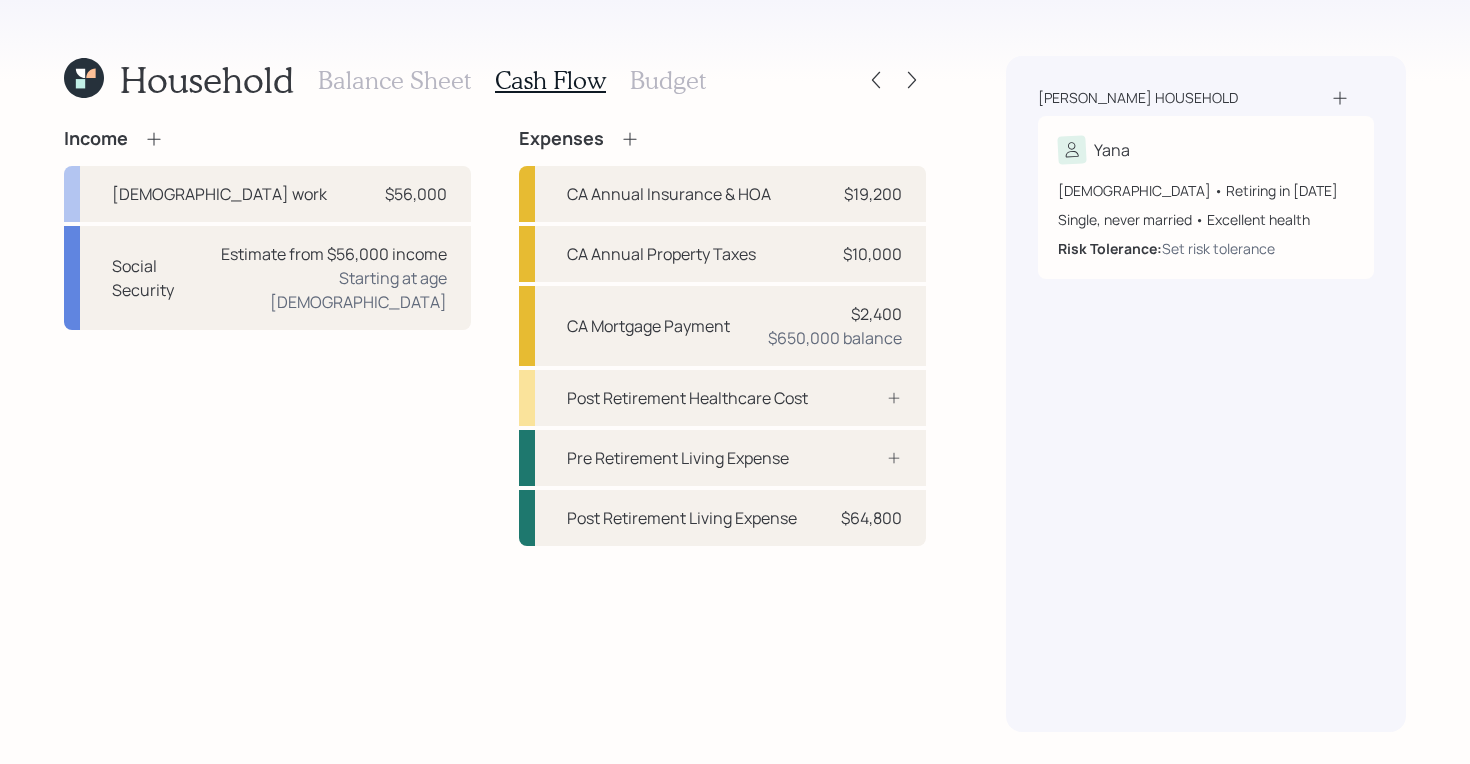 click on "CA Annual Insurance & HOA $19,200 CA Annual Property Taxes $10,000 CA Mortgage Payment $2,400 $650,000 balance Post Retirement Healthcare Cost Pre Retirement Living Expense Post Retirement Living Expense $64,800" at bounding box center (722, 356) 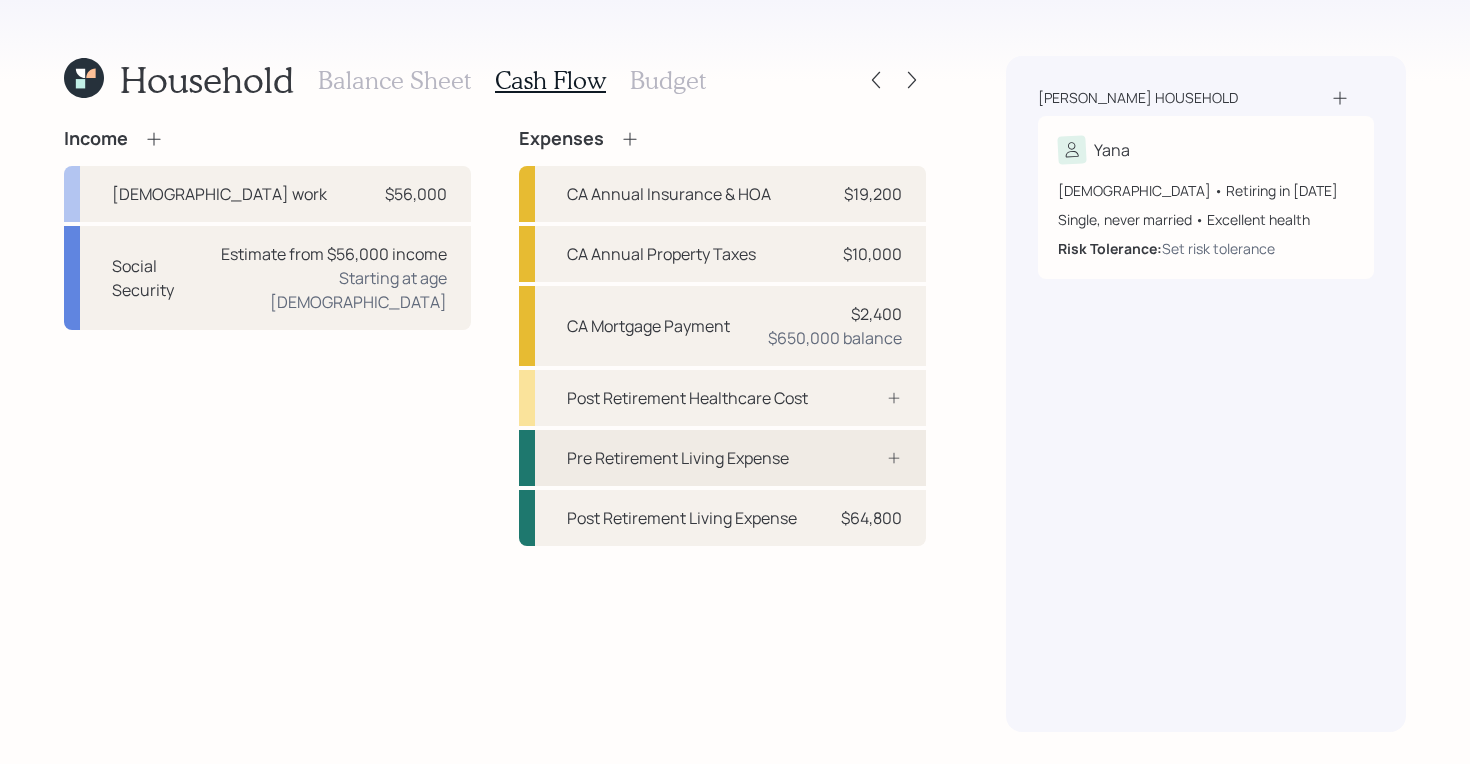 click on "Pre Retirement Living Expense" at bounding box center (722, 458) 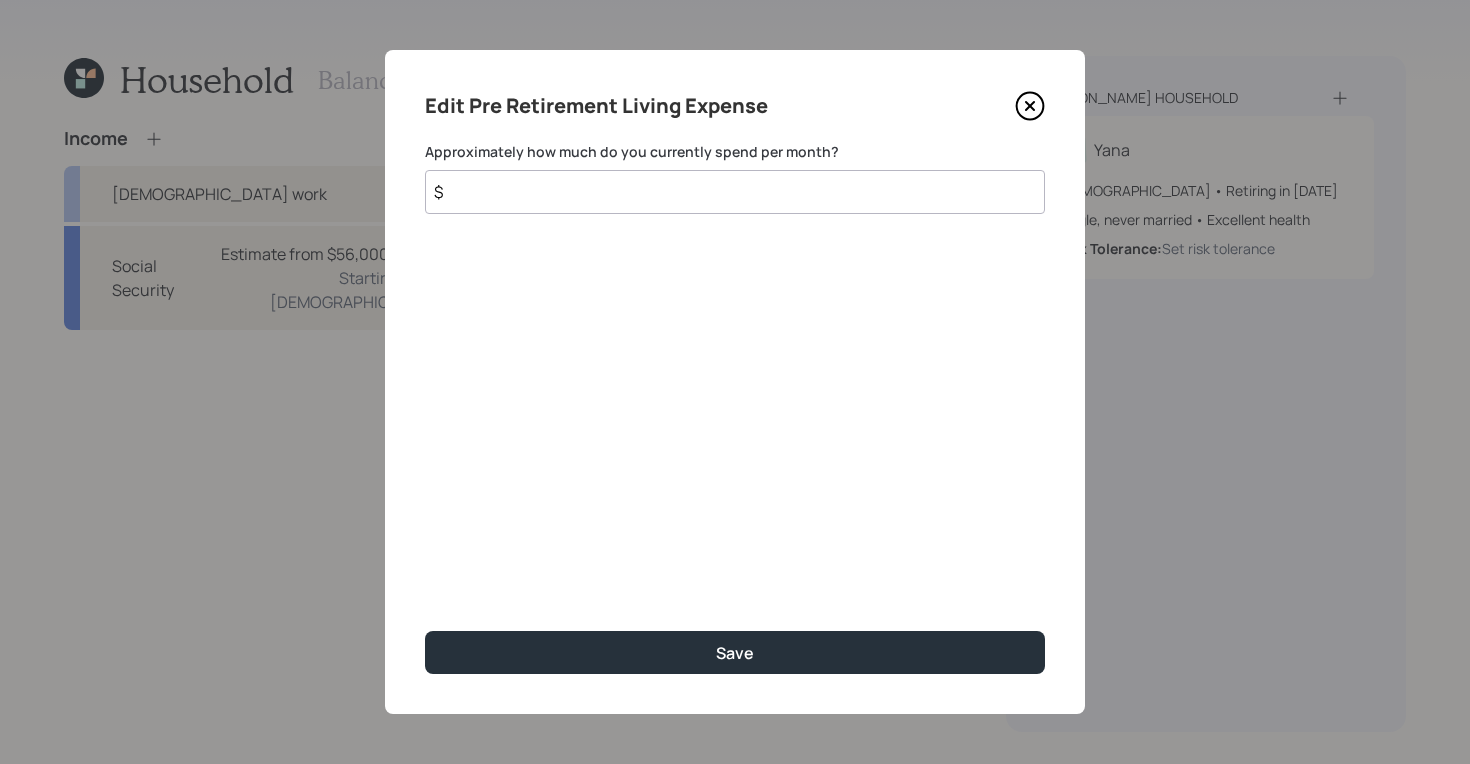 click on "$" at bounding box center [735, 192] 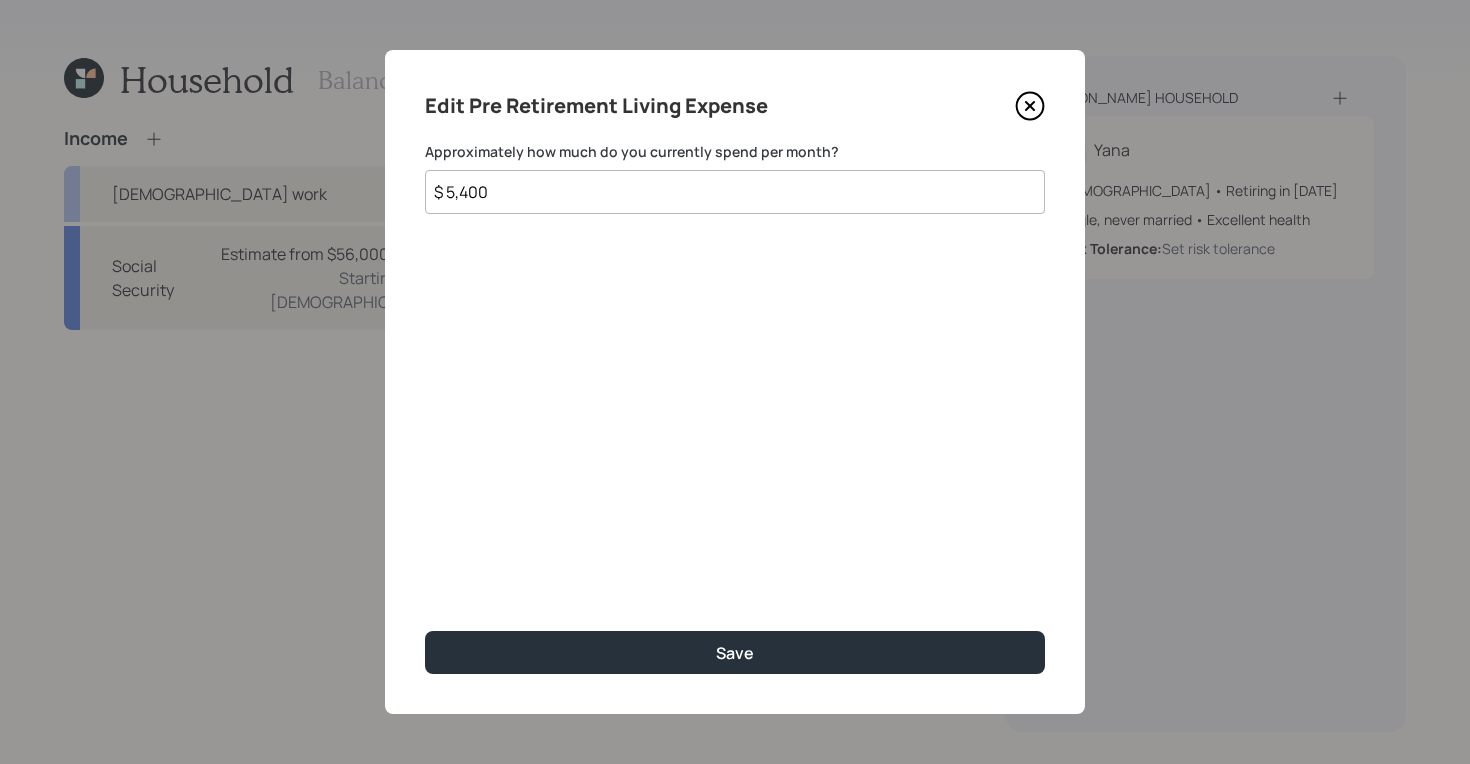 type on "$ 5,400" 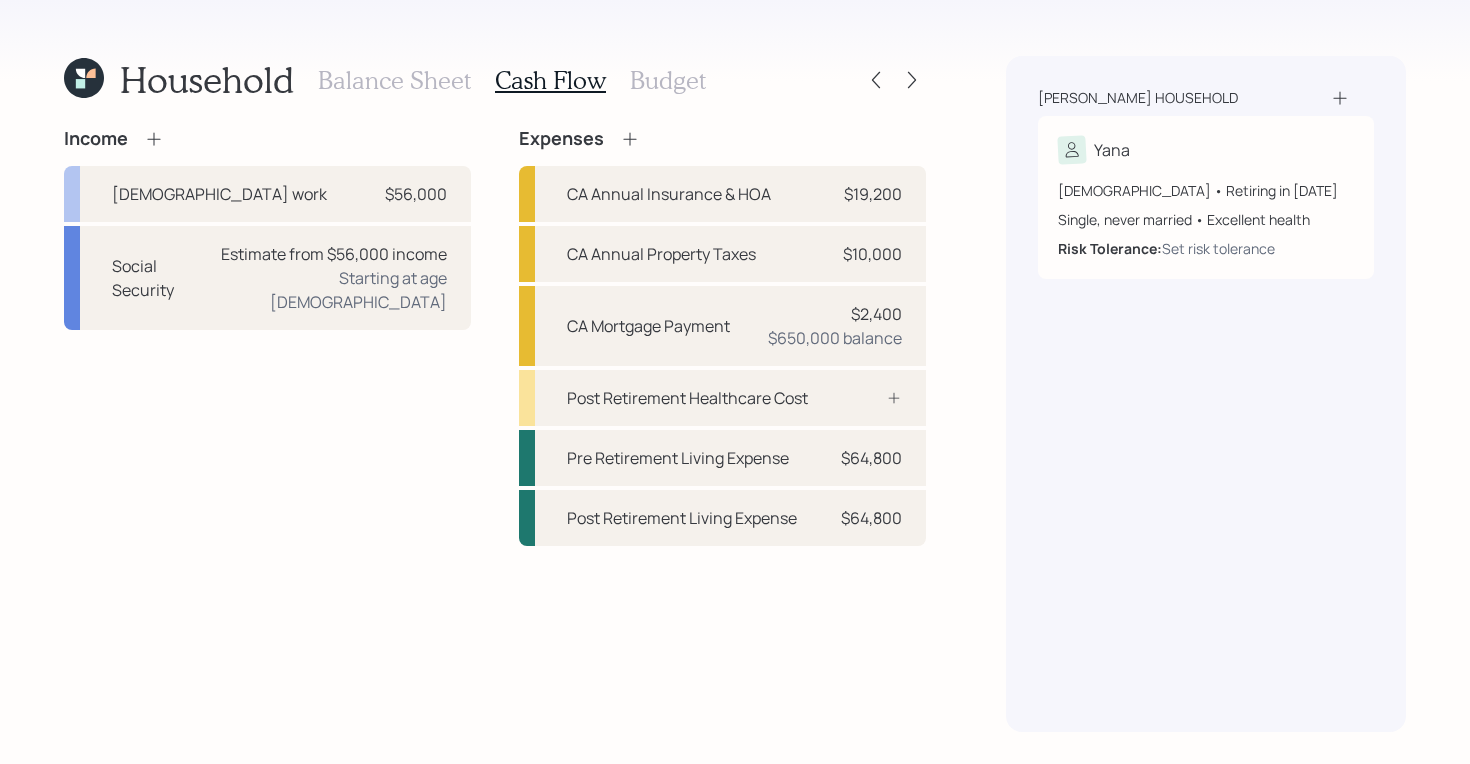 click on "Income [DEMOGRAPHIC_DATA] work $56,000 Social Security Estimate from $56,000 income Starting at age [DEMOGRAPHIC_DATA] Expenses CA Annual Insurance & HOA $19,200 CA Annual Property Taxes $10,000 CA Mortgage Payment $2,400 $650,000 balance Post Retirement Healthcare Cost Pre Retirement Living Expense $64,800 Post Retirement Living Expense $64,800" at bounding box center [495, 430] 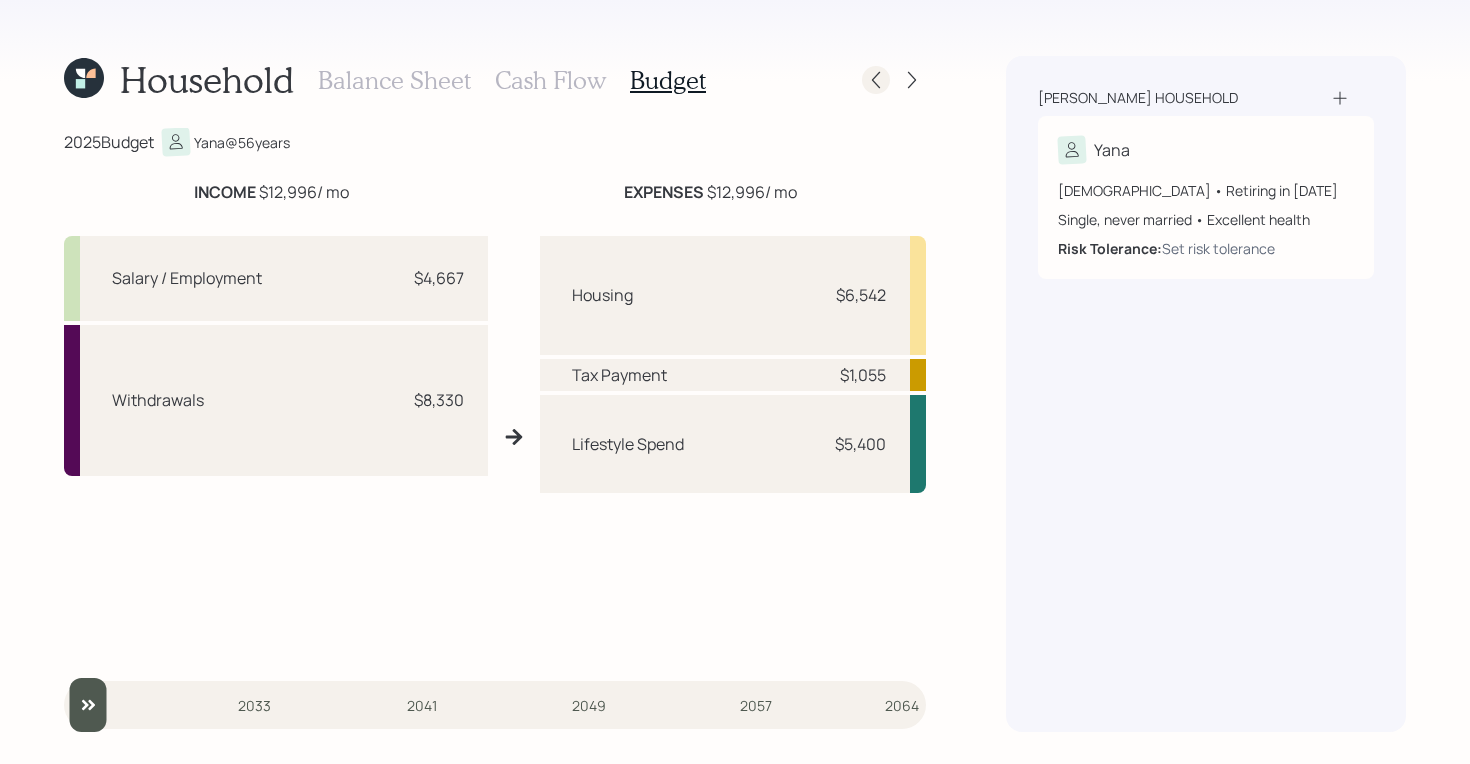click 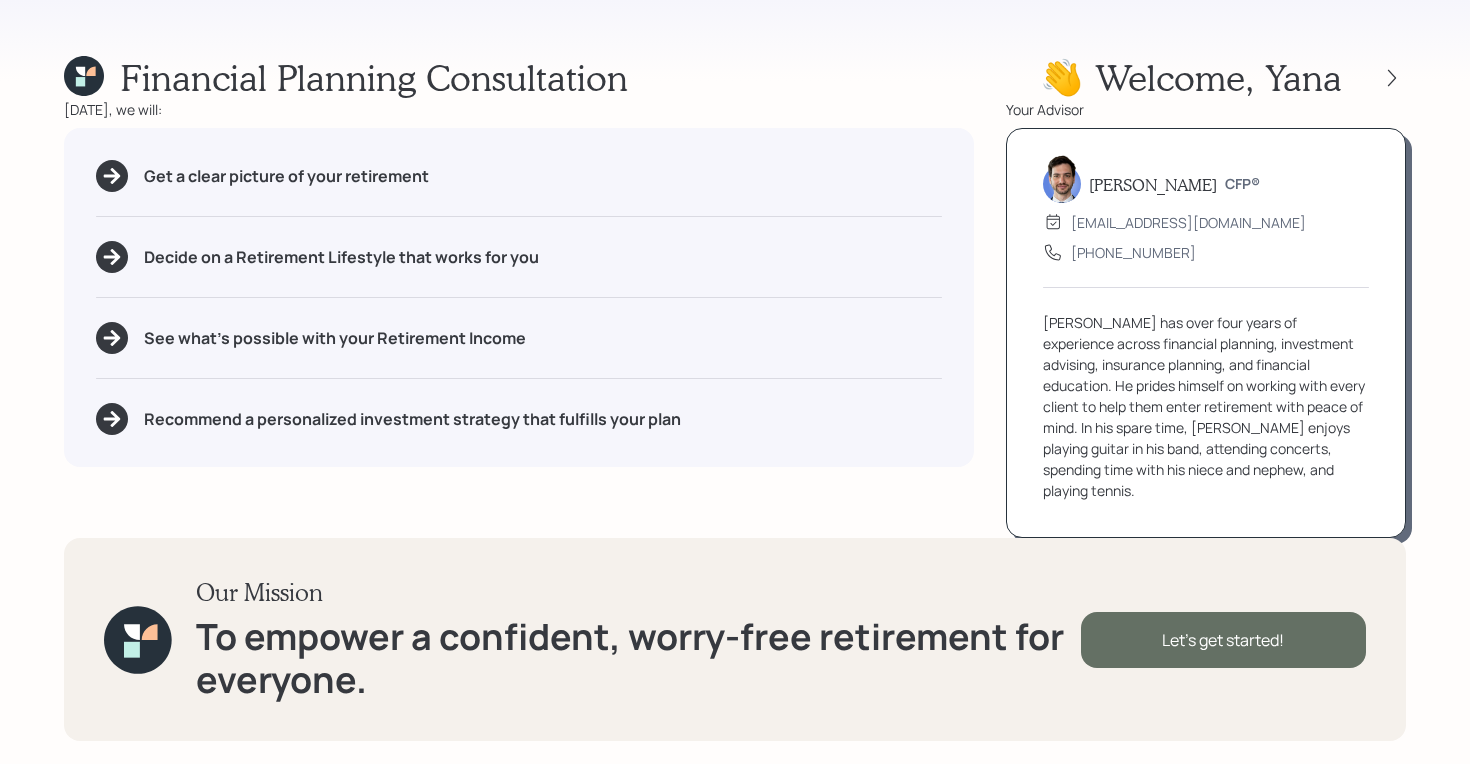 click on "Let's get started!" at bounding box center (1223, 640) 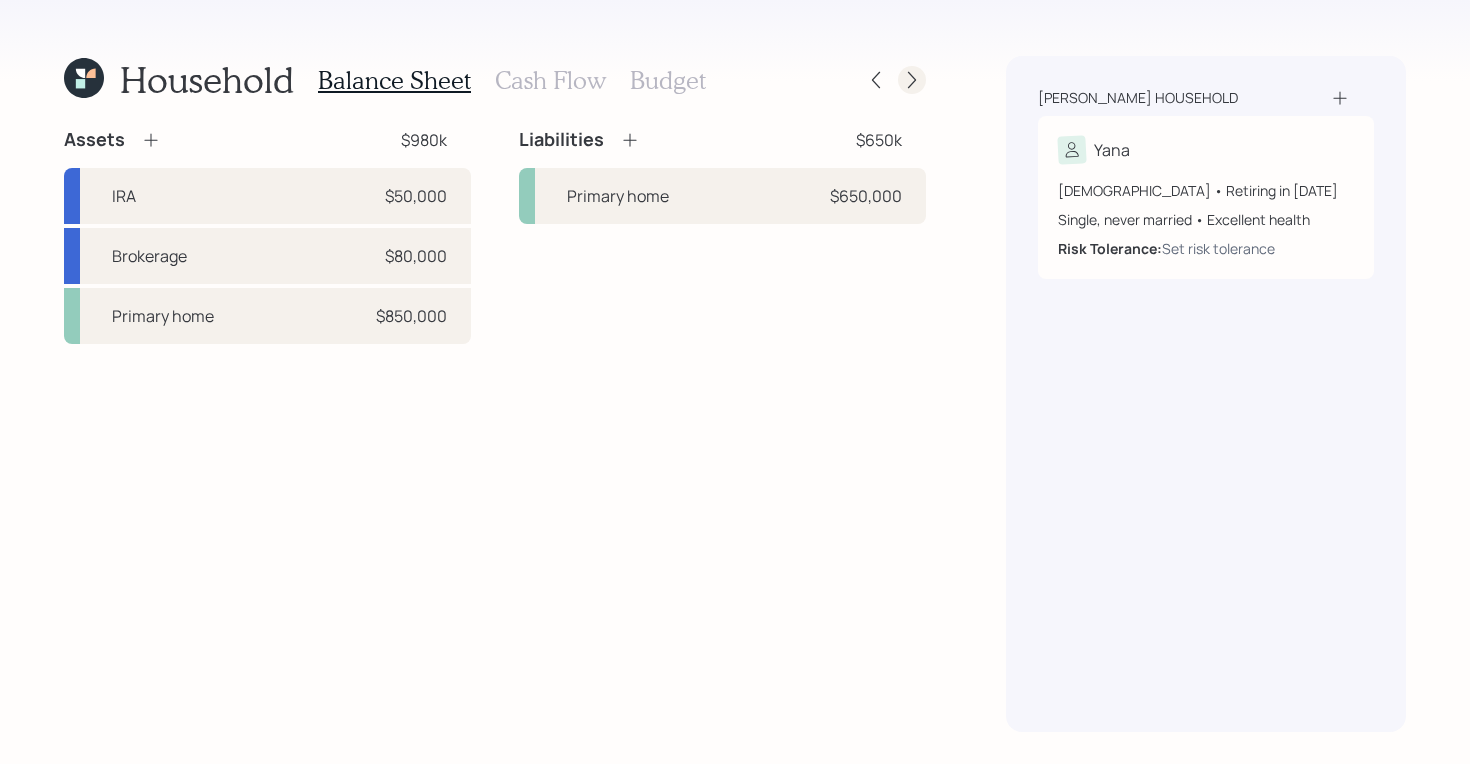 click 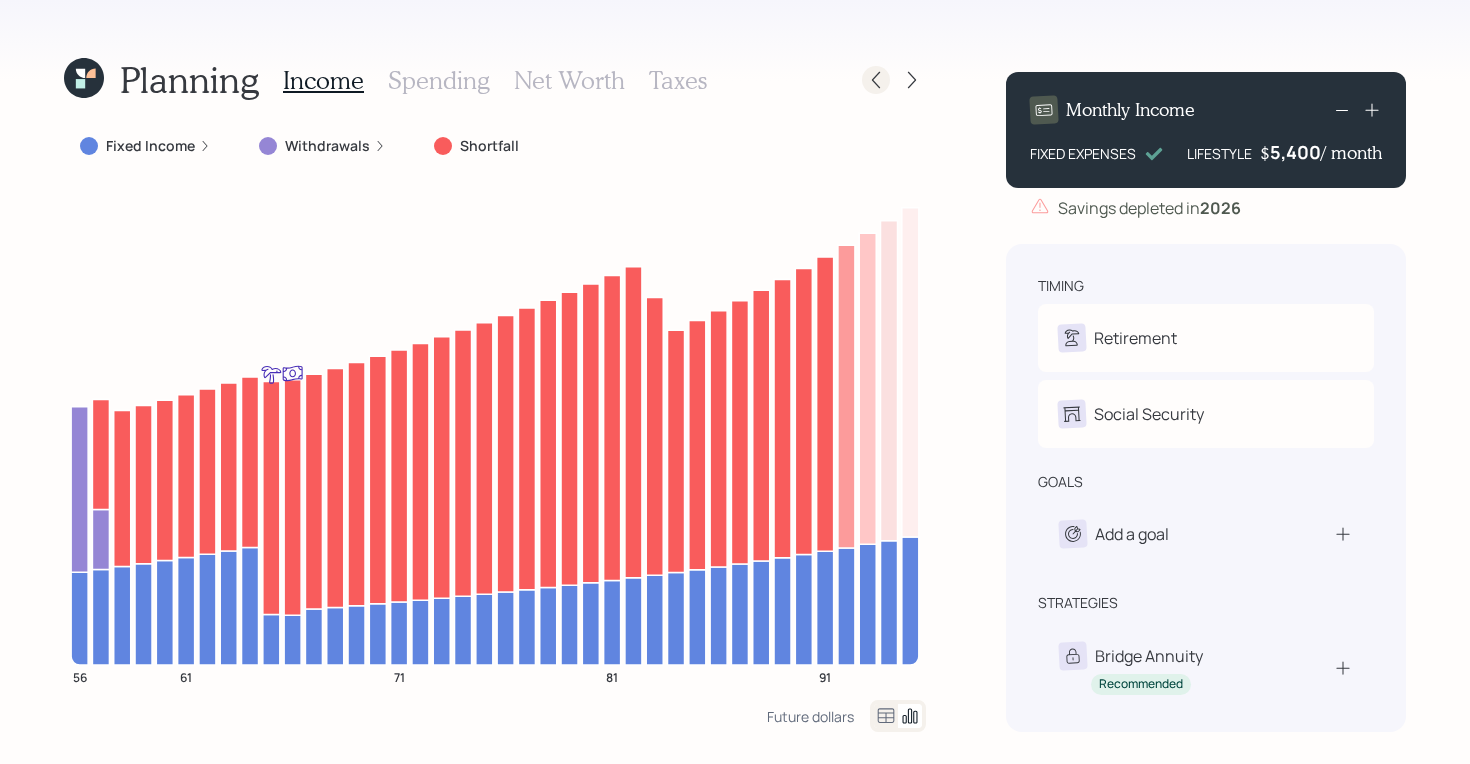 click 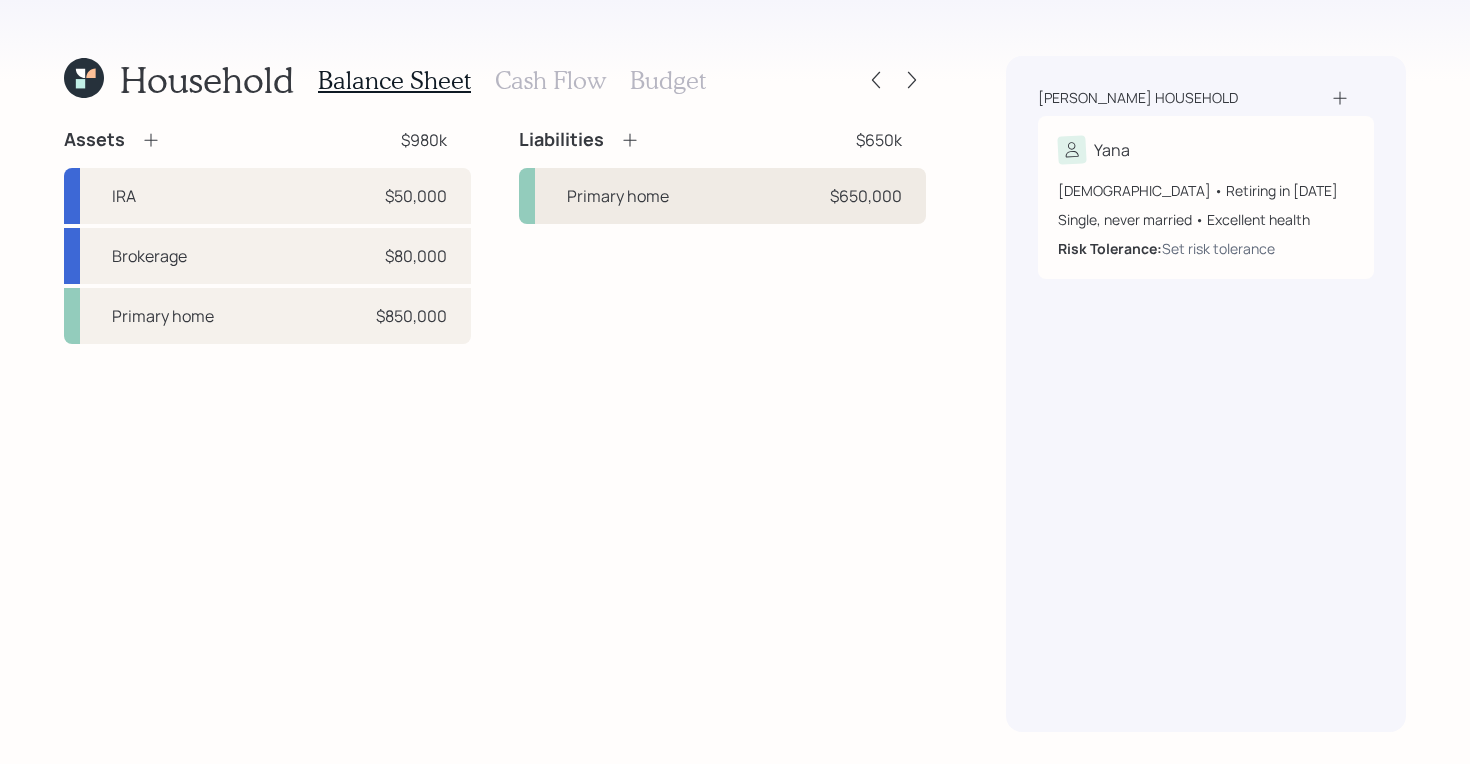 click on "Primary home $650,000" at bounding box center [722, 196] 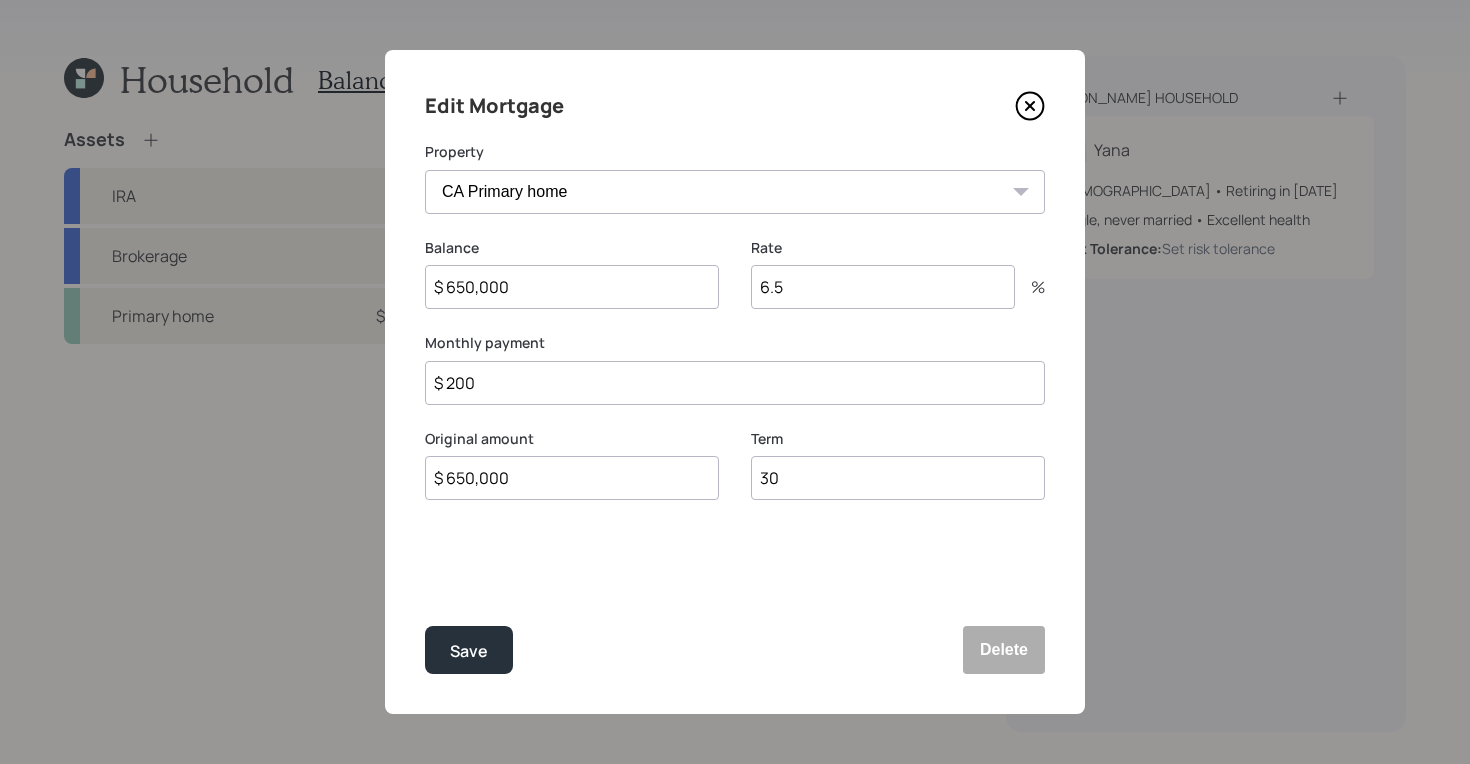 click on "$ 200" at bounding box center [735, 383] 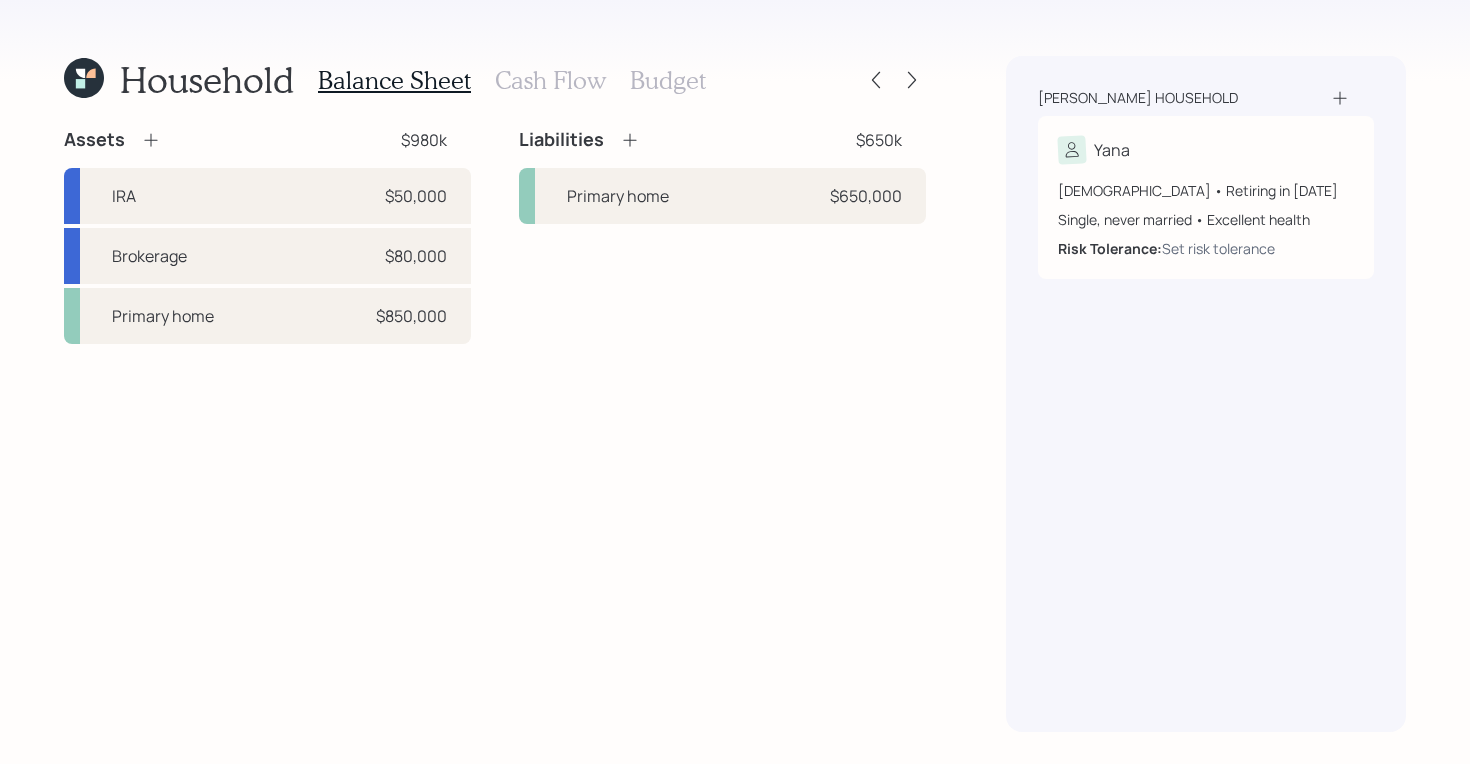 click on "Cash Flow" at bounding box center [550, 80] 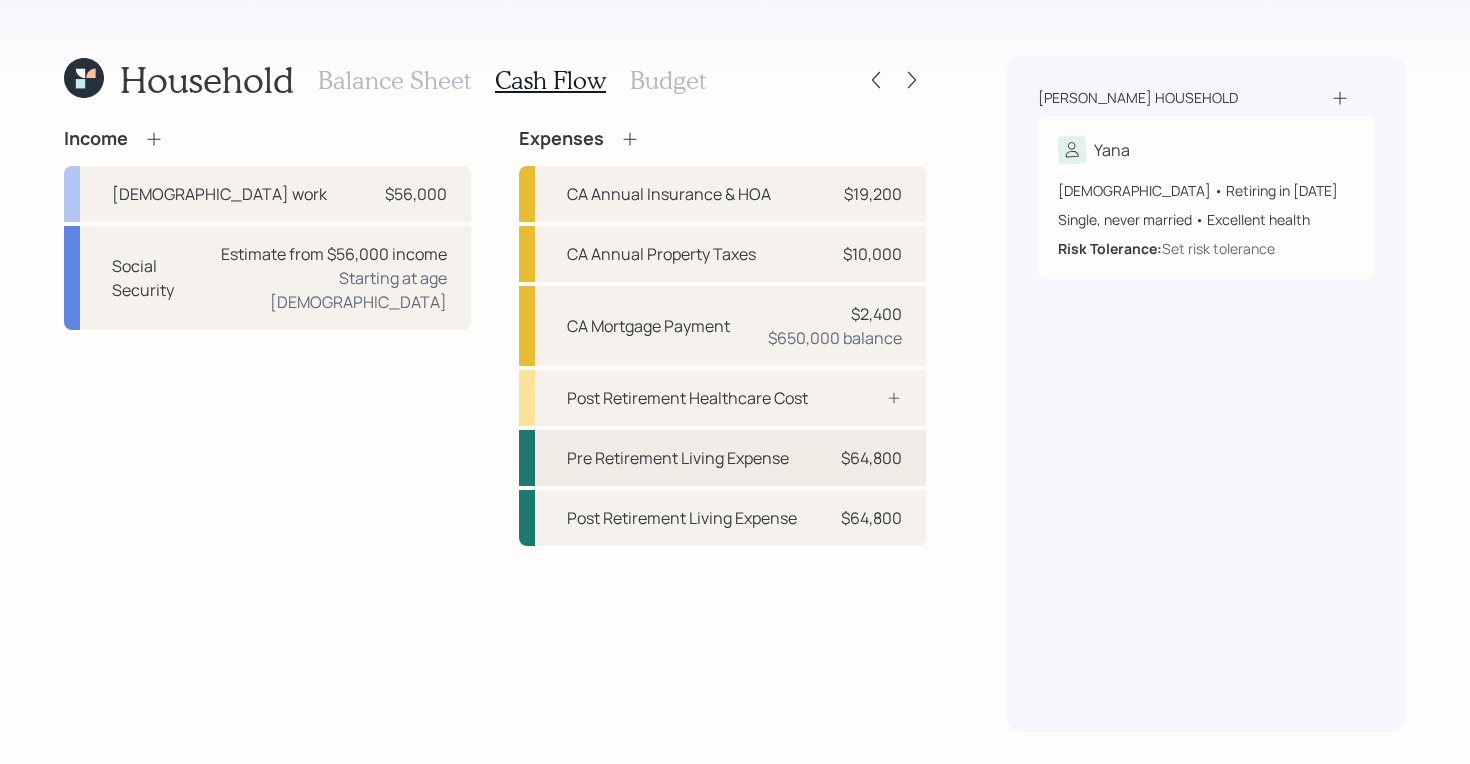 click on "Pre Retirement Living Expense" at bounding box center [678, 458] 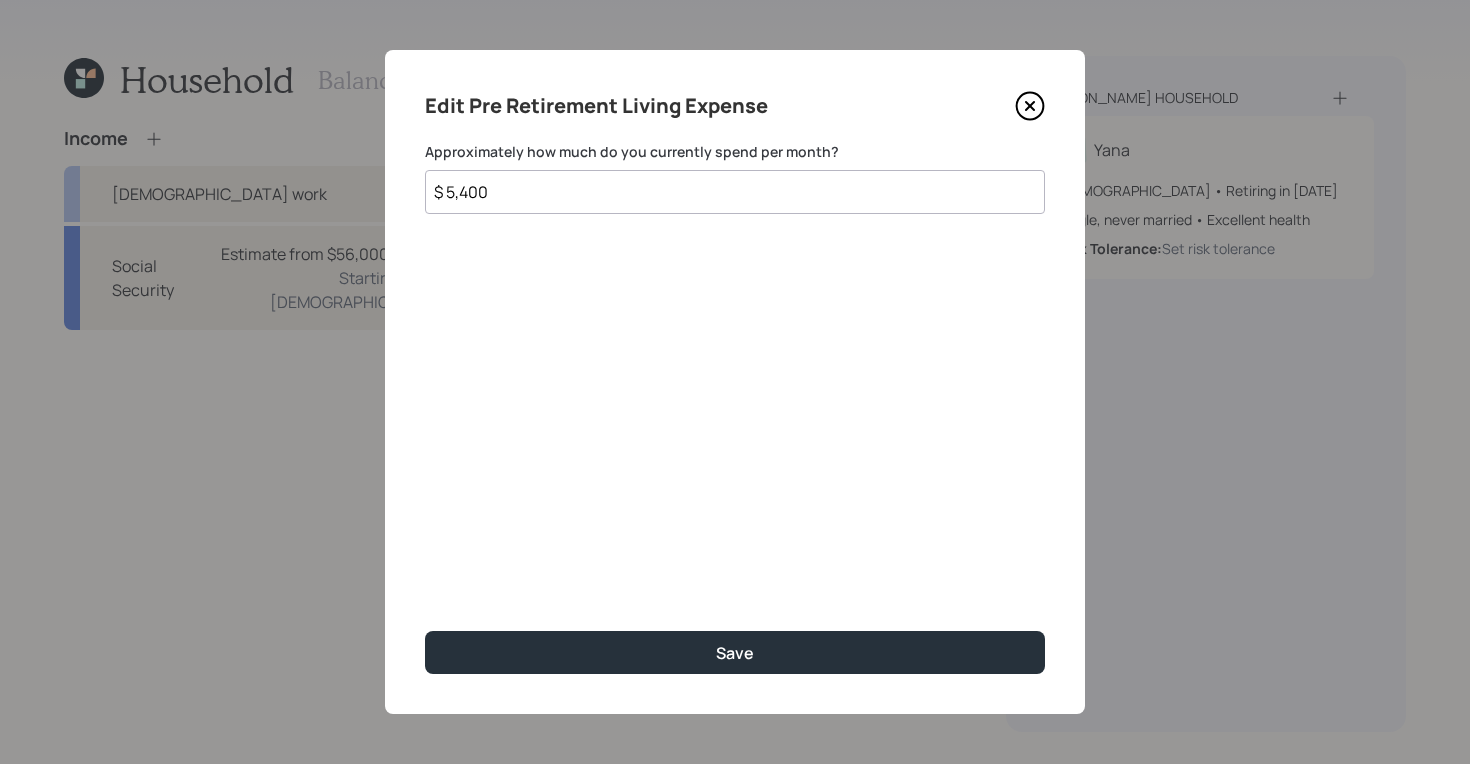 click on "$ 5,400" at bounding box center [735, 192] 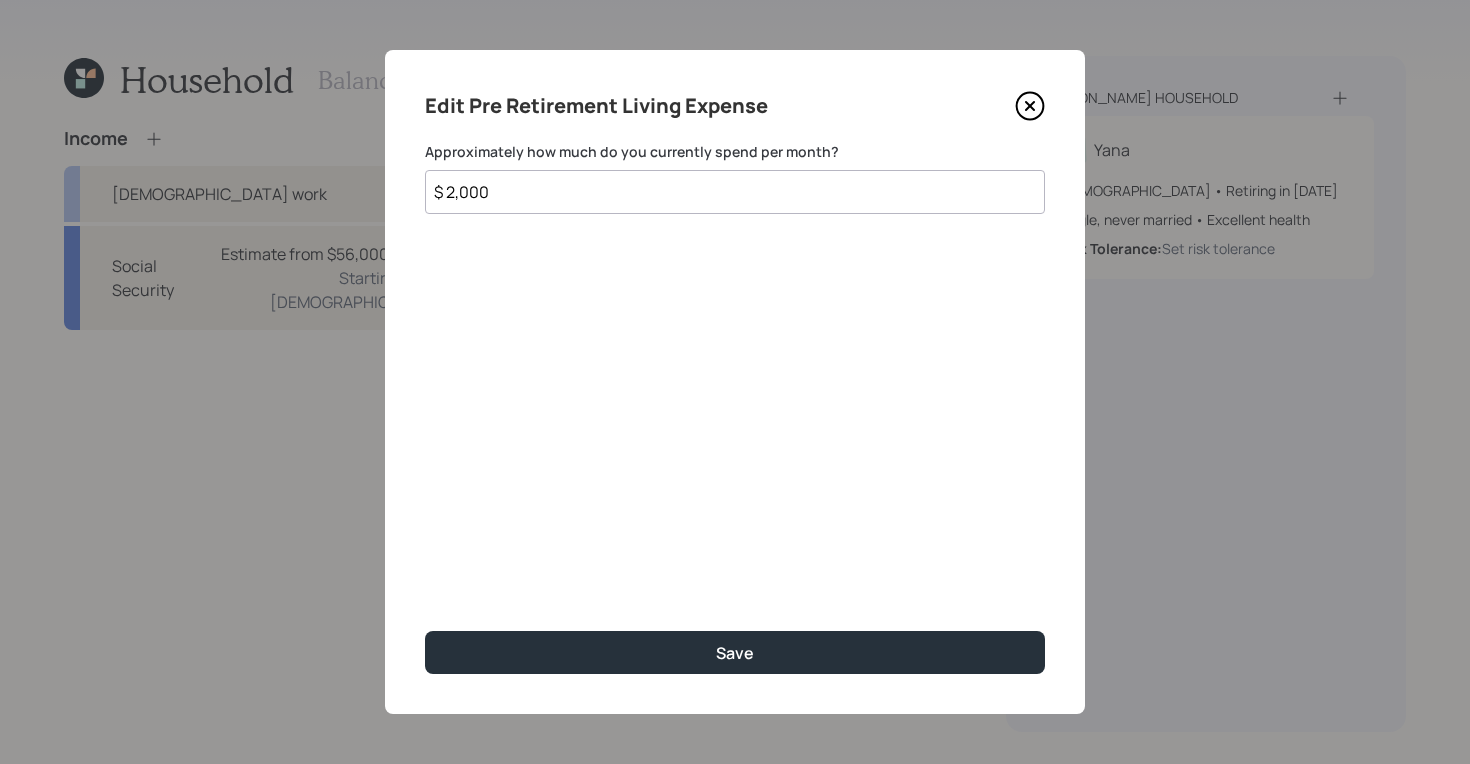 type on "$ 2,000" 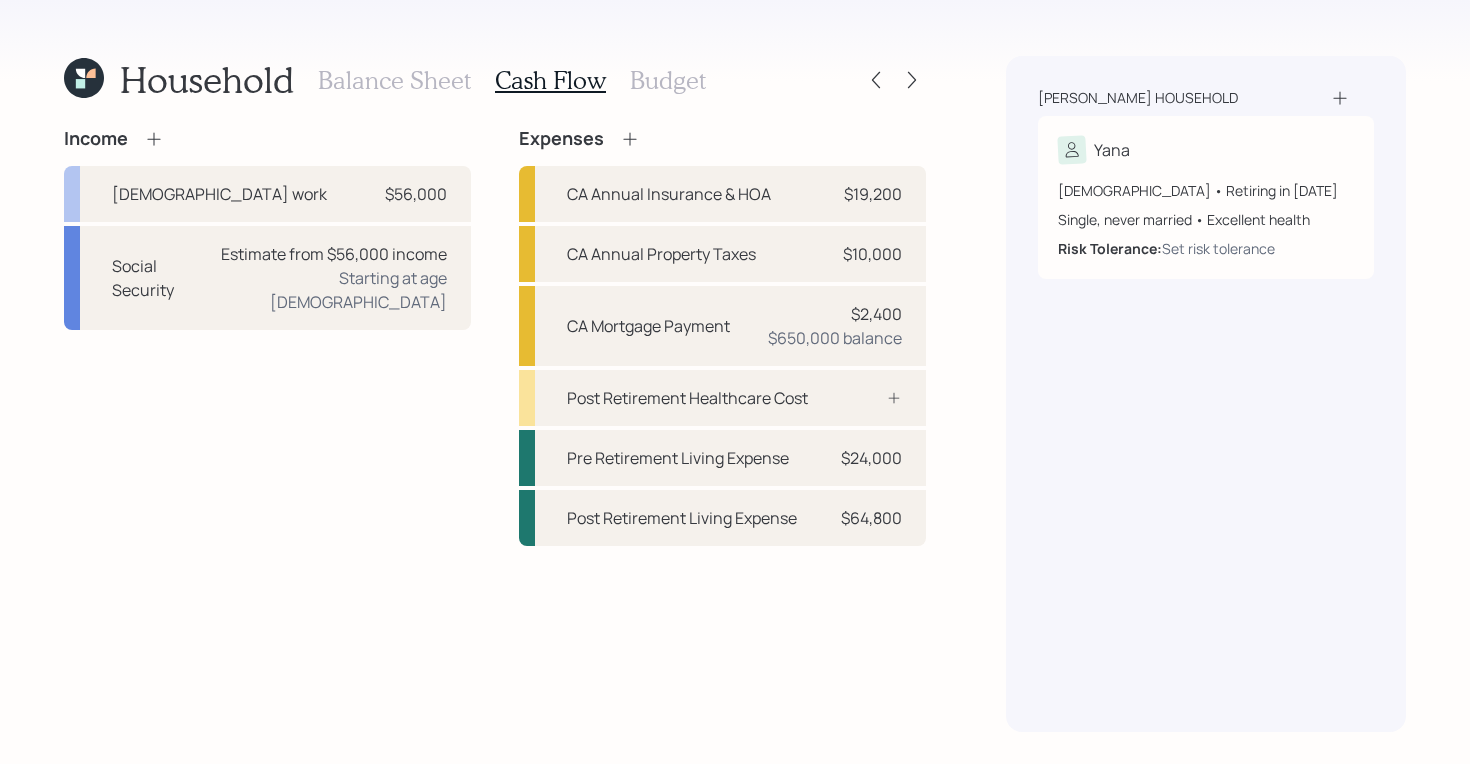 click on "Balance Sheet Cash Flow Budget" at bounding box center (512, 80) 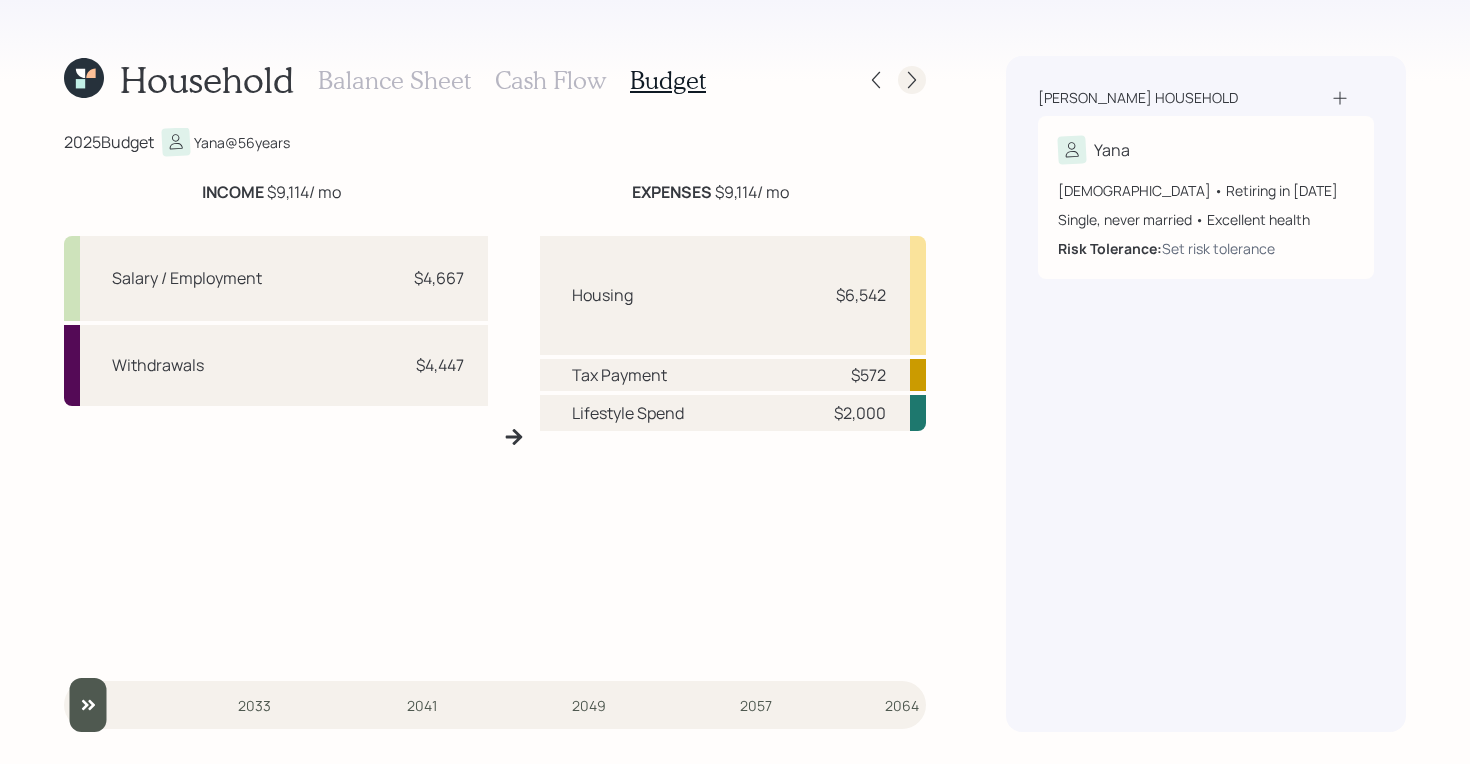 click 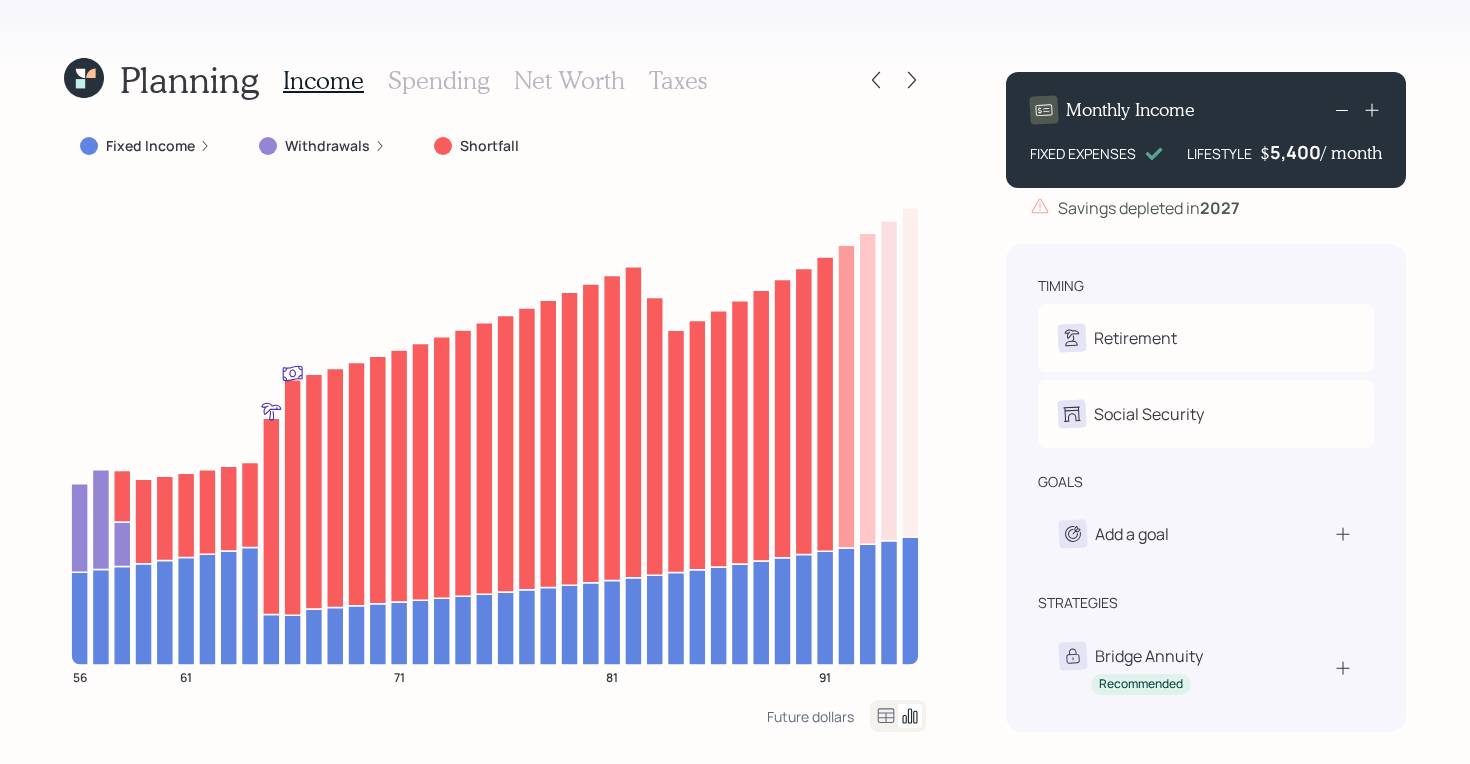 click on "Planning Income Spending Net Worth Taxes Fixed Income Withdrawals Shortfall 56 61 71 81 91 Future dollars Monthly Income FIXED EXPENSES LIFESTYLE $ 5,400  / month Savings depleted in  [DATE] timing Retirement Y Retire at 64y 6m Social Security Y Elect at 65y nullm goals Add a goal strategies Bridge Annuity Recommended Lifetime Income Annuity Recommended" at bounding box center (735, 382) 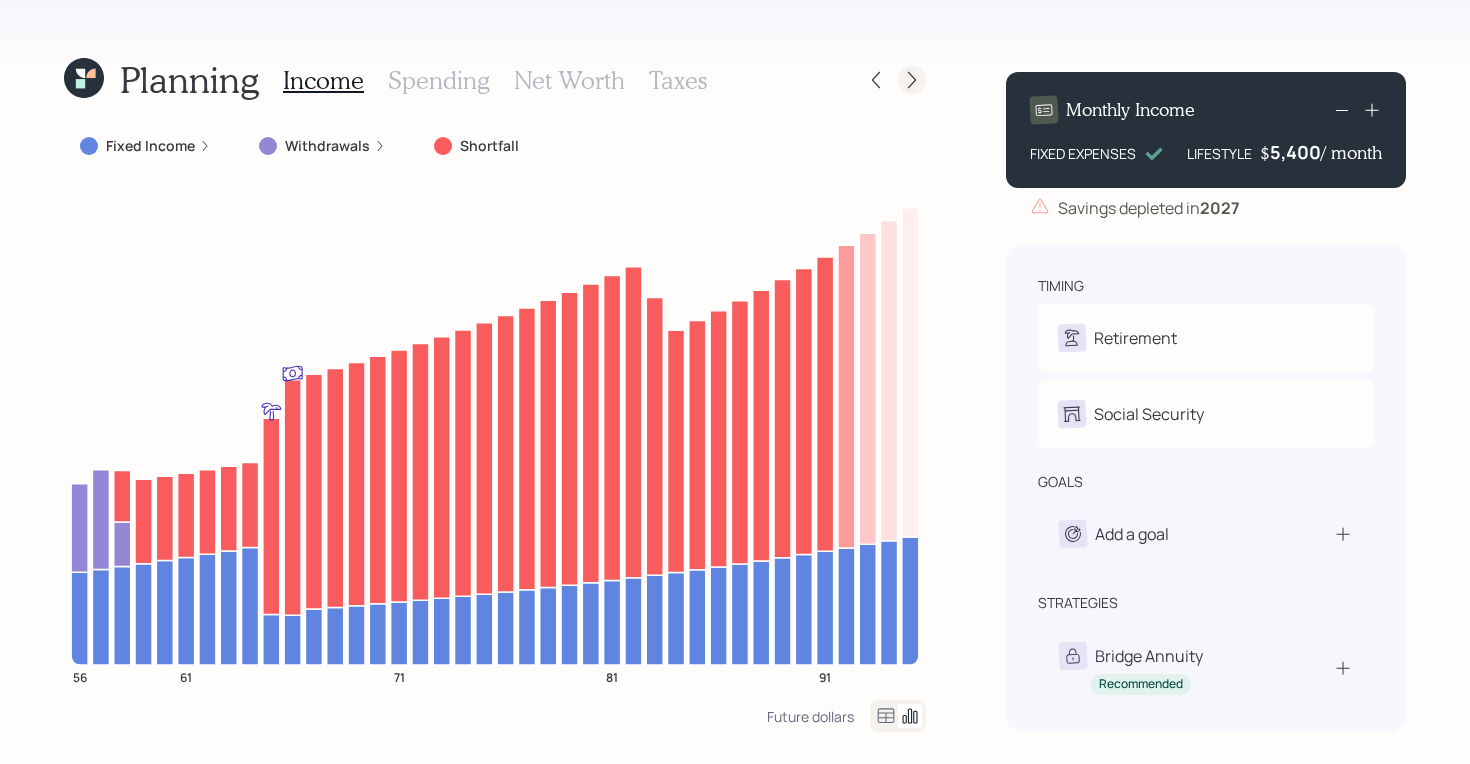 click 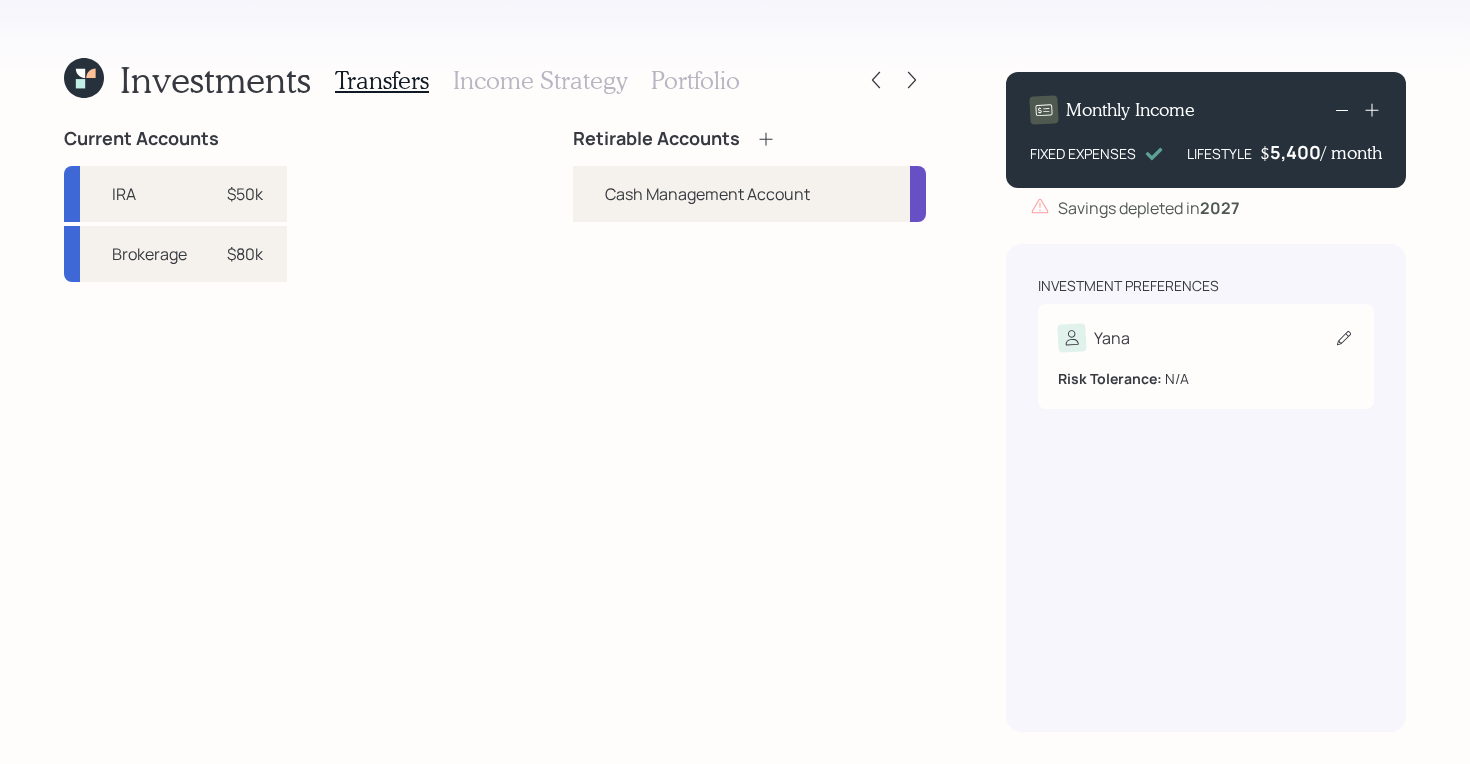 click 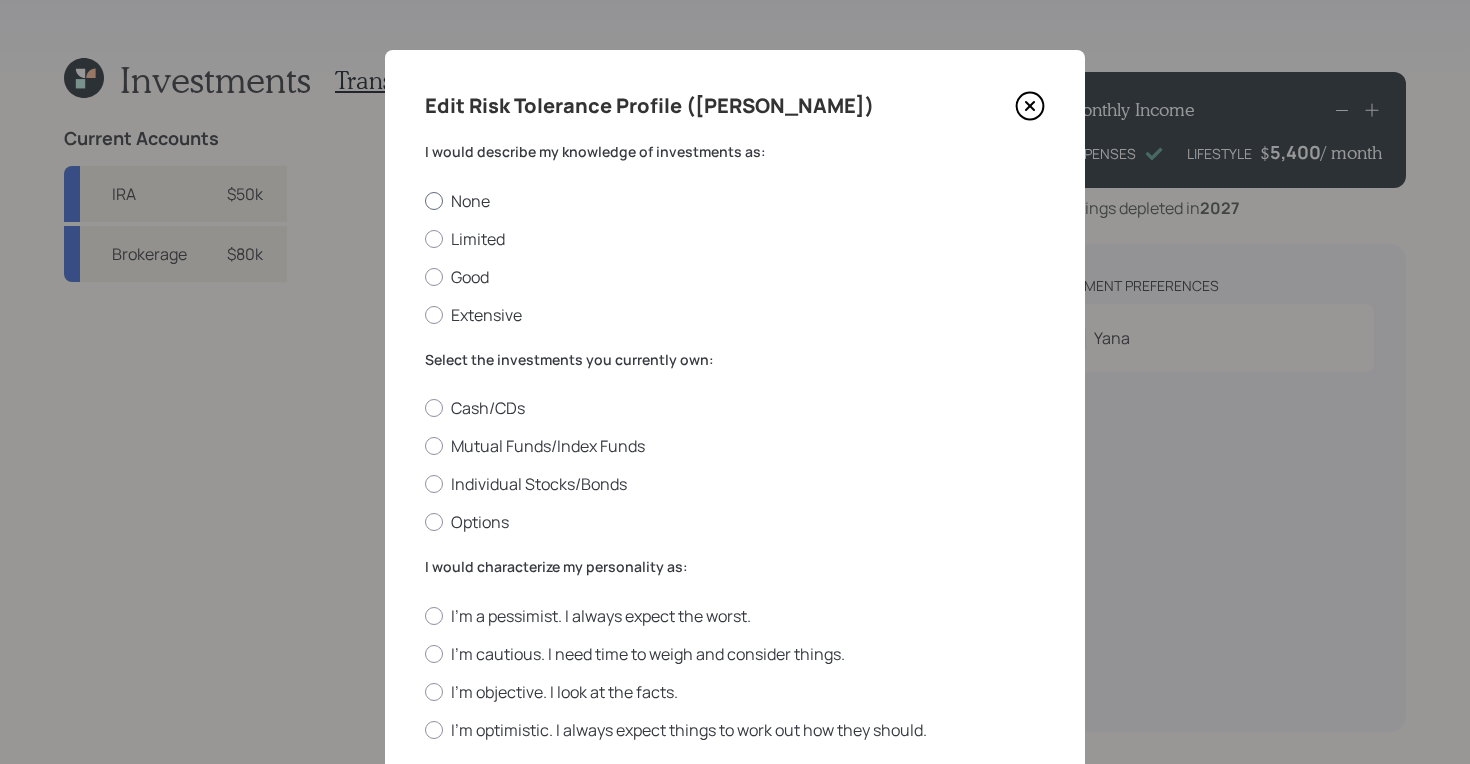 click on "None" at bounding box center [735, 201] 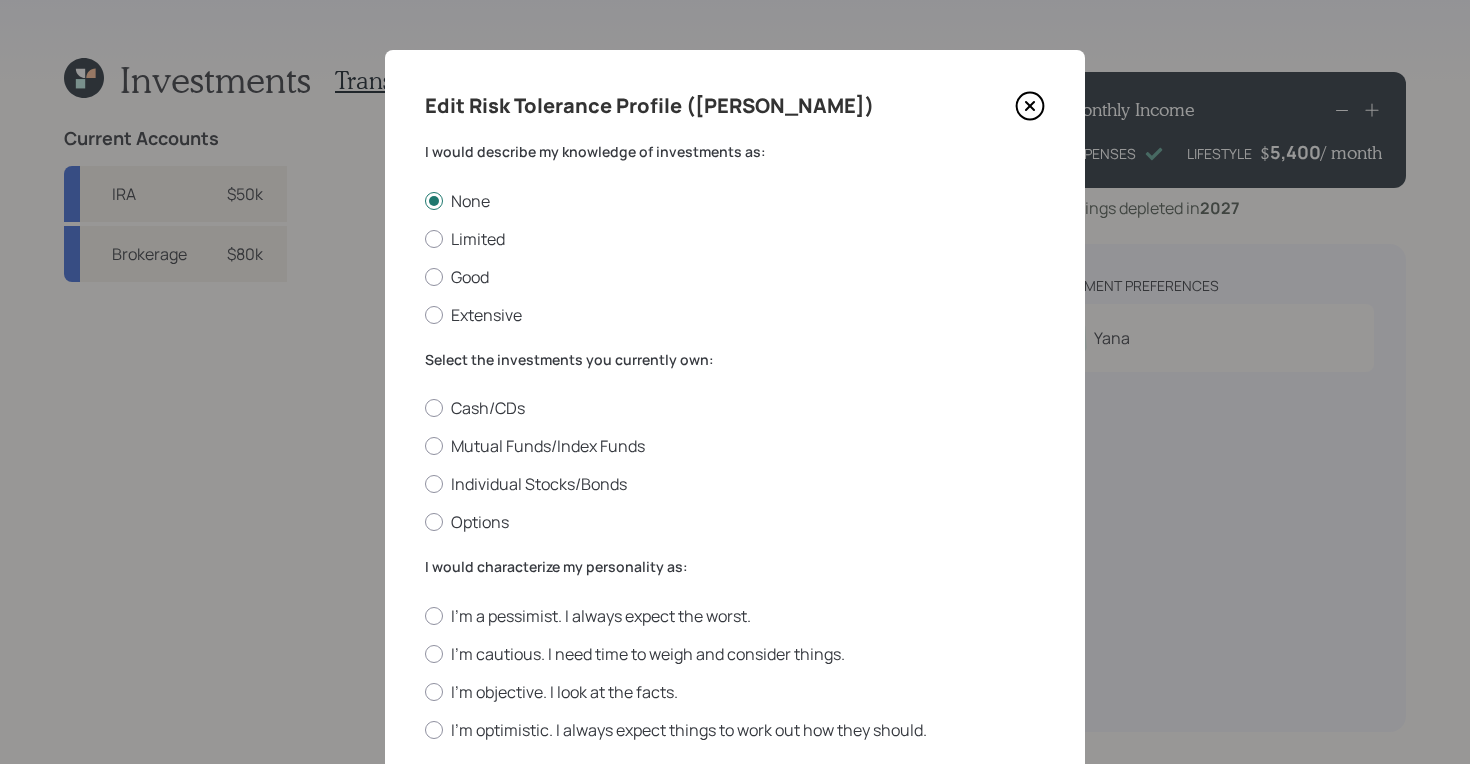 click on "Cash/CDs Mutual Funds/Index Funds Individual Stocks/Bonds Options" at bounding box center (735, 465) 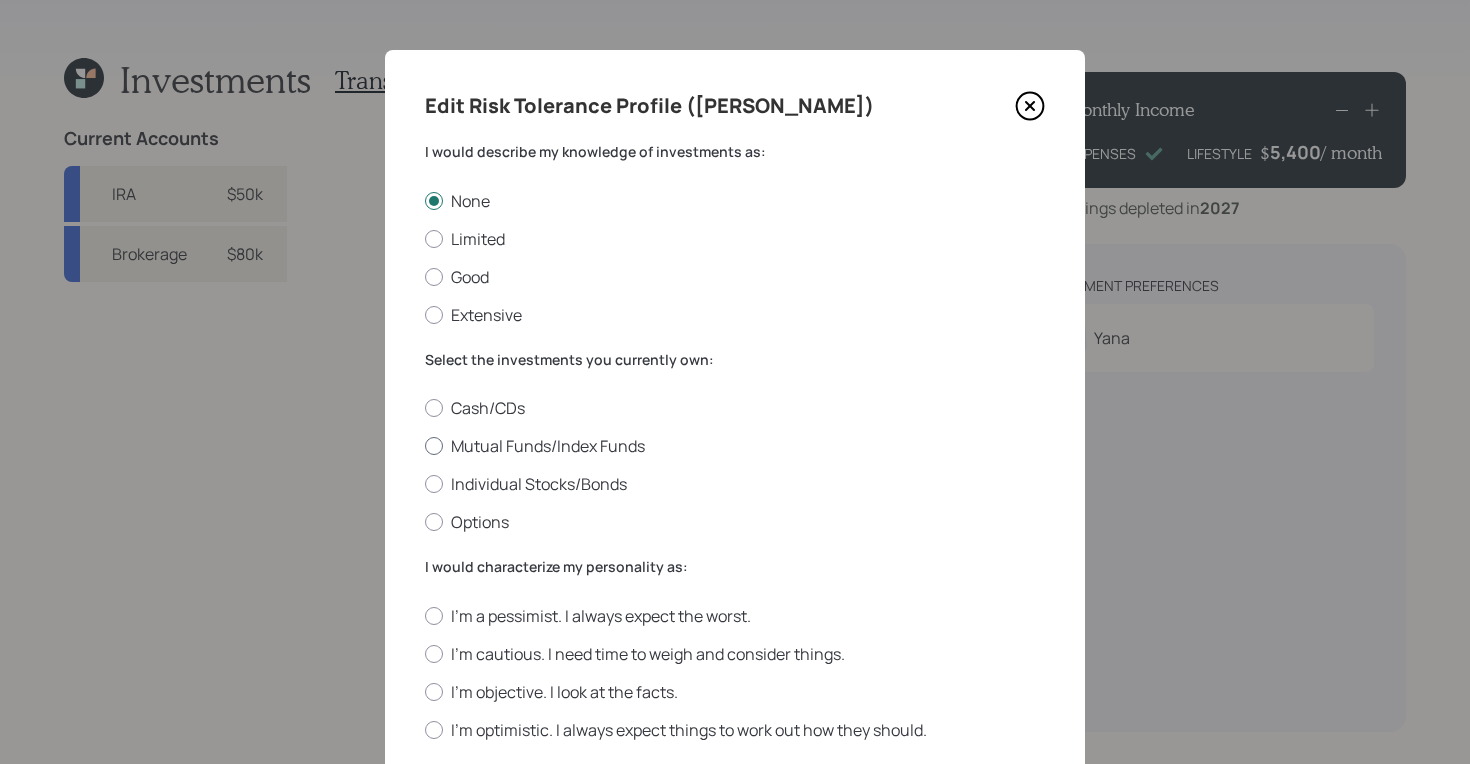 click on "Mutual Funds/Index Funds" at bounding box center [735, 446] 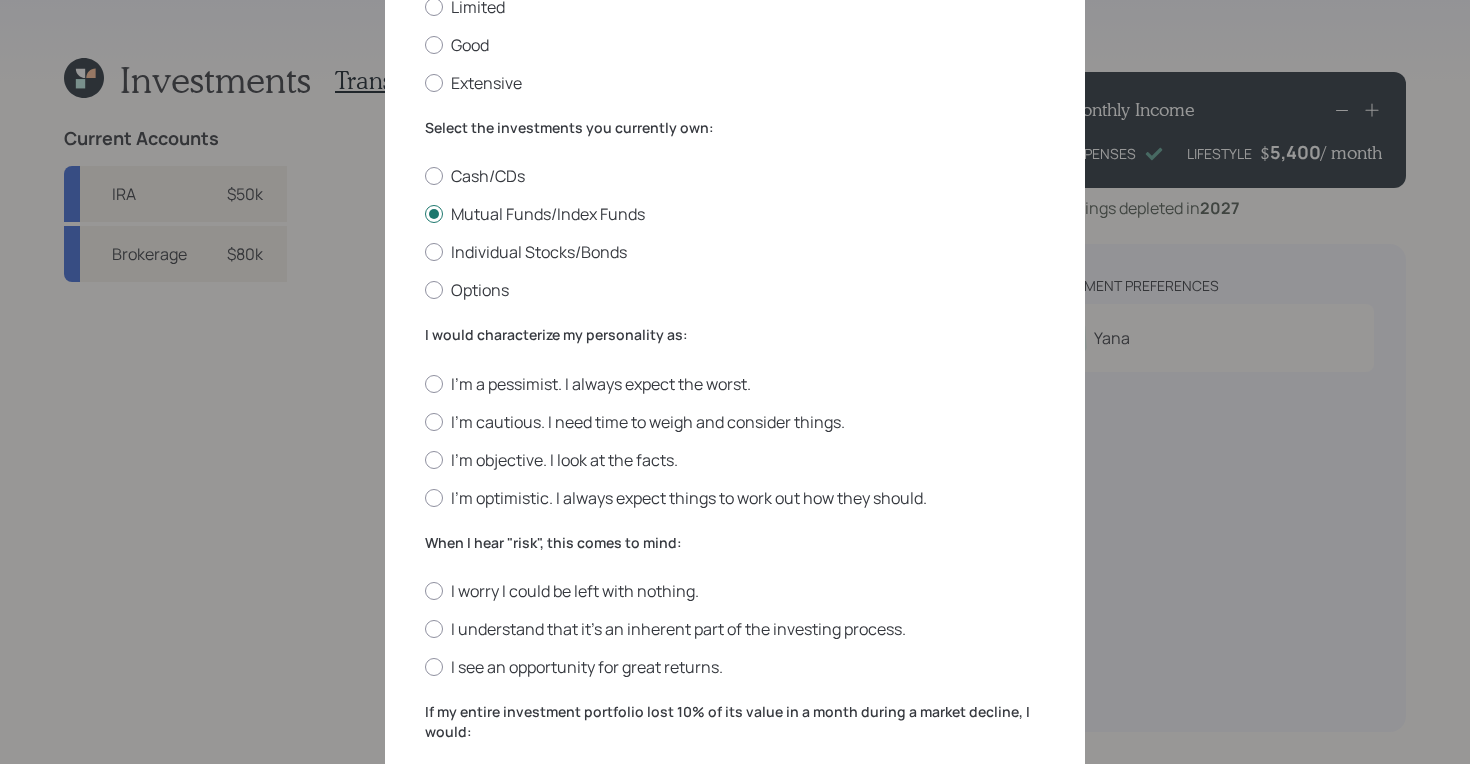 scroll, scrollTop: 235, scrollLeft: 0, axis: vertical 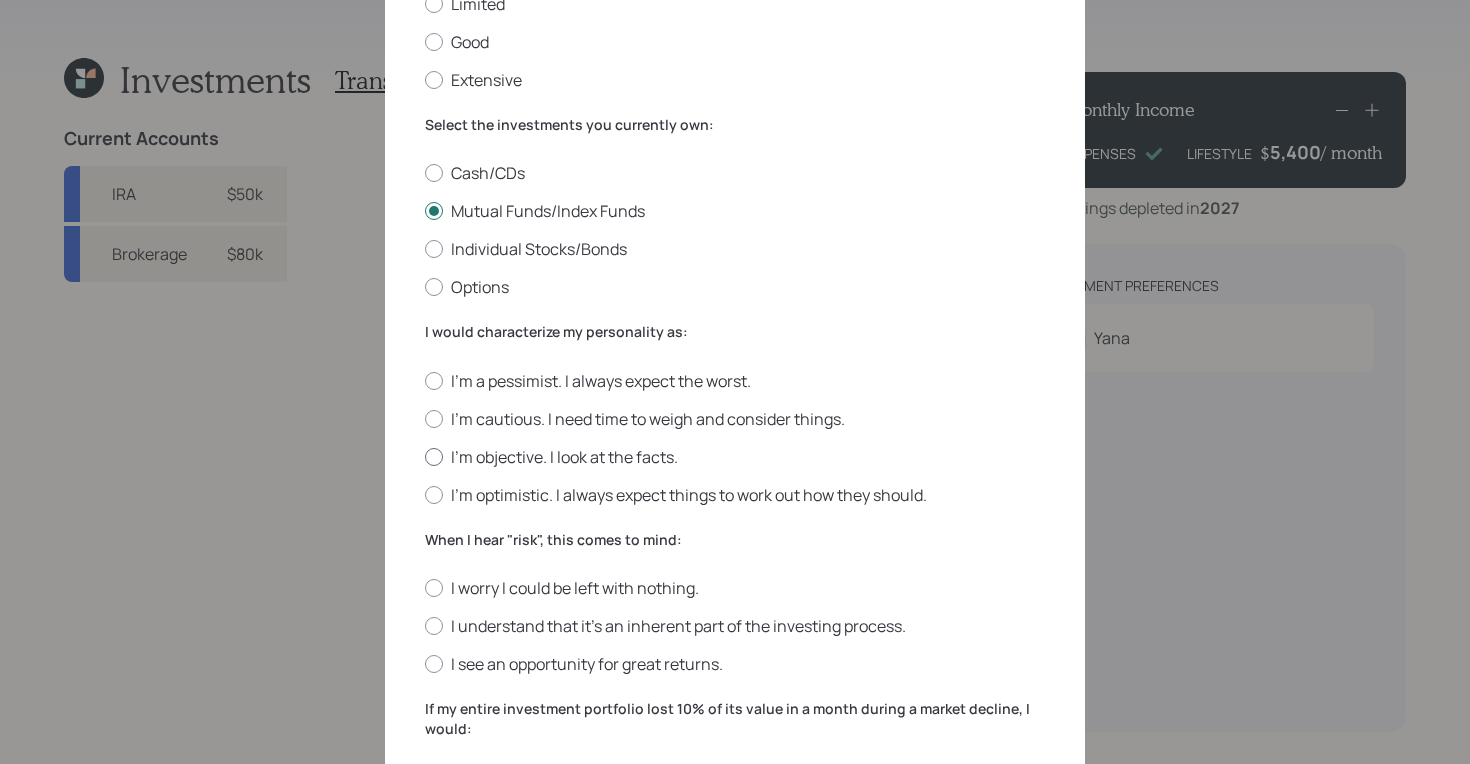 click on "I'm objective. I look at the facts." at bounding box center [735, 457] 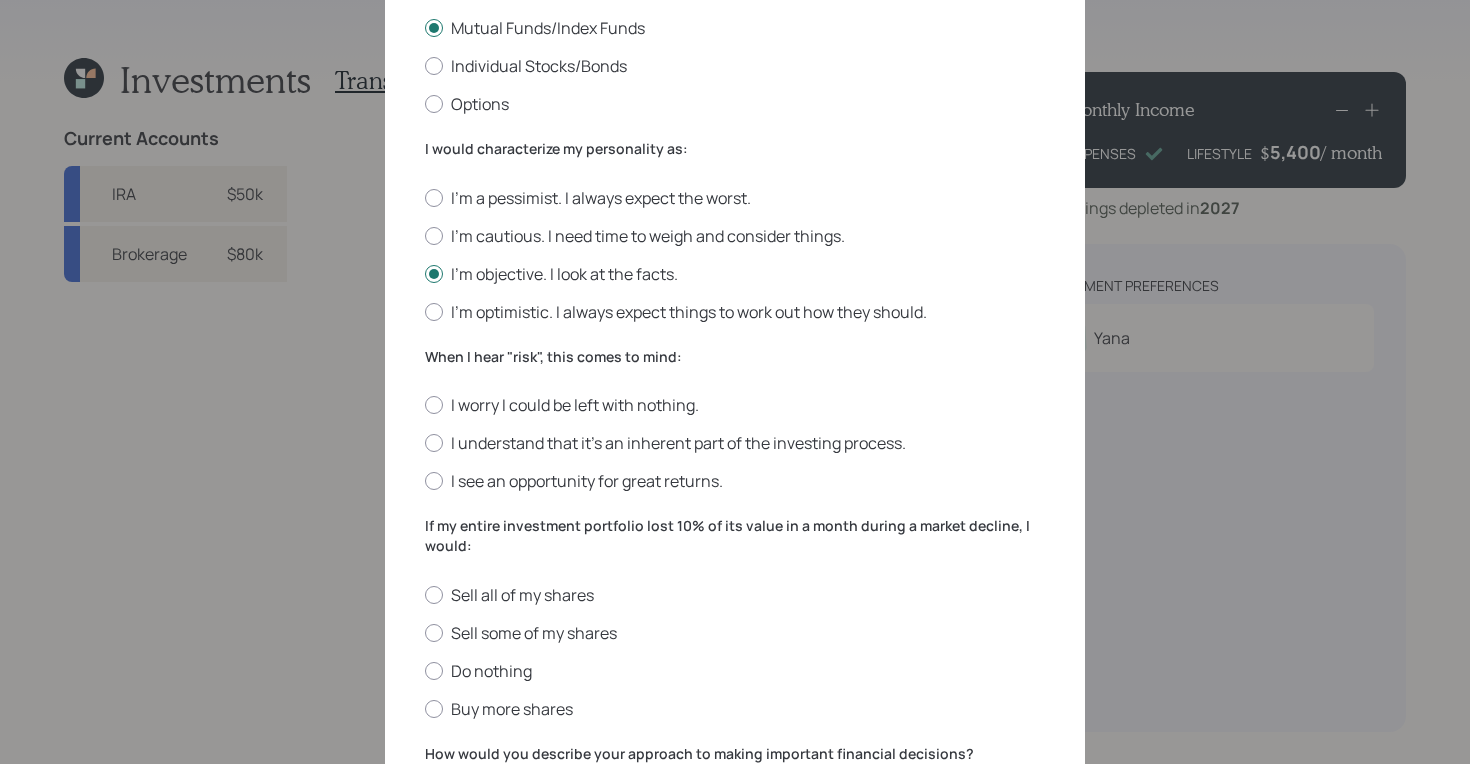 scroll, scrollTop: 421, scrollLeft: 0, axis: vertical 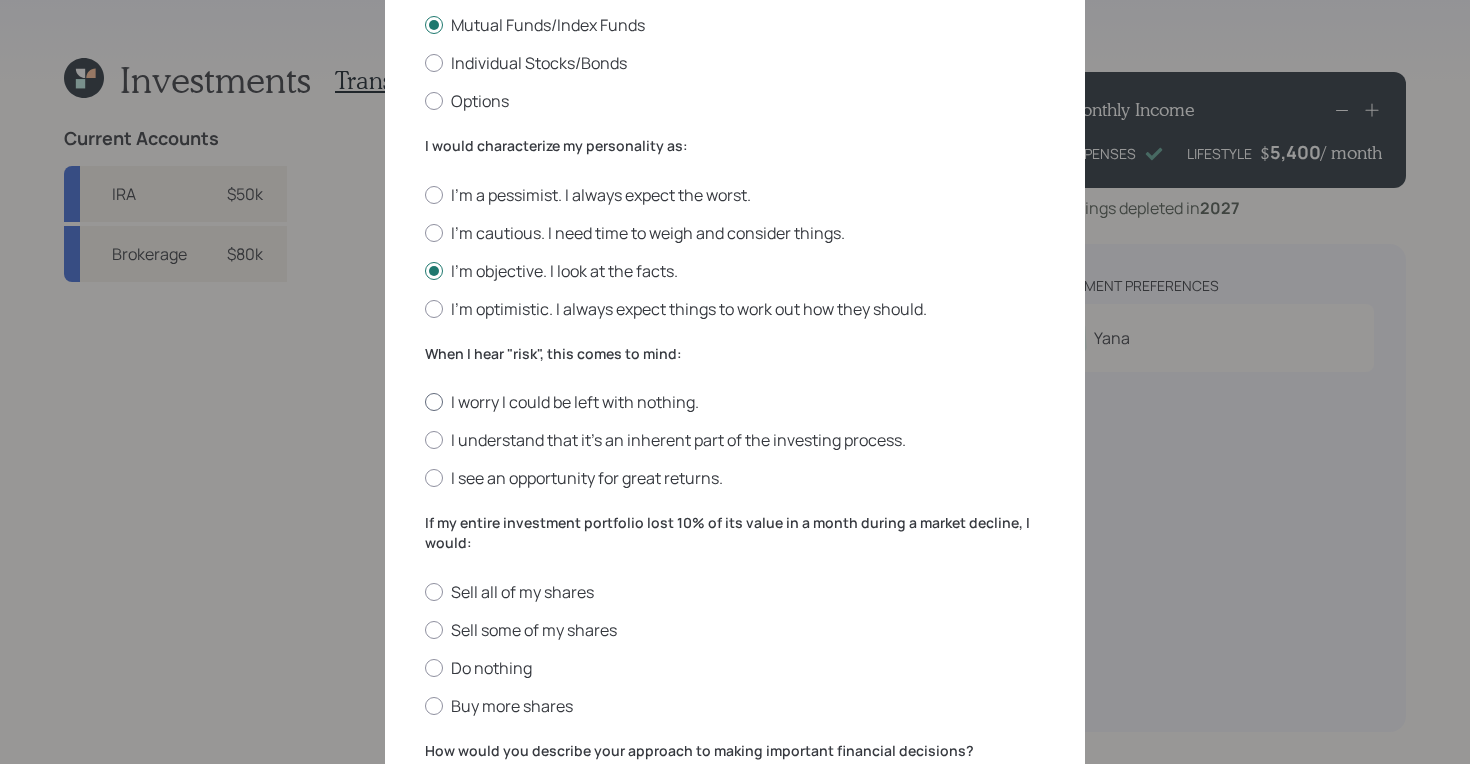 click on "I worry I could be left with nothing." at bounding box center (735, 402) 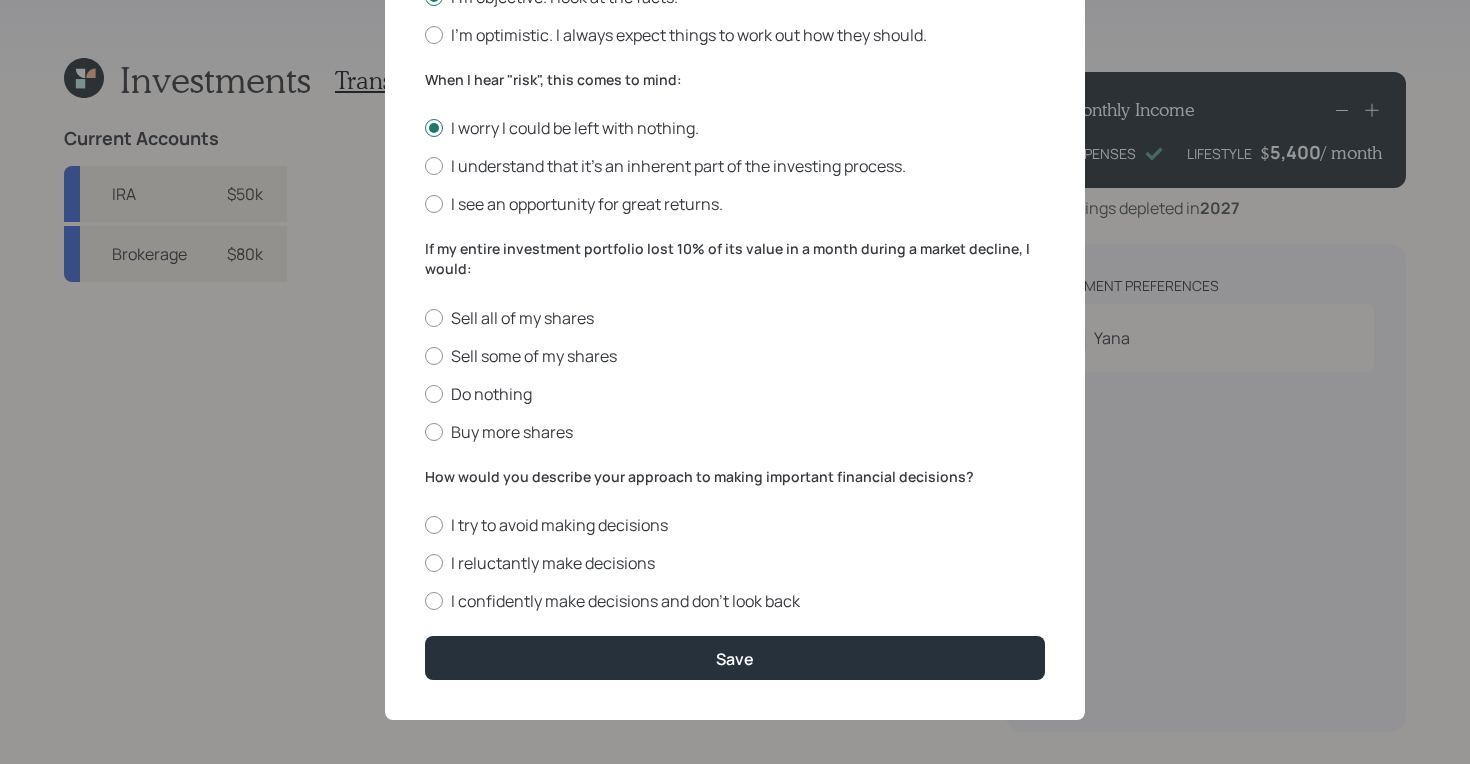 scroll, scrollTop: 701, scrollLeft: 0, axis: vertical 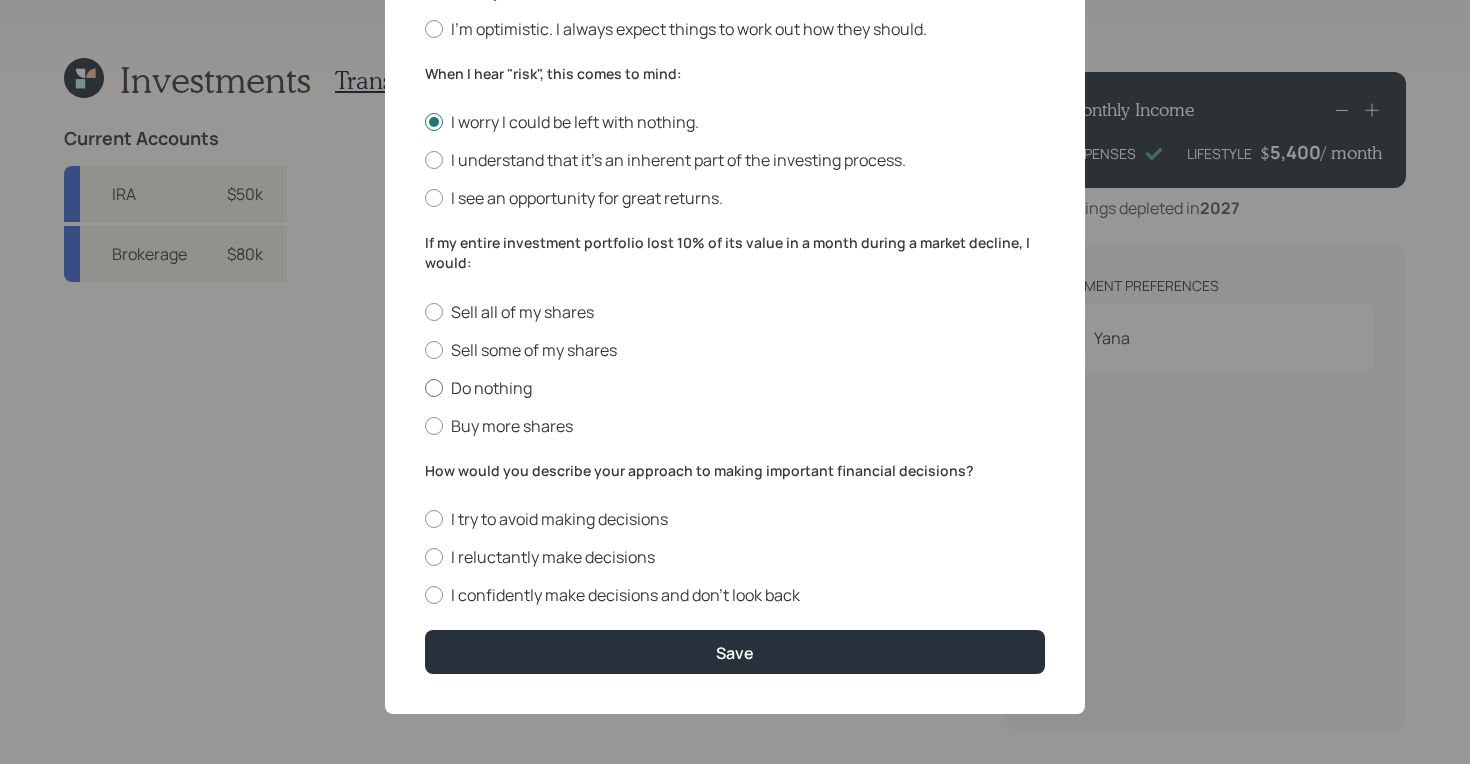 click on "Do nothing" at bounding box center (735, 388) 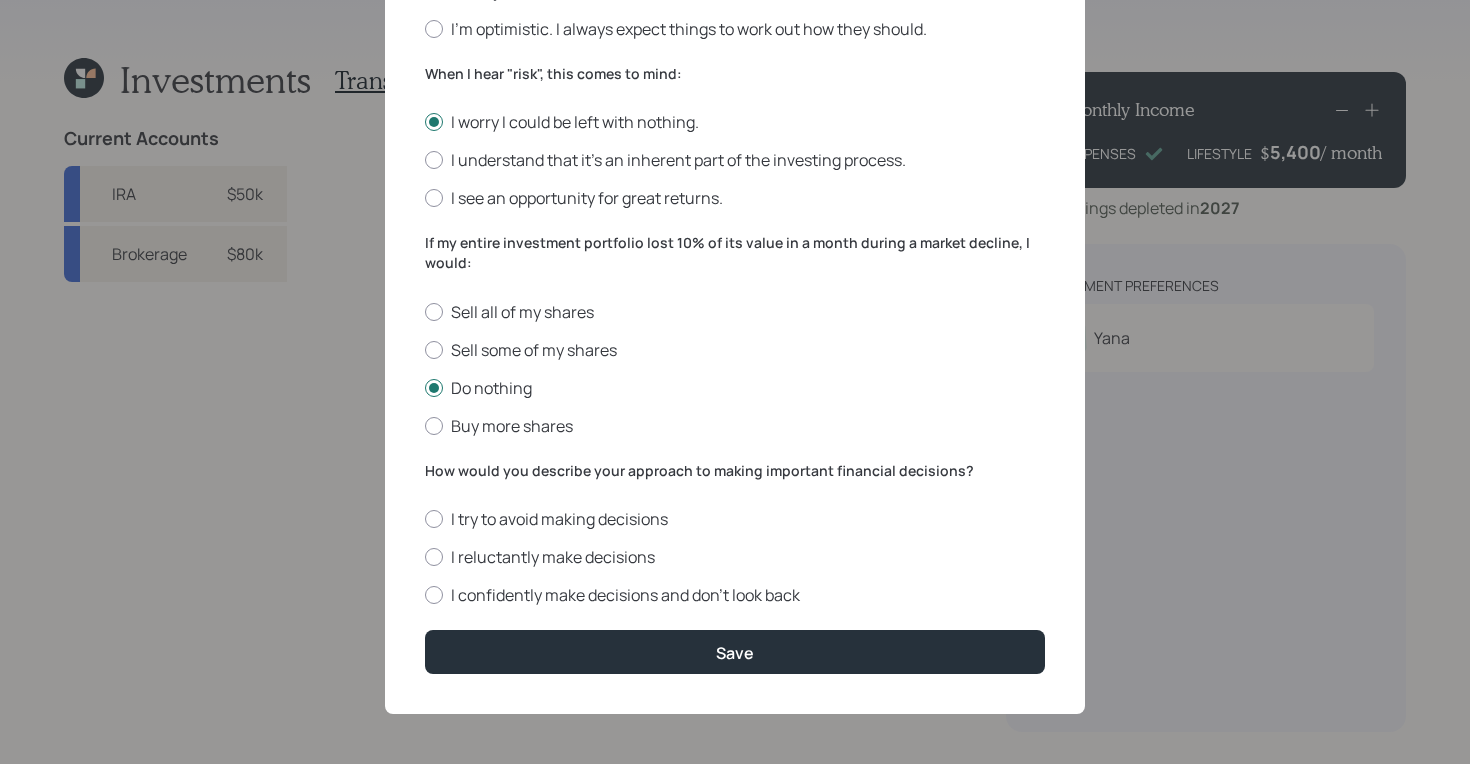 click on "I try to avoid making decisions I reluctantly make decisions I confidently make decisions and don’t look back" at bounding box center [735, 557] 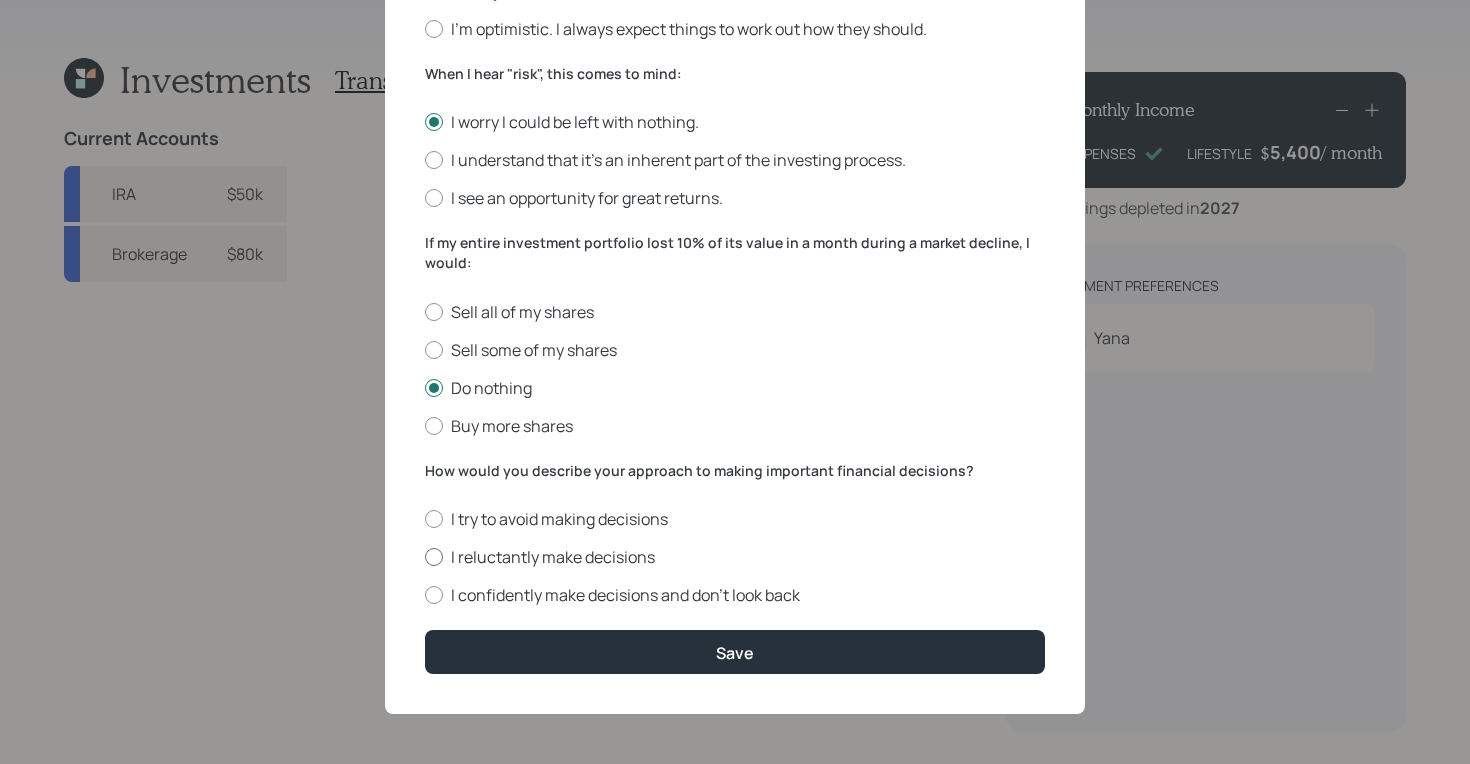 click on "I reluctantly make decisions" at bounding box center [735, 557] 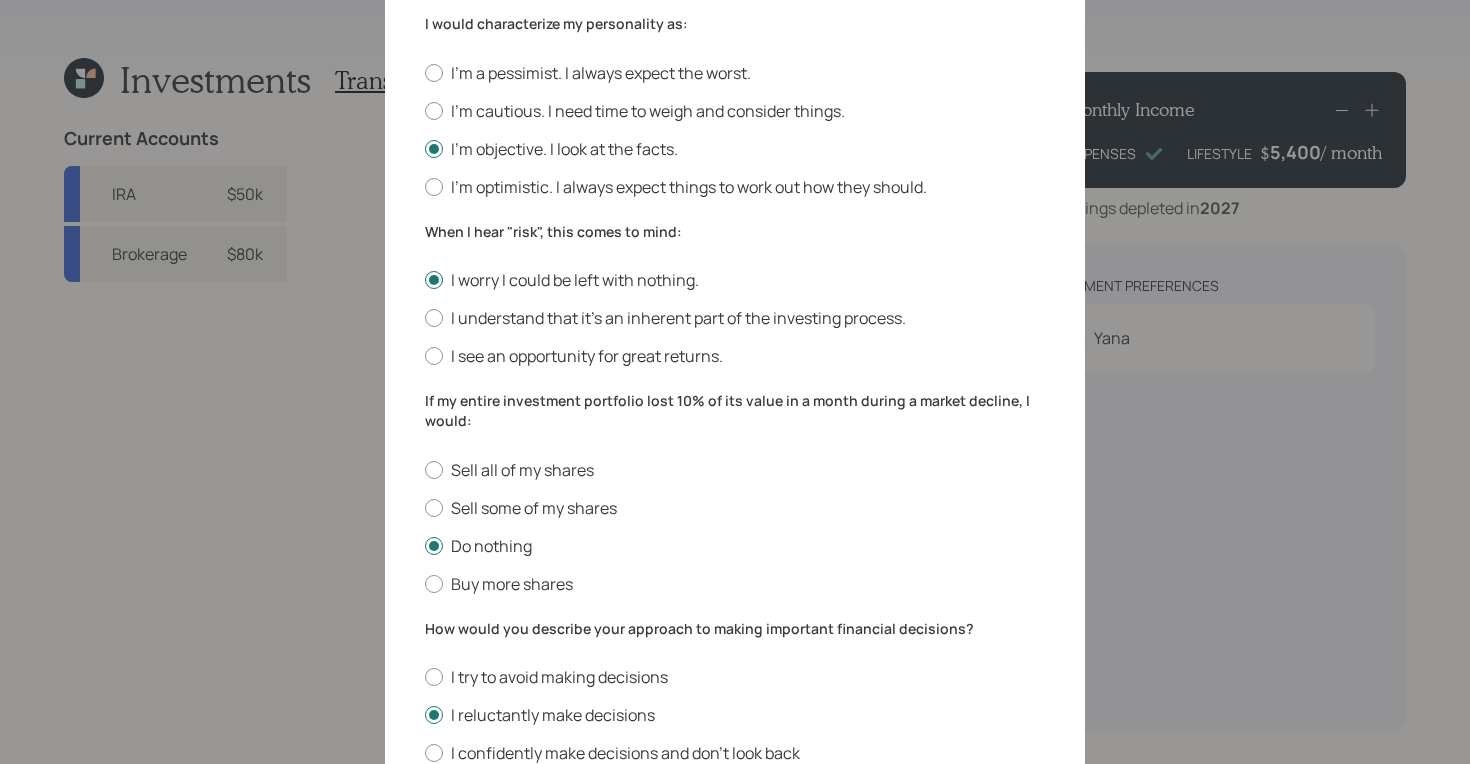 scroll, scrollTop: 701, scrollLeft: 0, axis: vertical 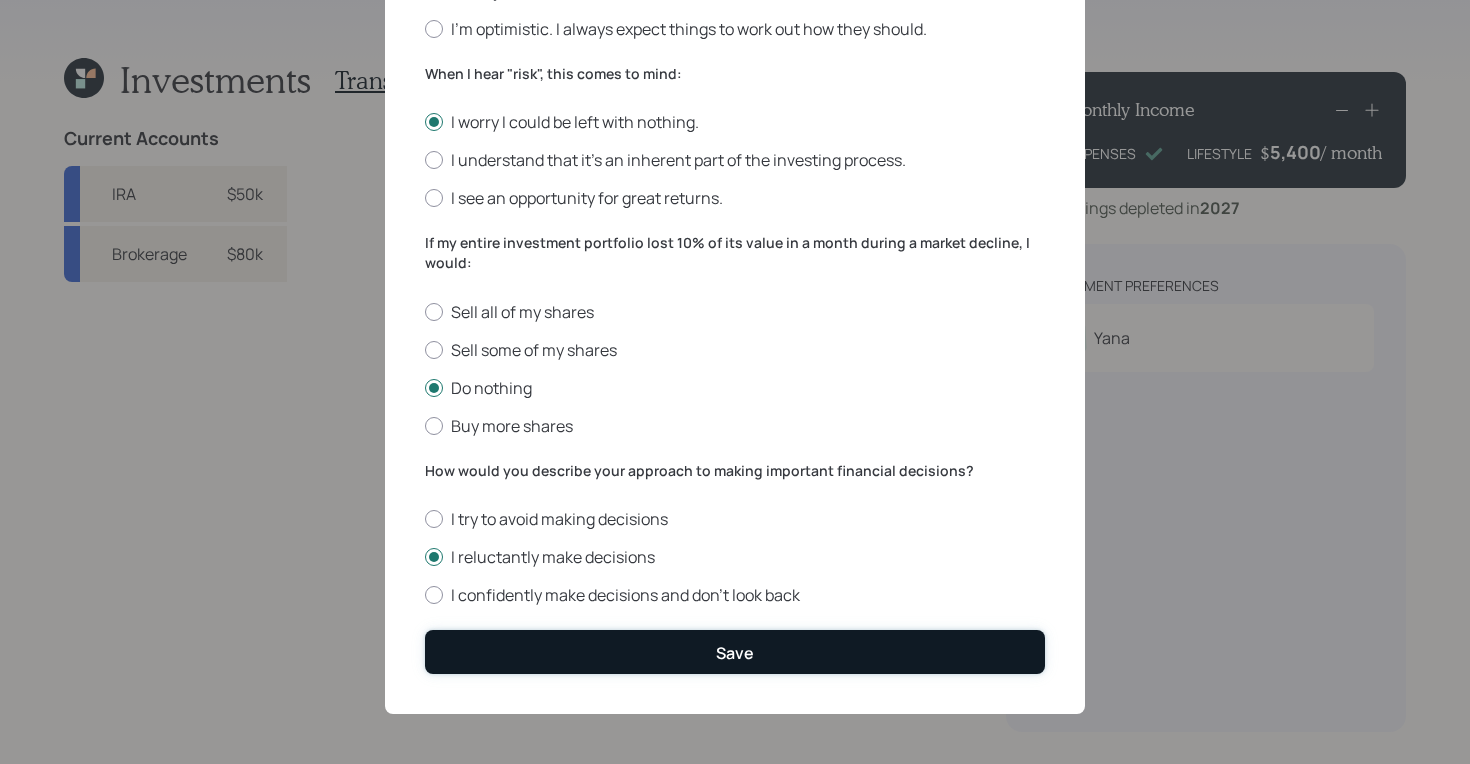click on "Save" at bounding box center [735, 651] 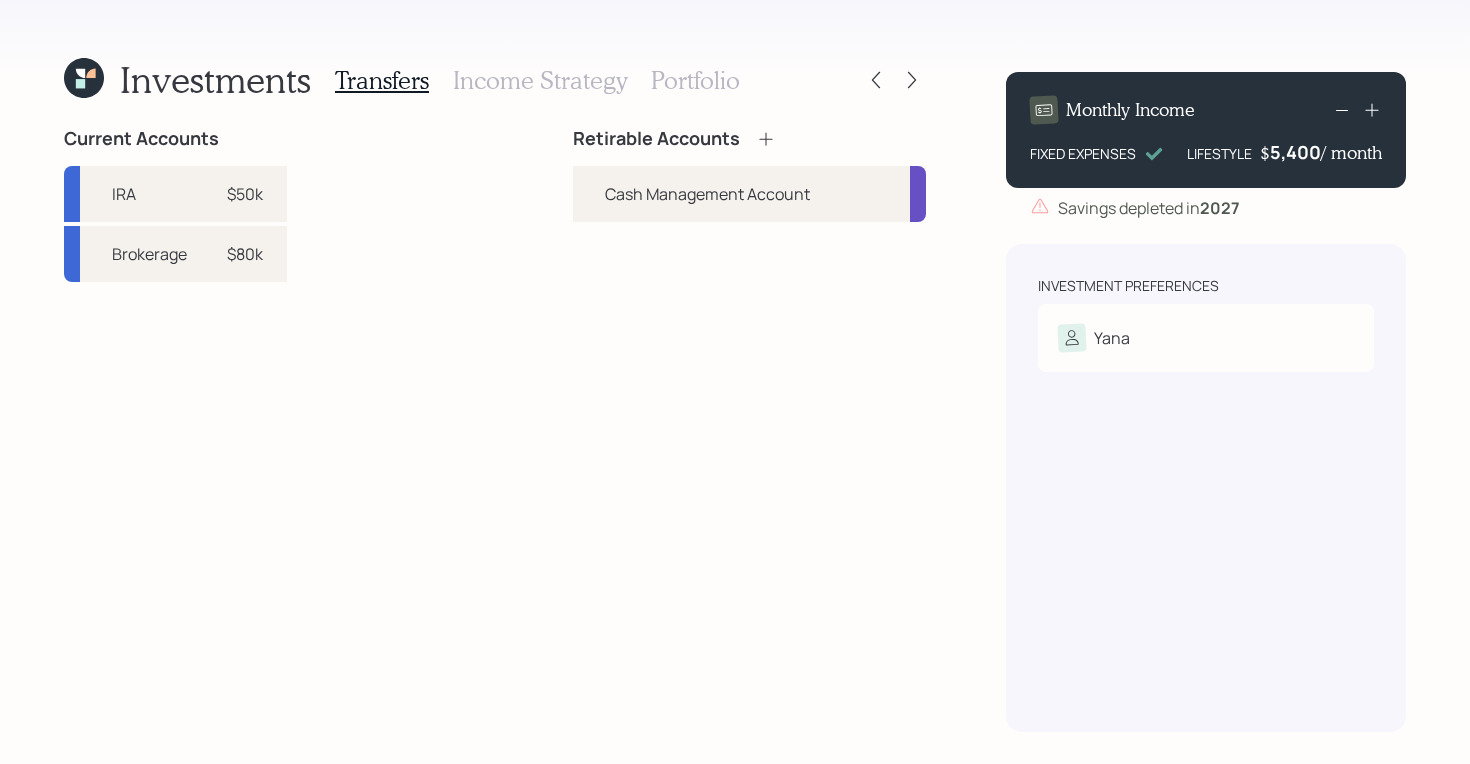 click on "Retirable Accounts" at bounding box center (749, 139) 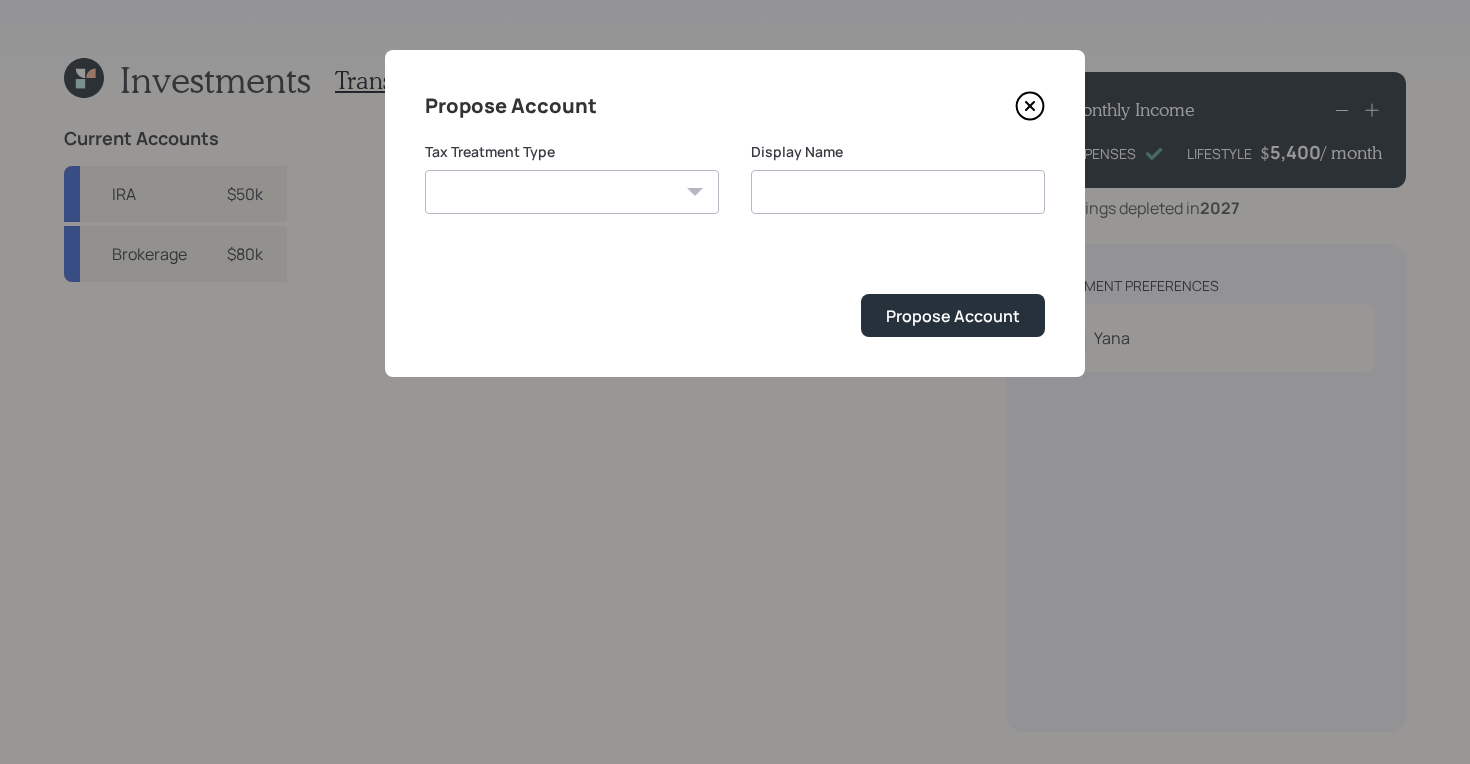 click on "[PERSON_NAME] Taxable Traditional" at bounding box center (572, 192) 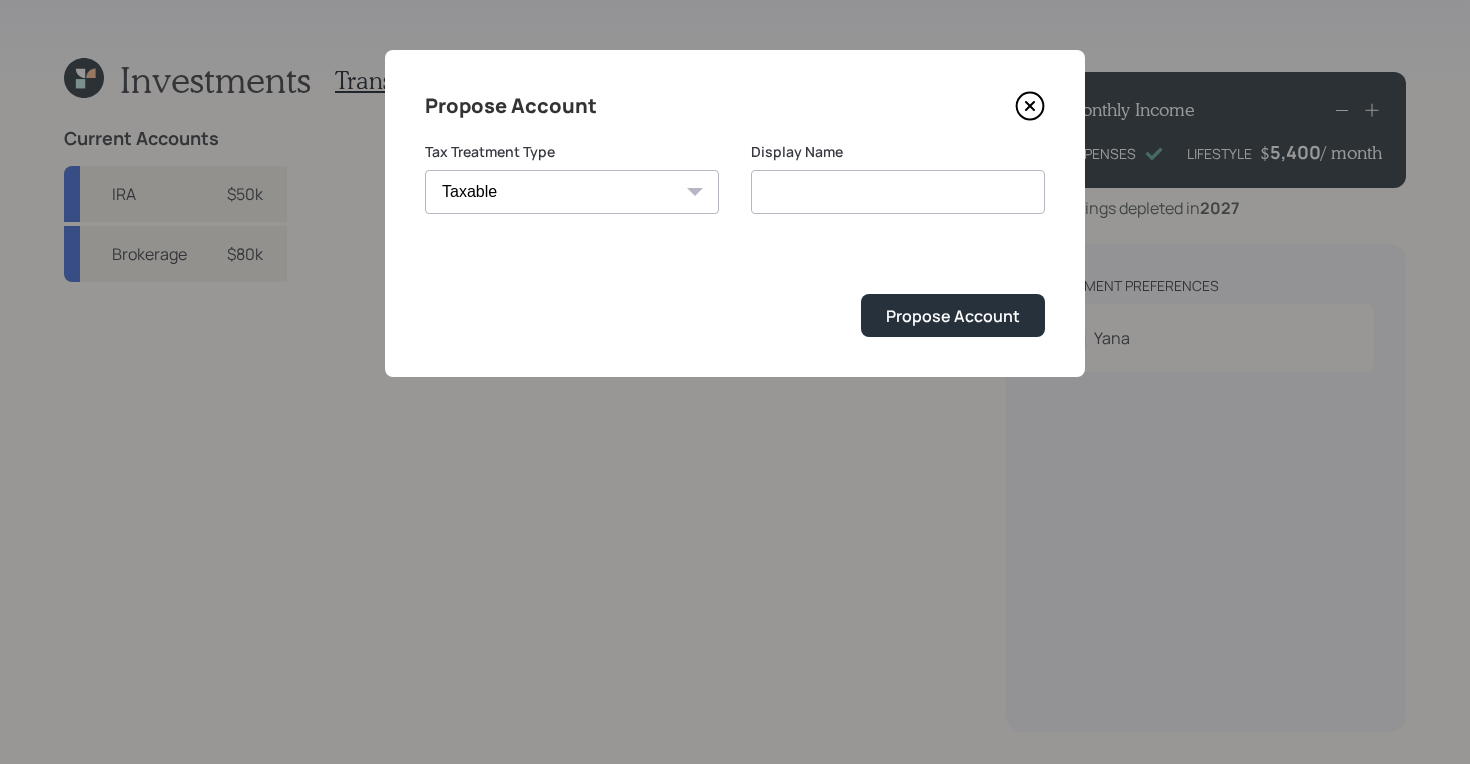 type on "Taxable" 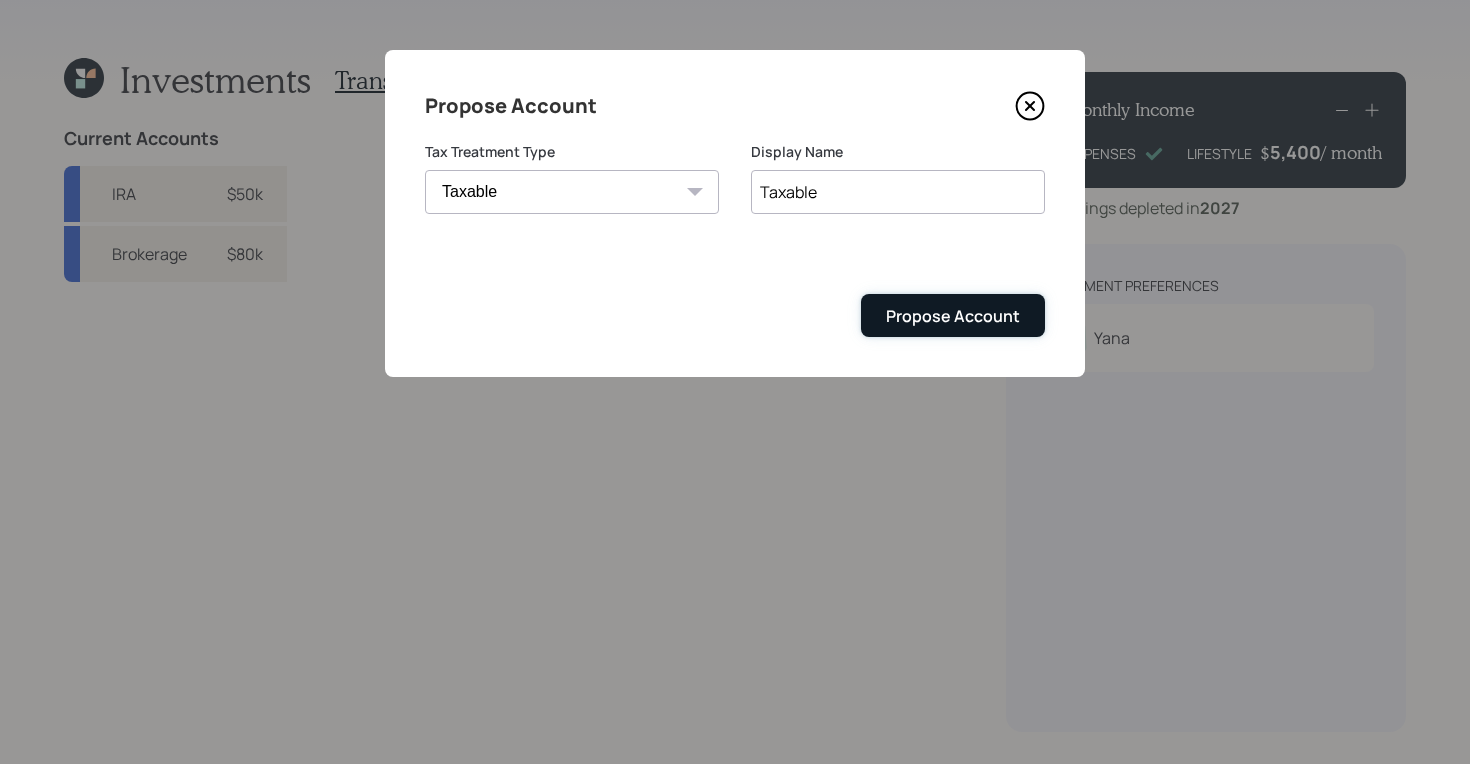 click on "Propose Account" at bounding box center (953, 316) 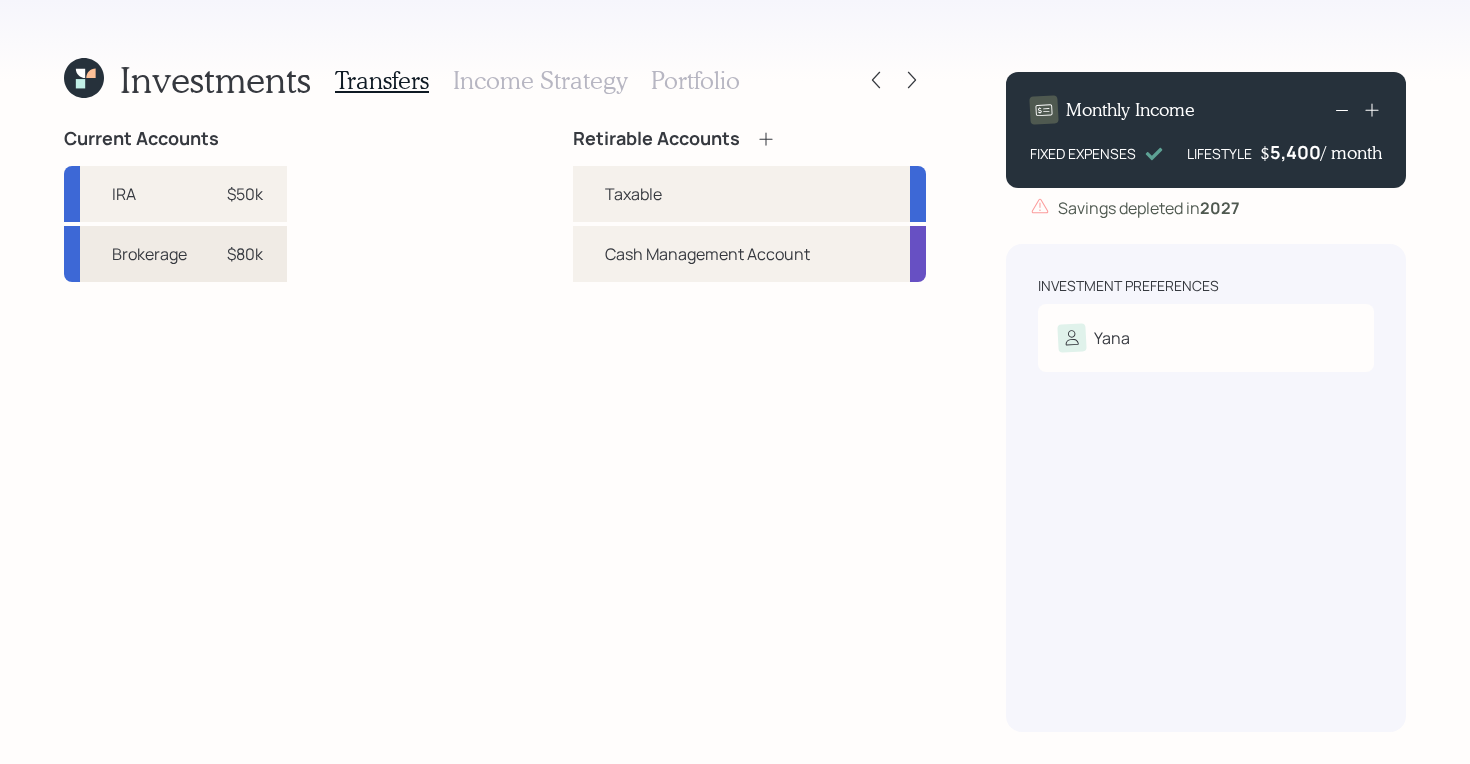 click on "Brokerage $80k" at bounding box center (175, 254) 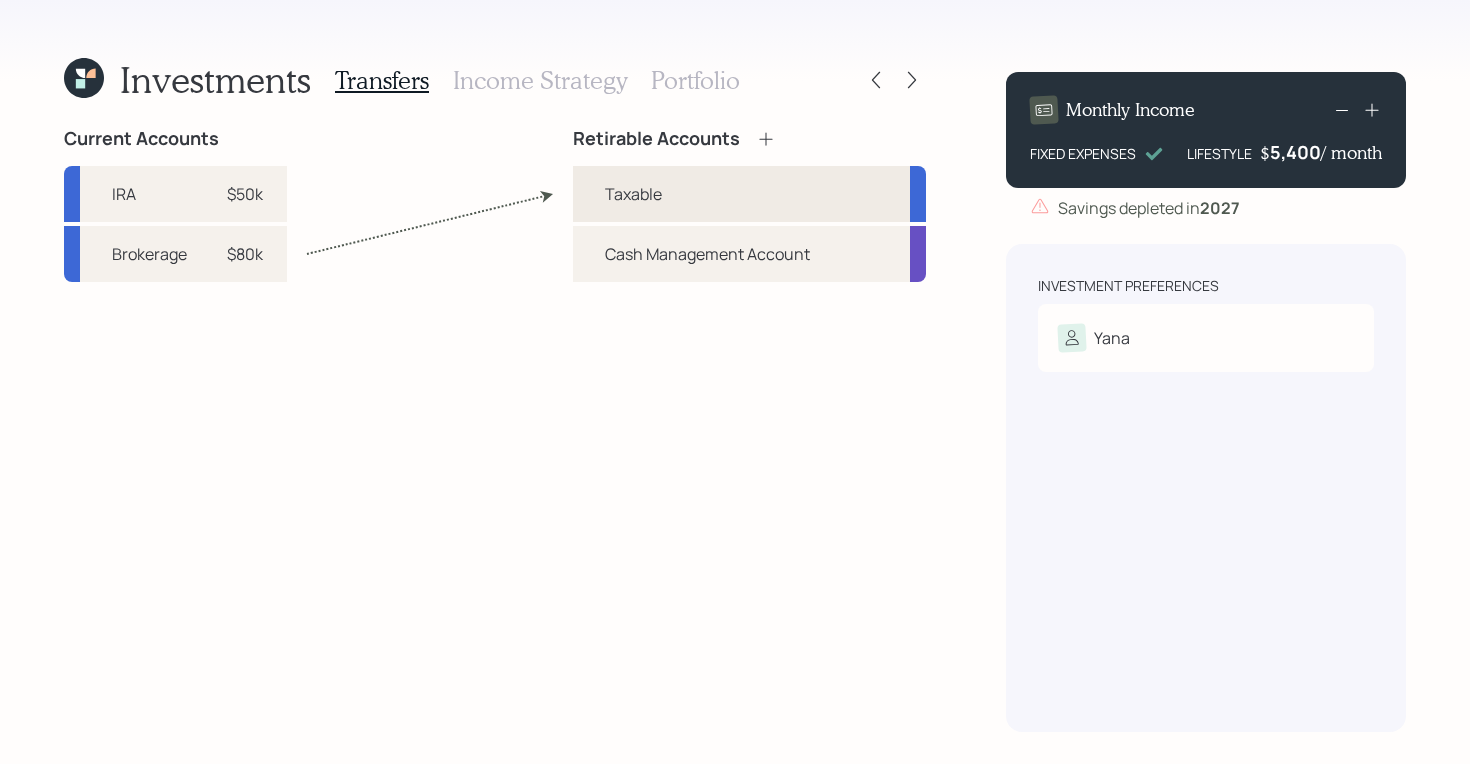 click on "Taxable" at bounding box center [749, 194] 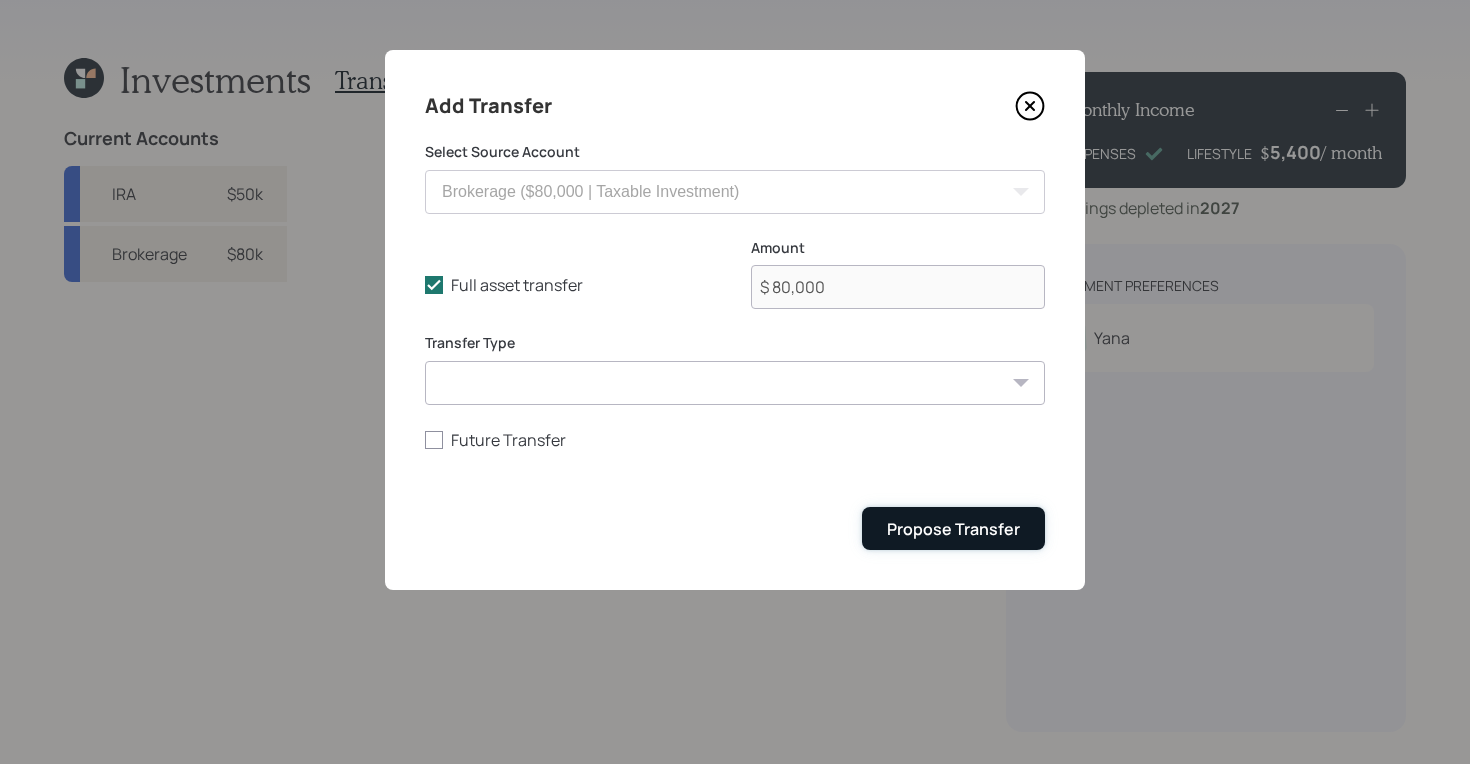 click on "Propose Transfer" at bounding box center [953, 529] 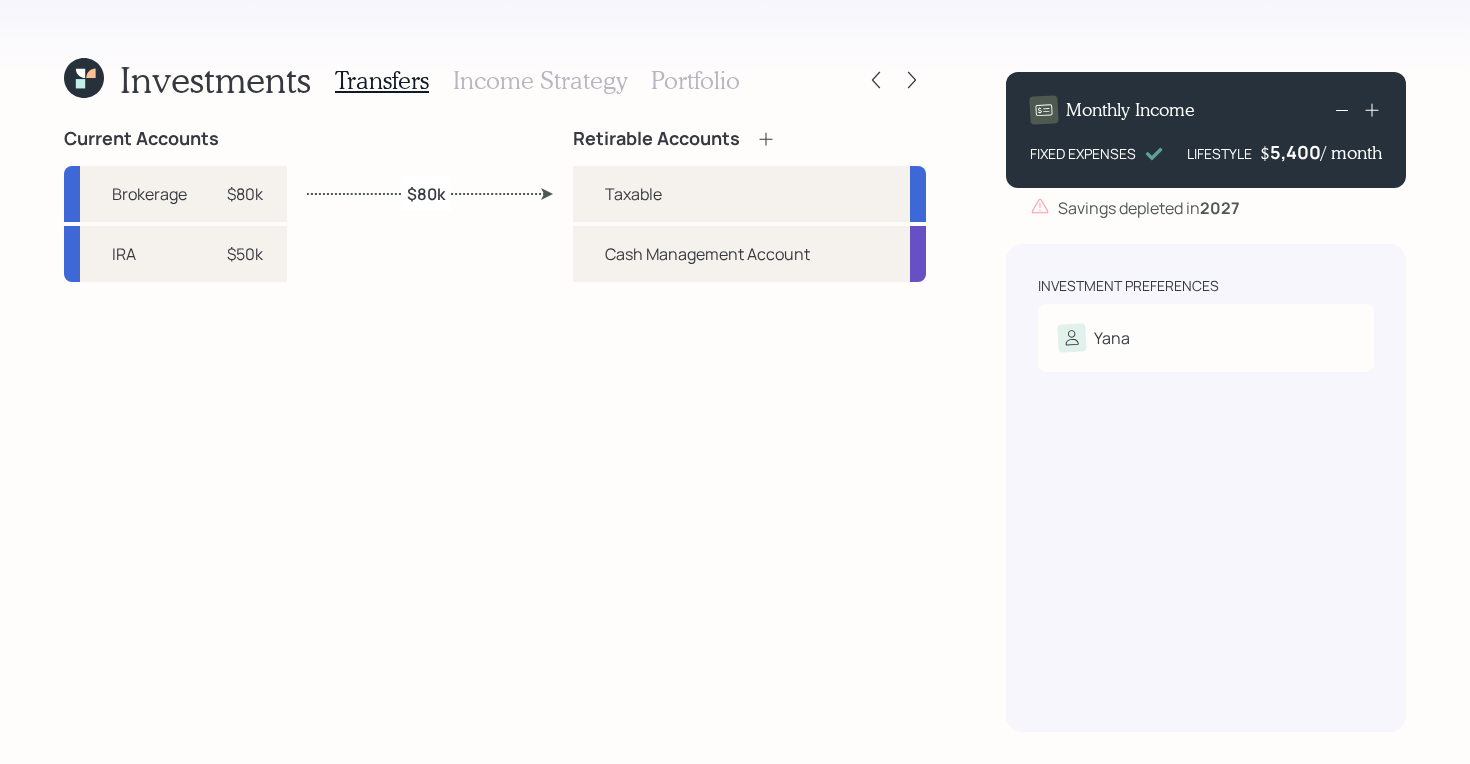 click 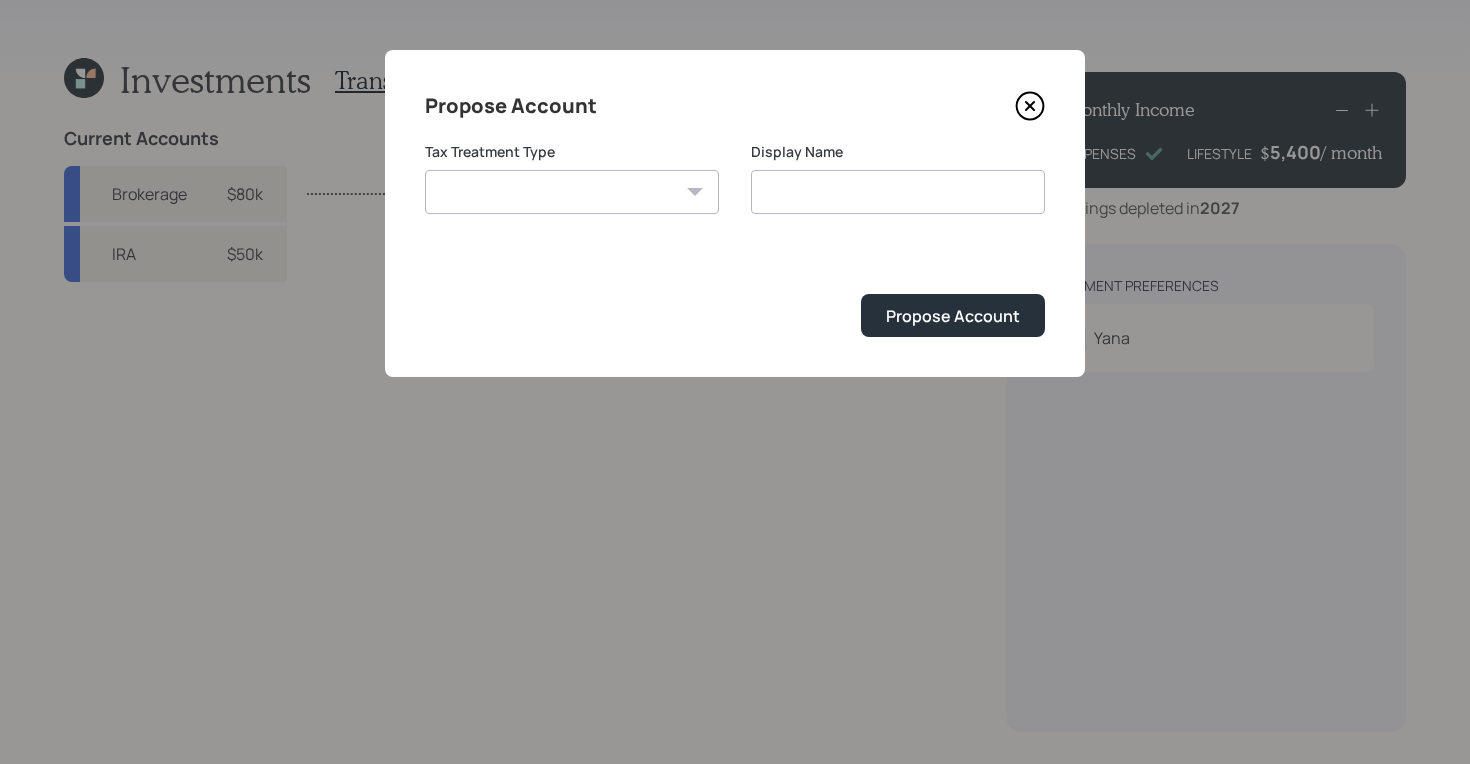 click on "[PERSON_NAME] Taxable Traditional" at bounding box center (572, 192) 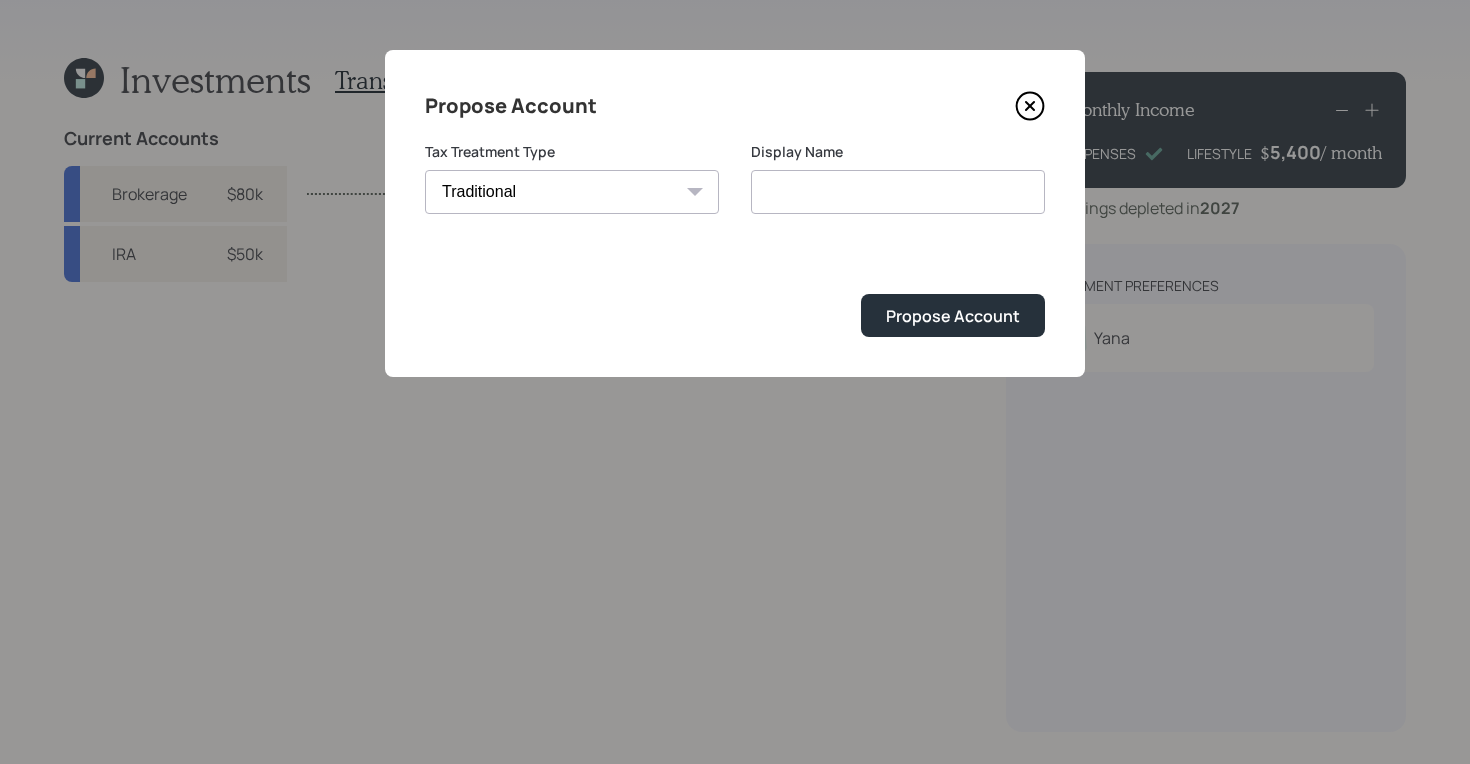 type on "Traditional" 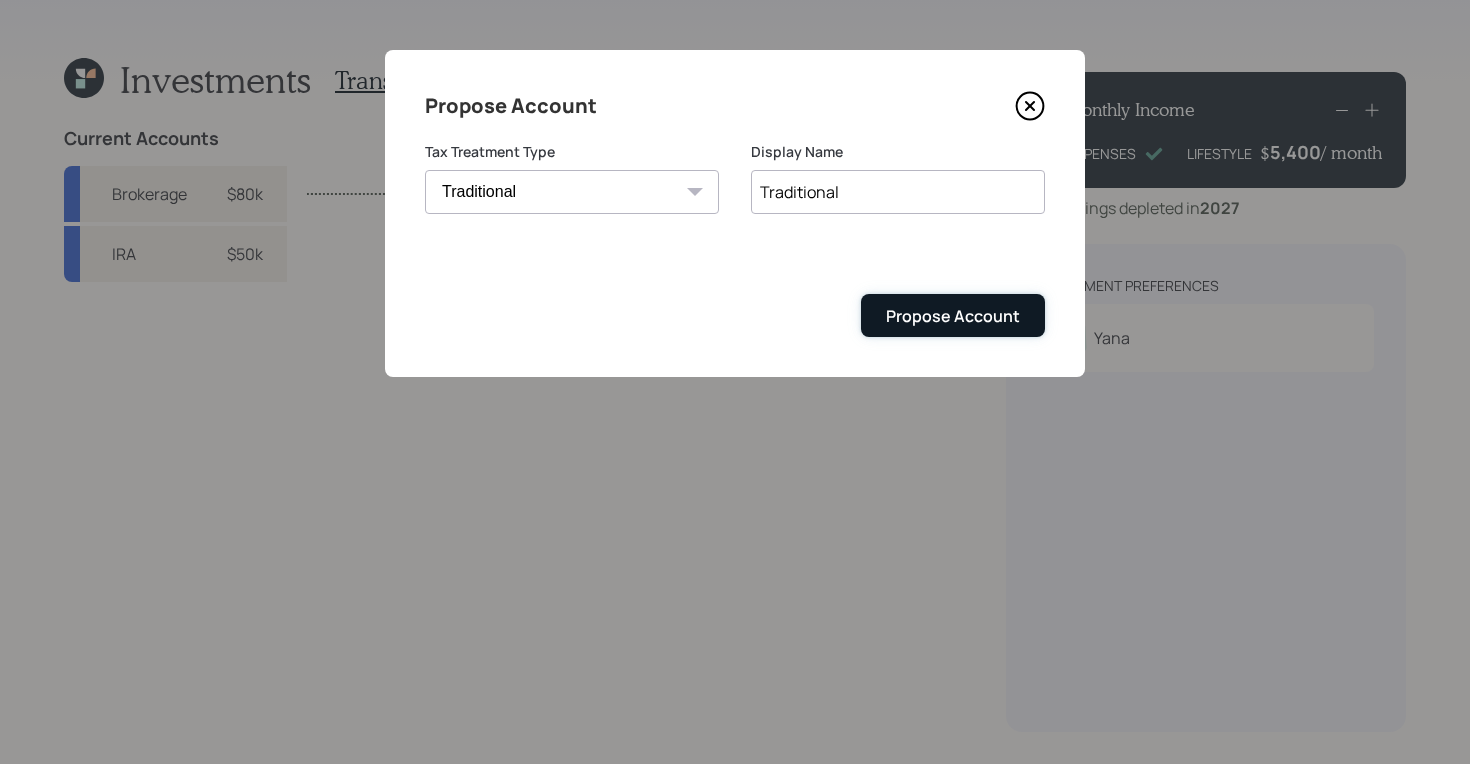 click on "Propose Account" at bounding box center [953, 316] 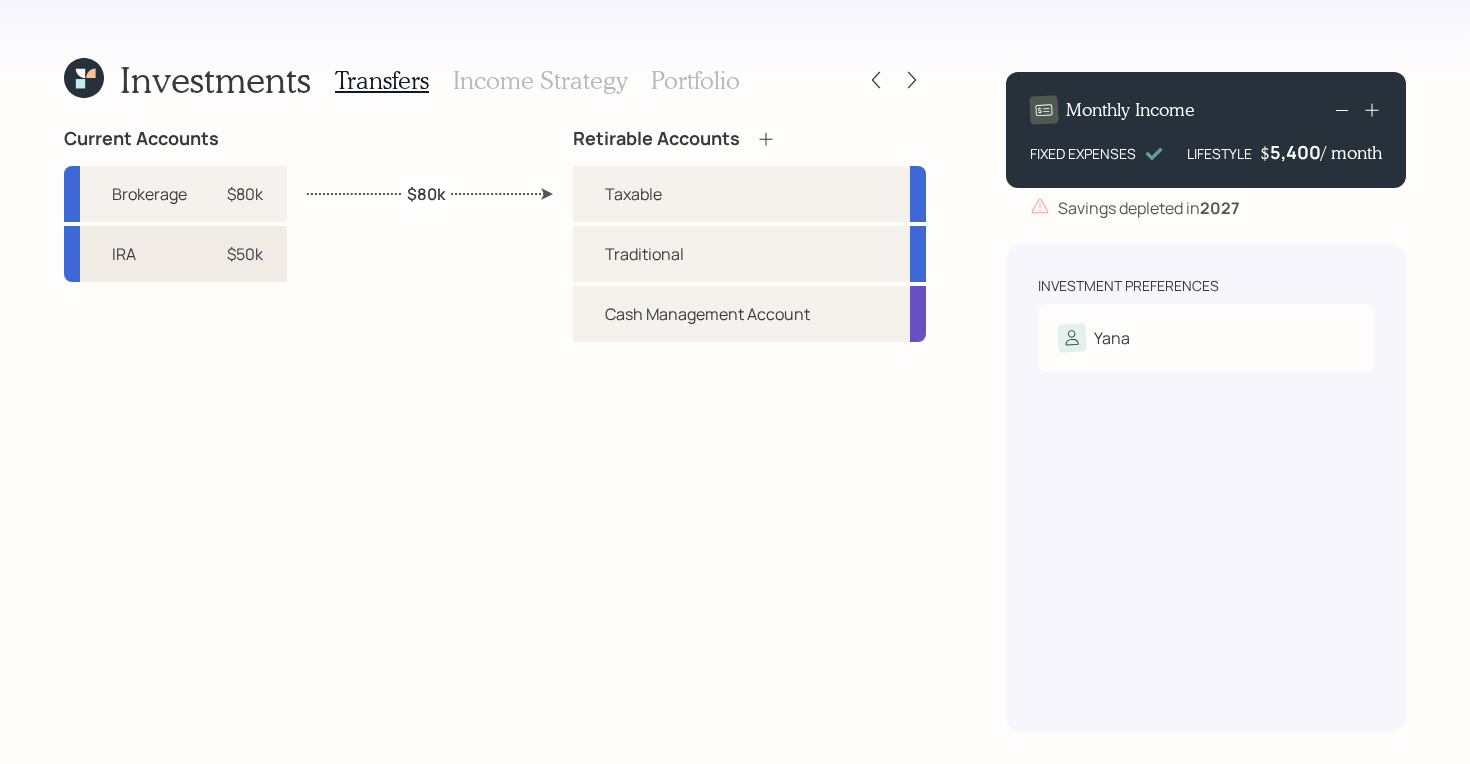click on "IRA $50k" at bounding box center (175, 254) 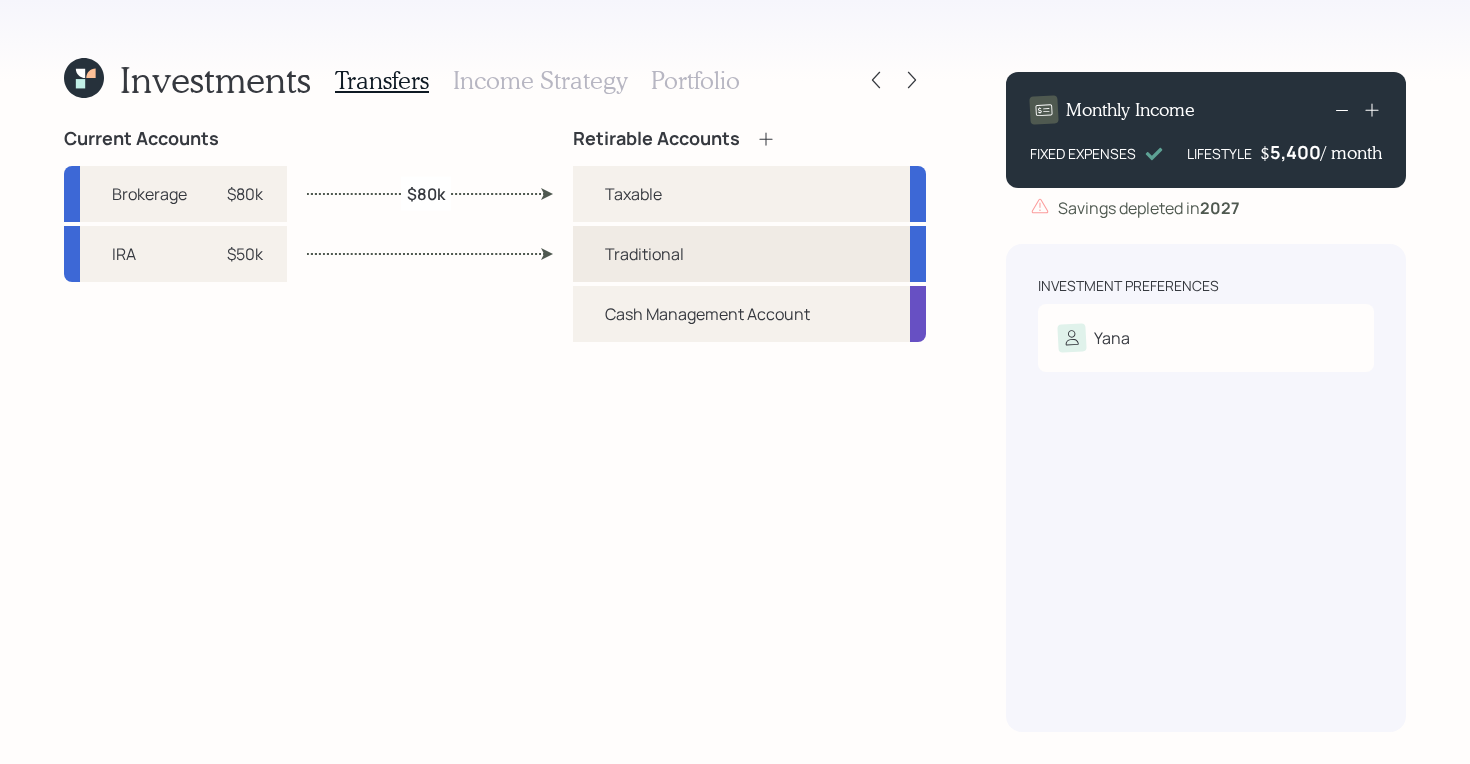 click on "Traditional" at bounding box center [749, 254] 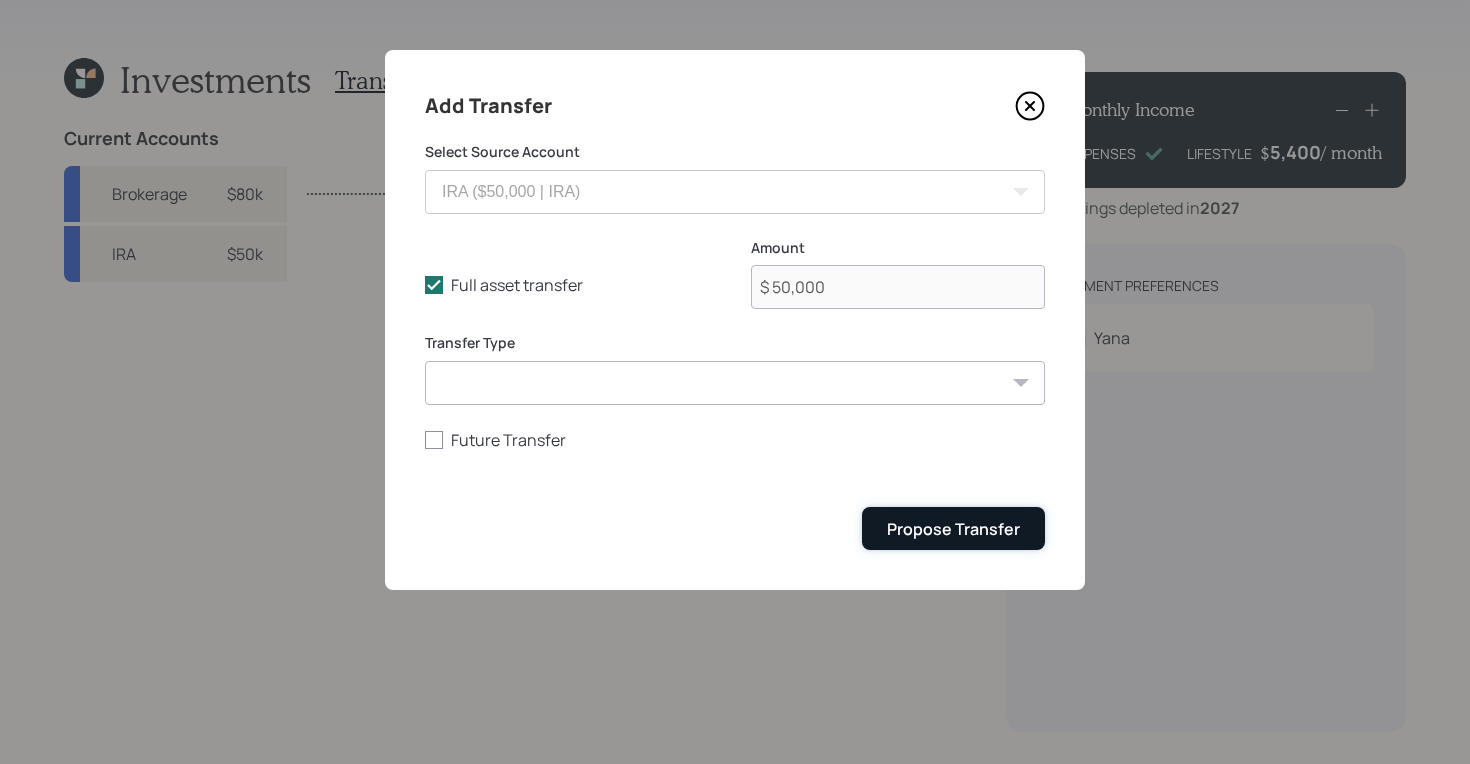 click on "Propose Transfer" at bounding box center (953, 529) 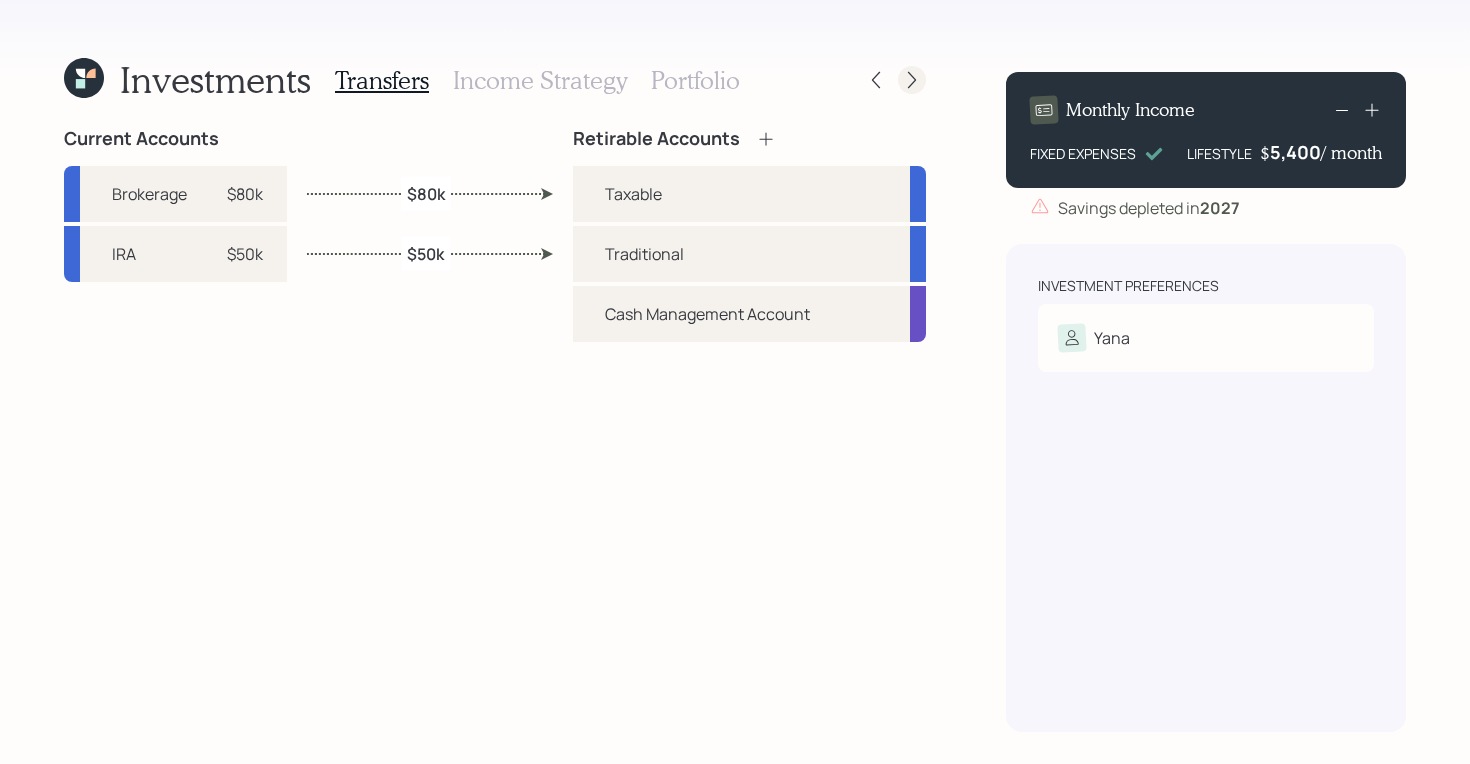 click 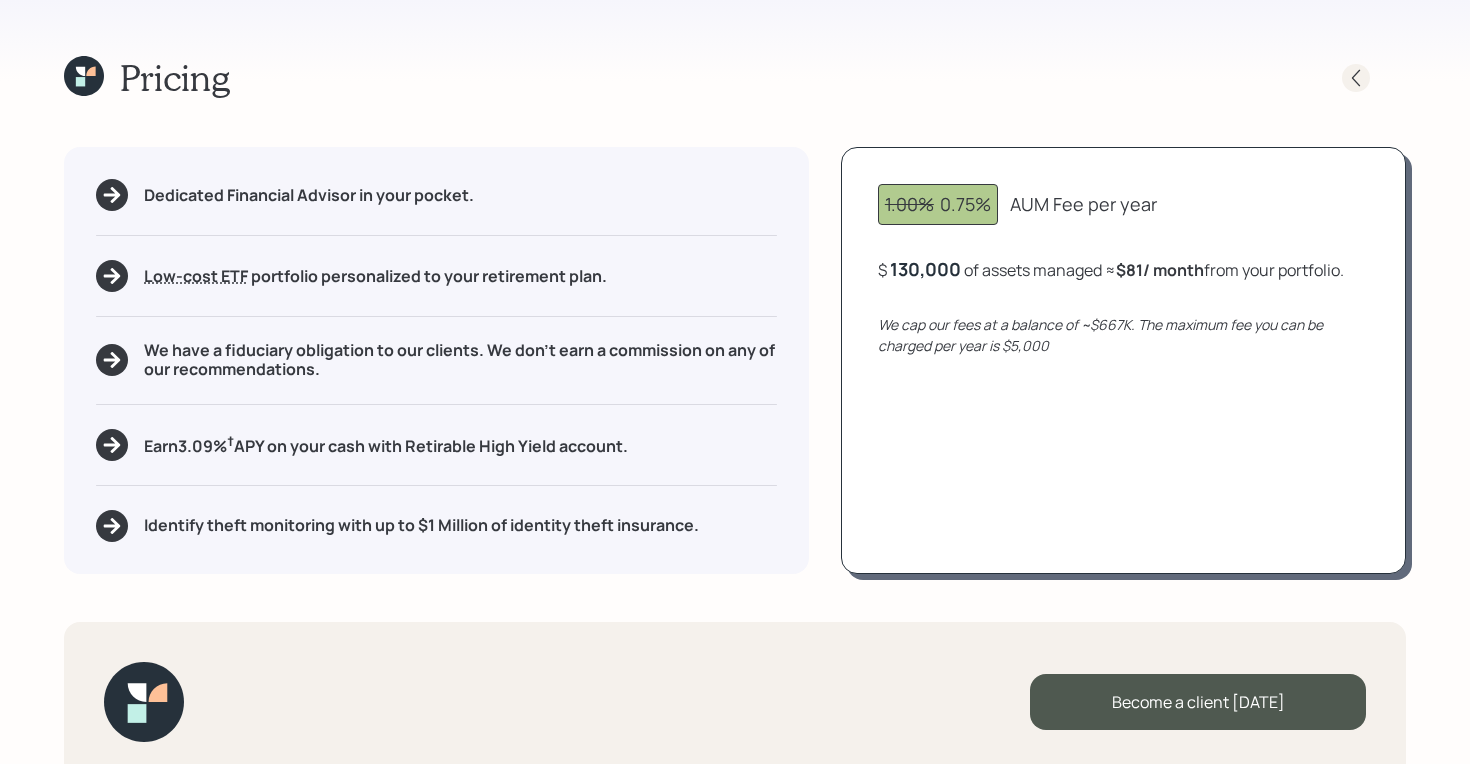 click 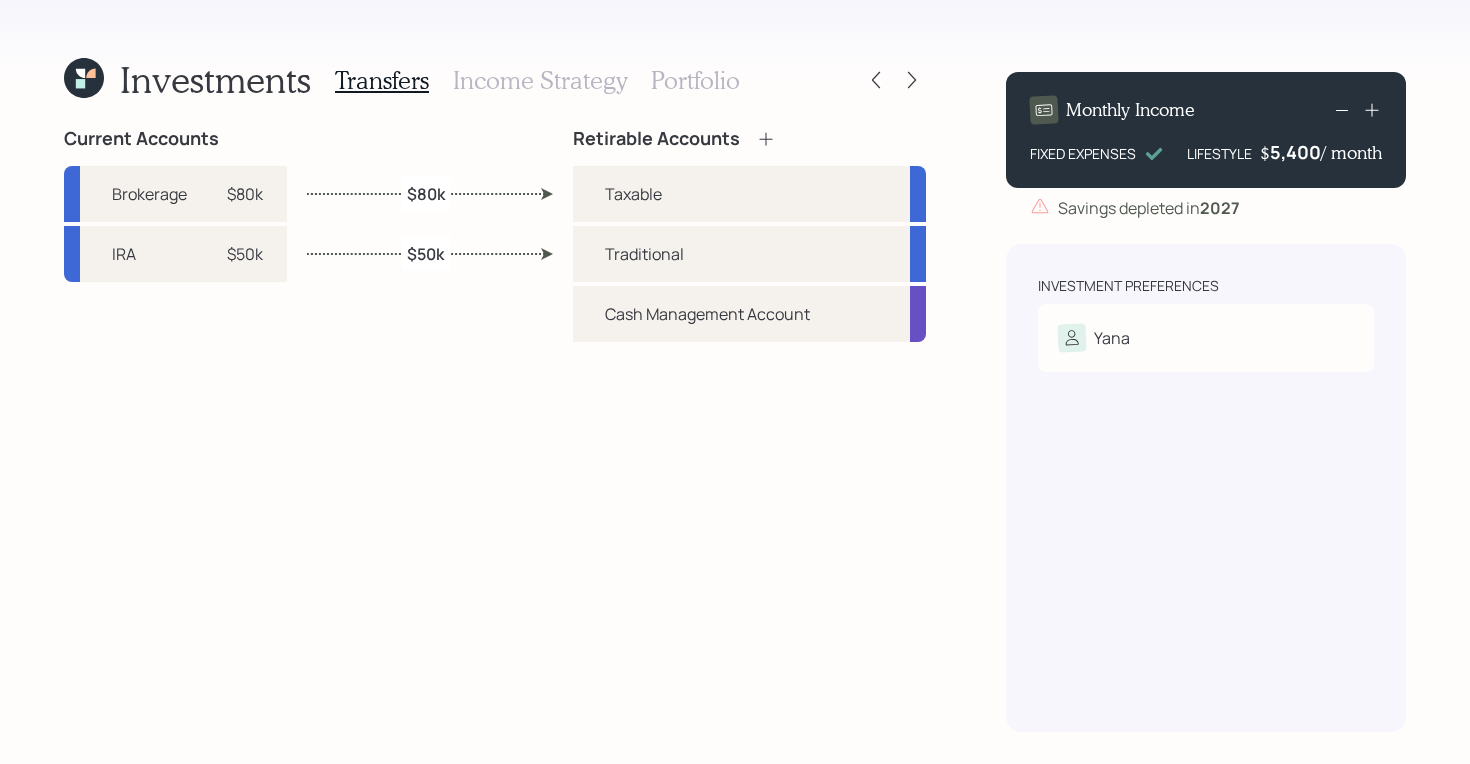 click on "Portfolio" at bounding box center [695, 80] 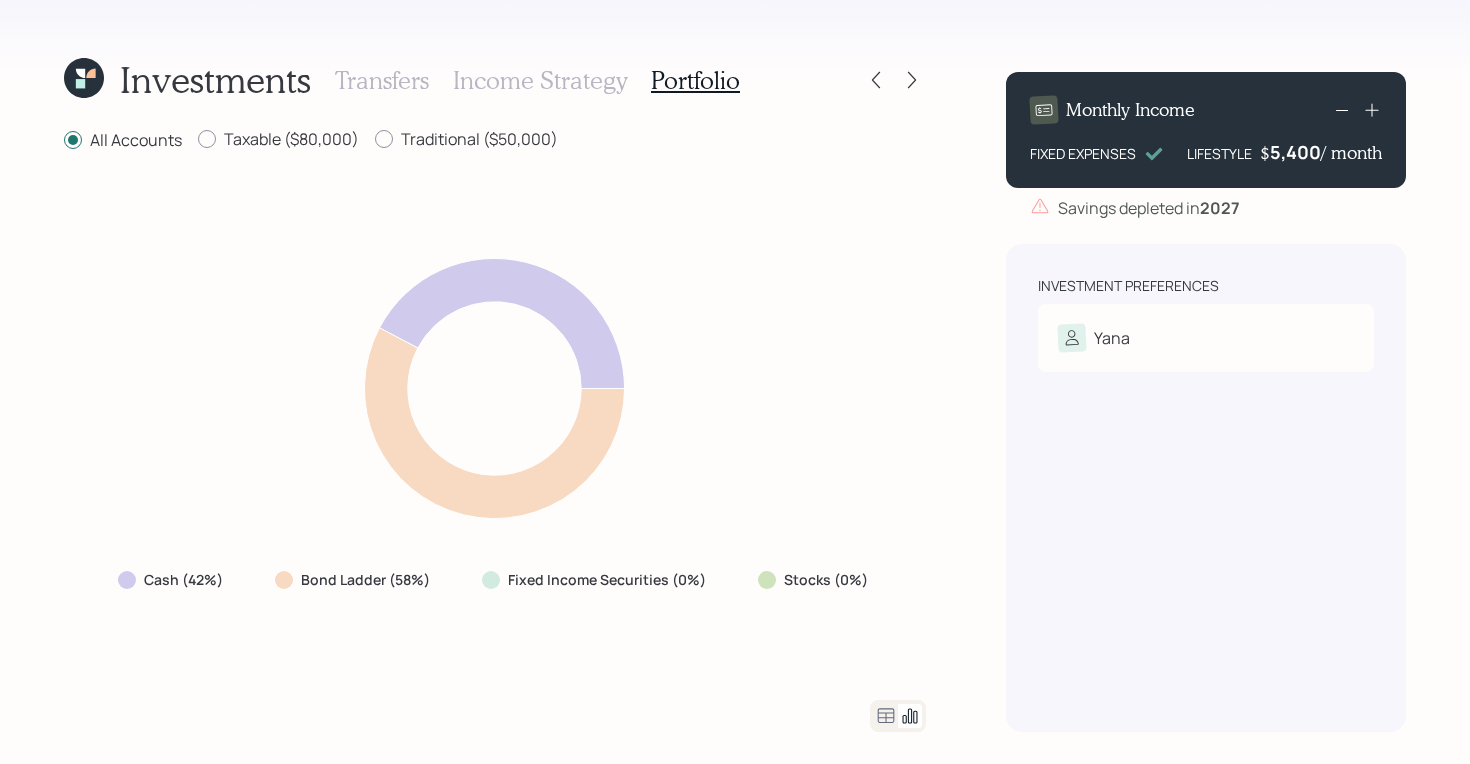click on "Income Strategy" at bounding box center [540, 80] 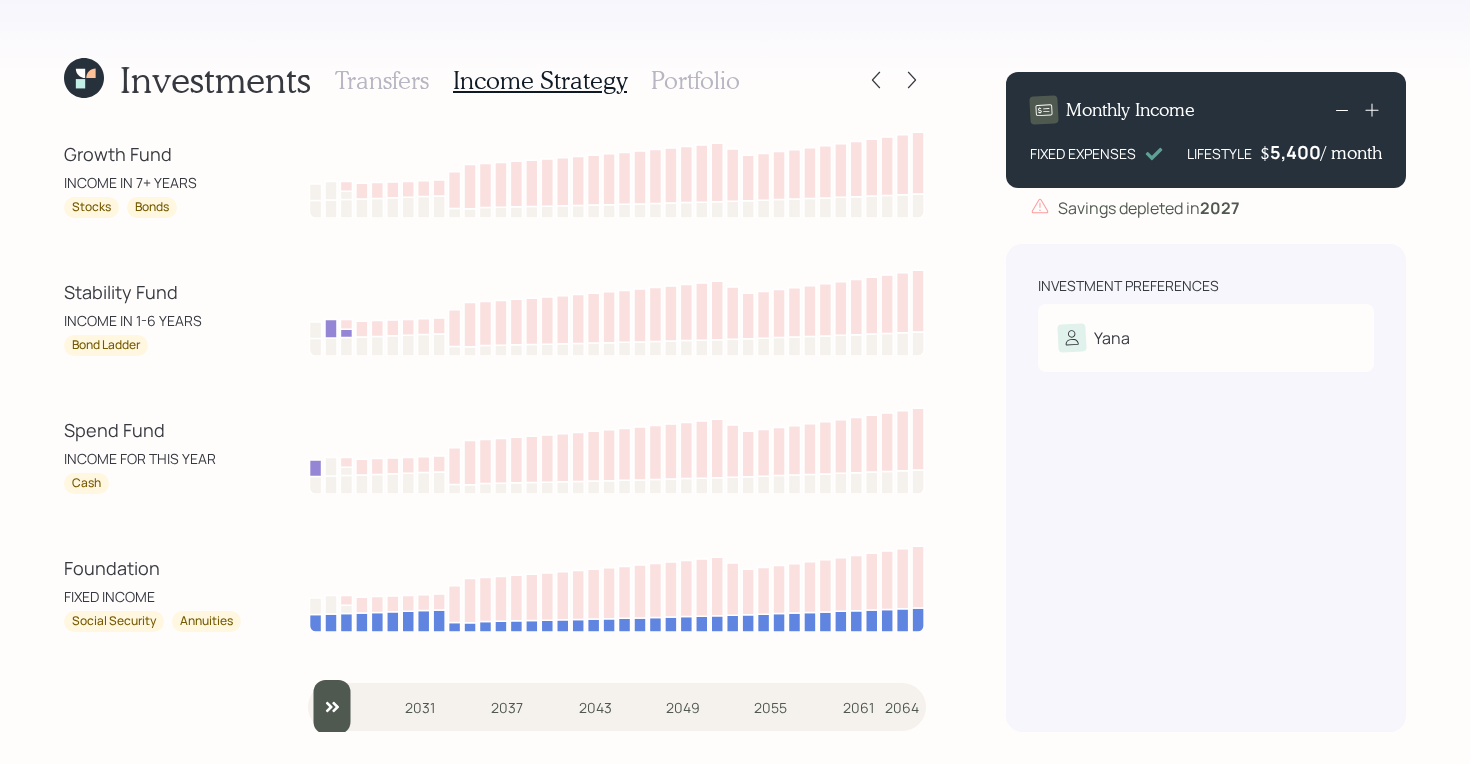click on "Portfolio" at bounding box center (695, 80) 